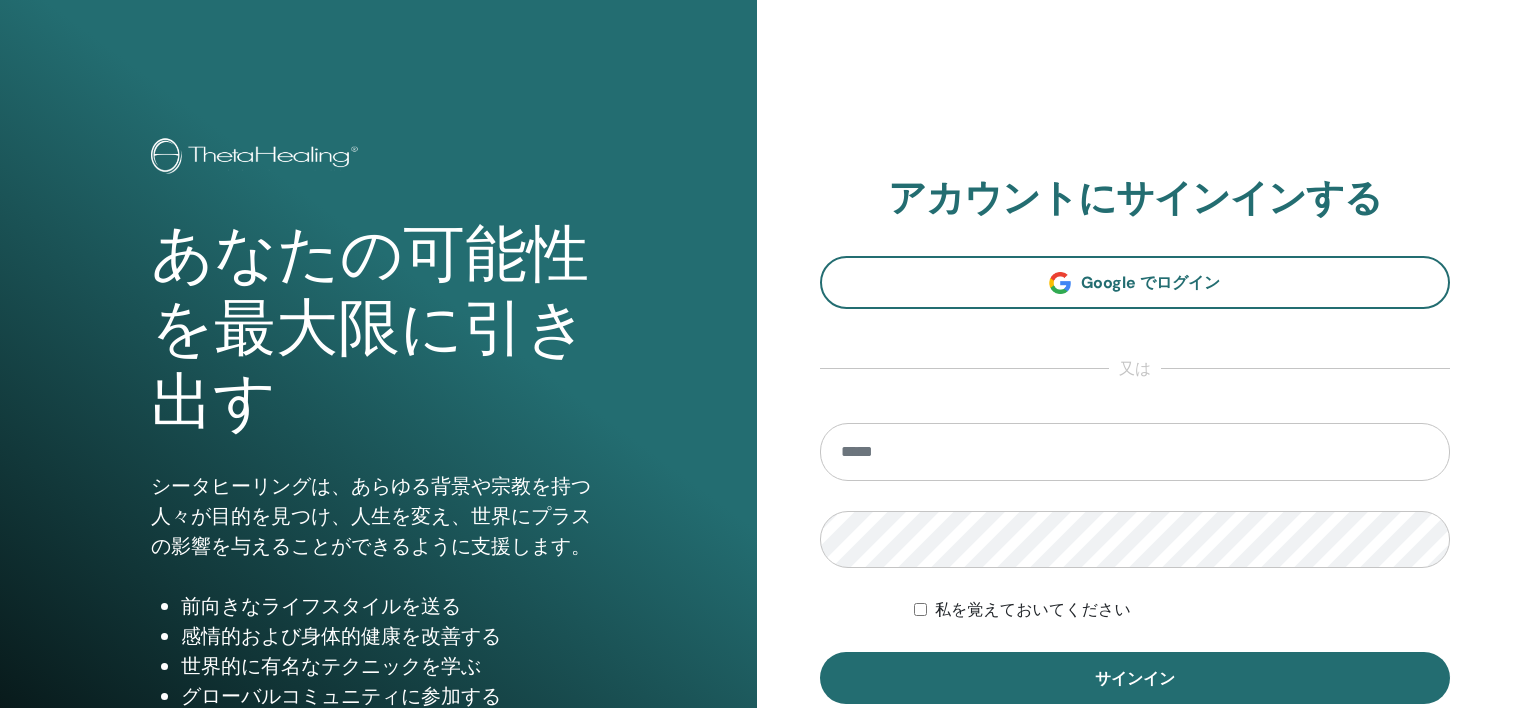 scroll, scrollTop: 0, scrollLeft: 0, axis: both 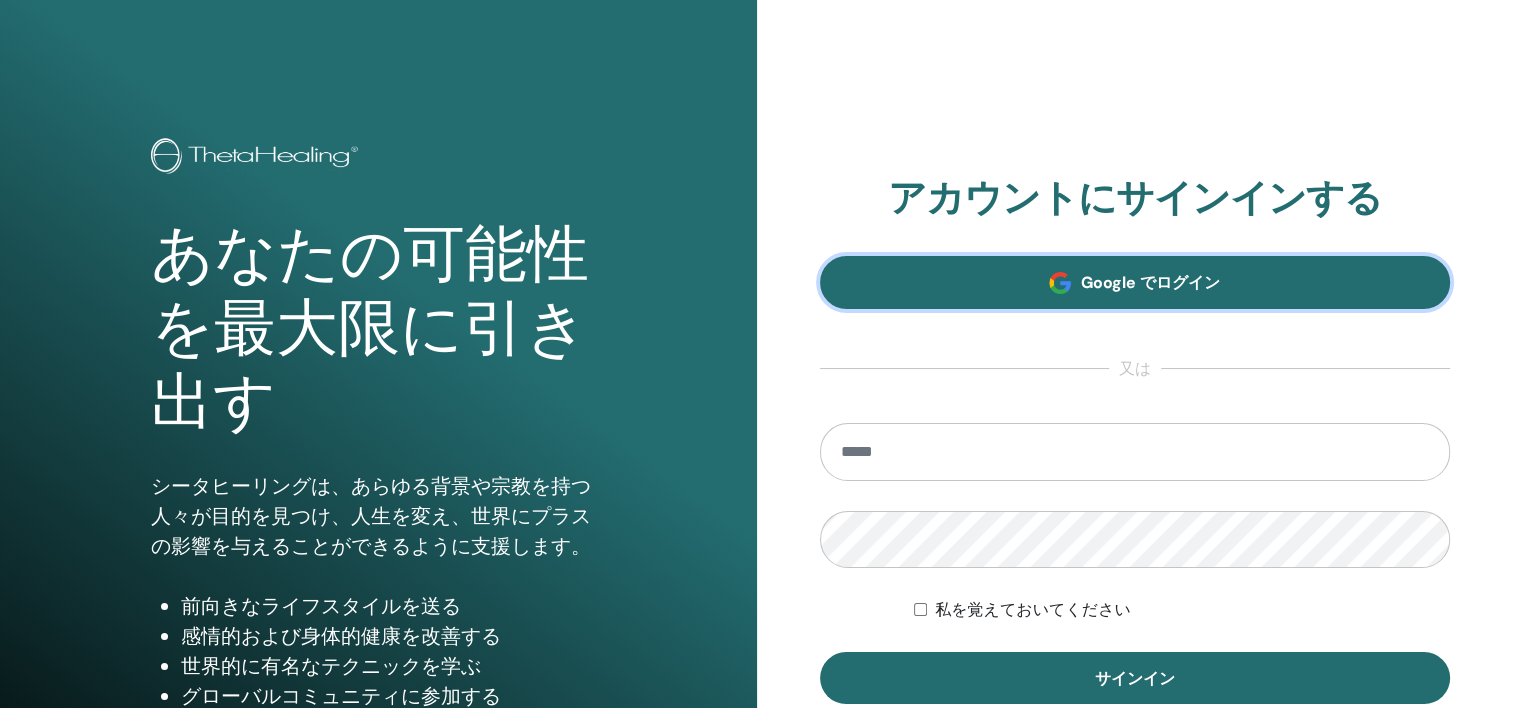 click on "Google でログイン" at bounding box center (1135, 282) 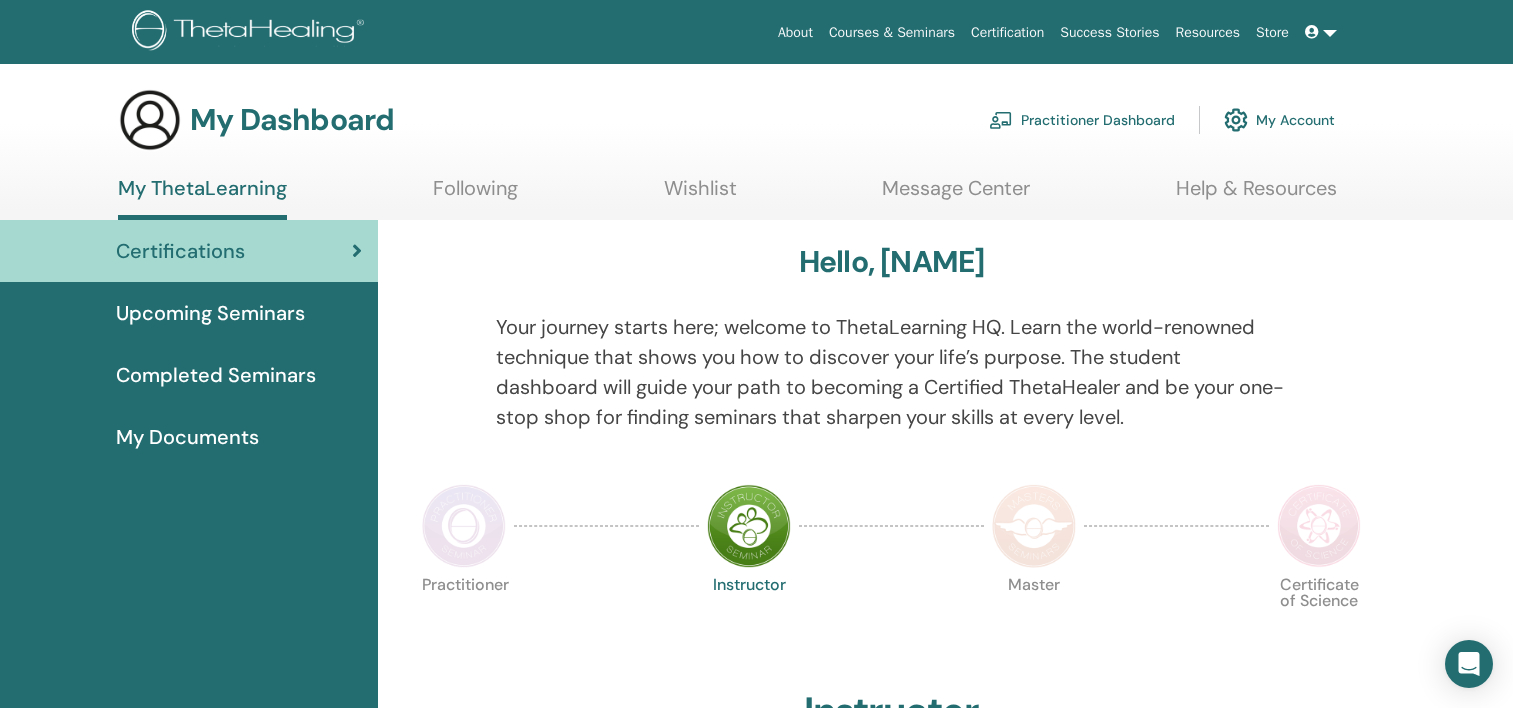 scroll, scrollTop: 0, scrollLeft: 0, axis: both 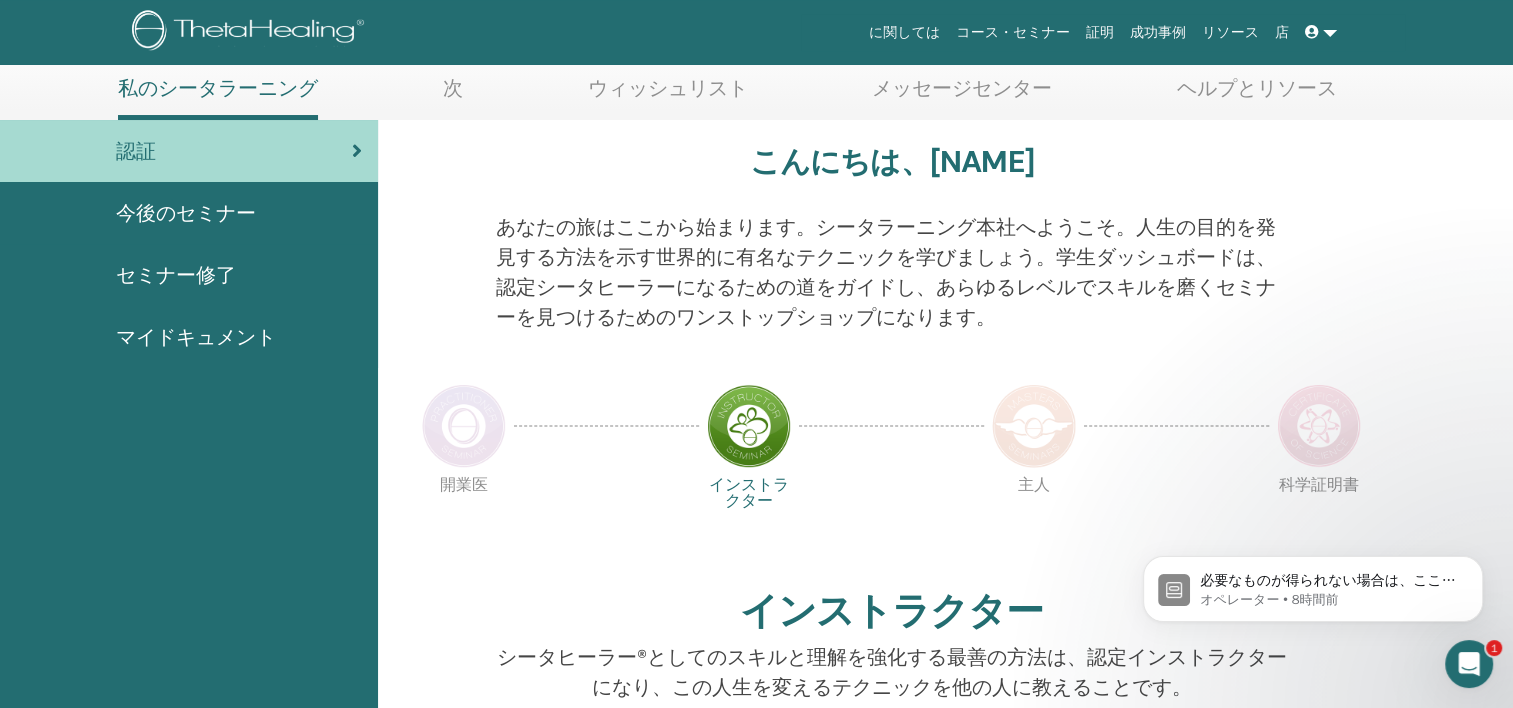 click on "マイドキュメント" at bounding box center [196, 337] 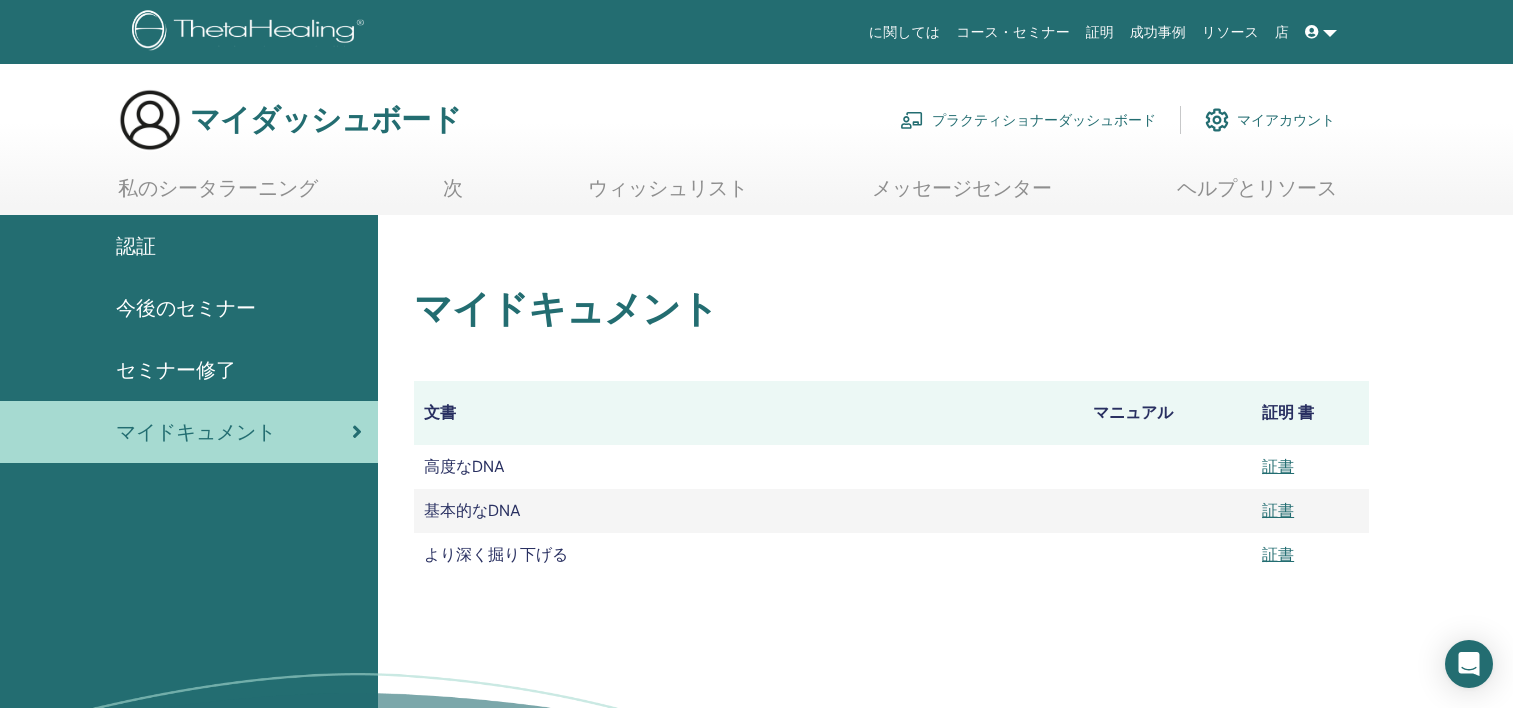 scroll, scrollTop: 0, scrollLeft: 0, axis: both 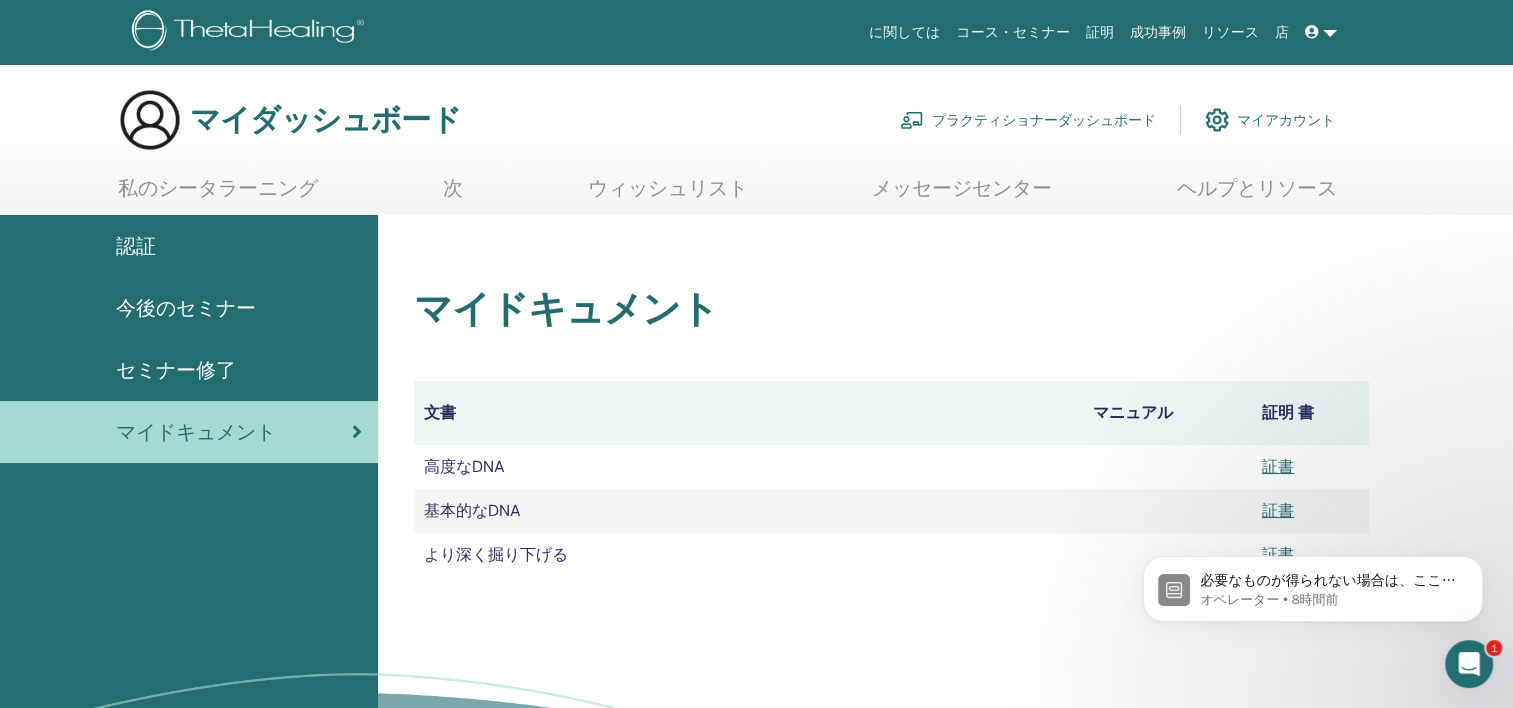 click on "セミナー修了" at bounding box center [176, 370] 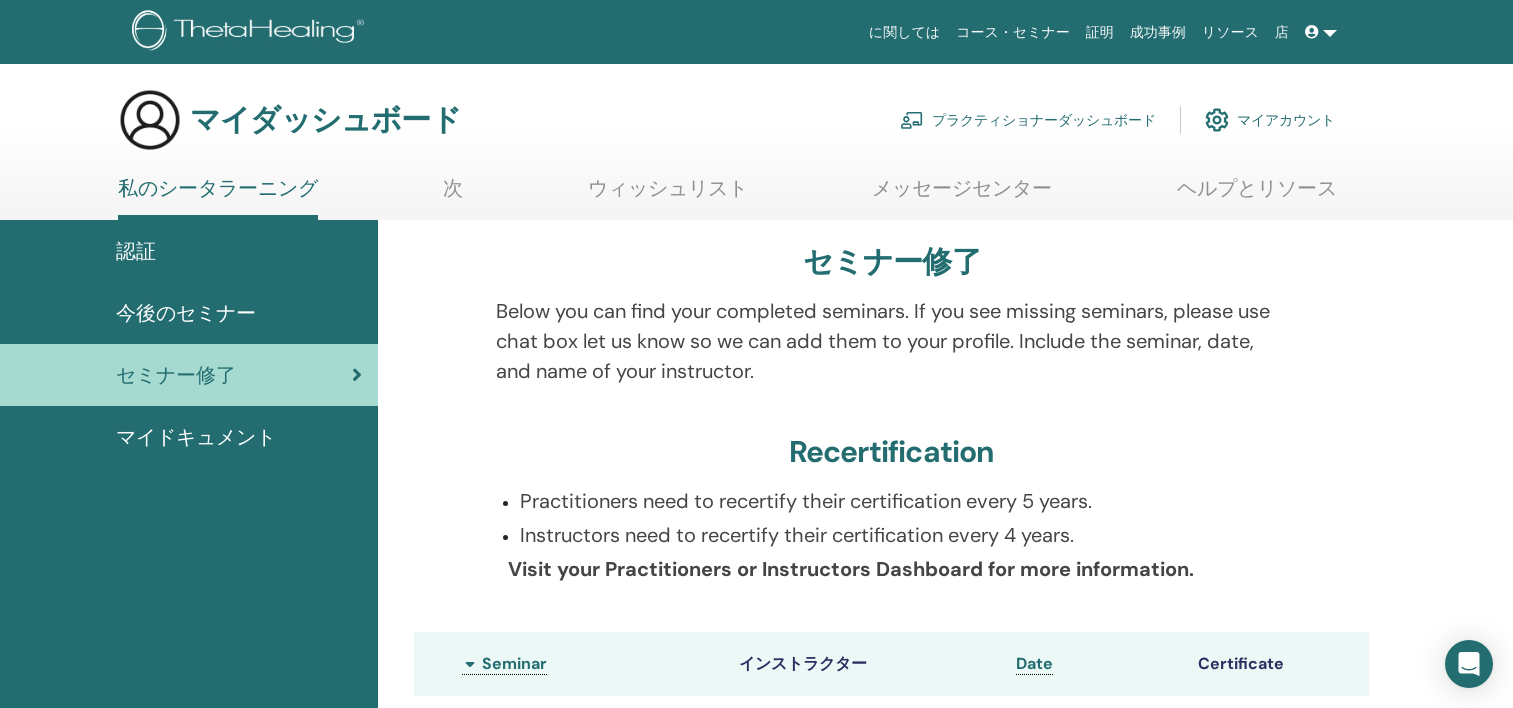 scroll, scrollTop: 0, scrollLeft: 0, axis: both 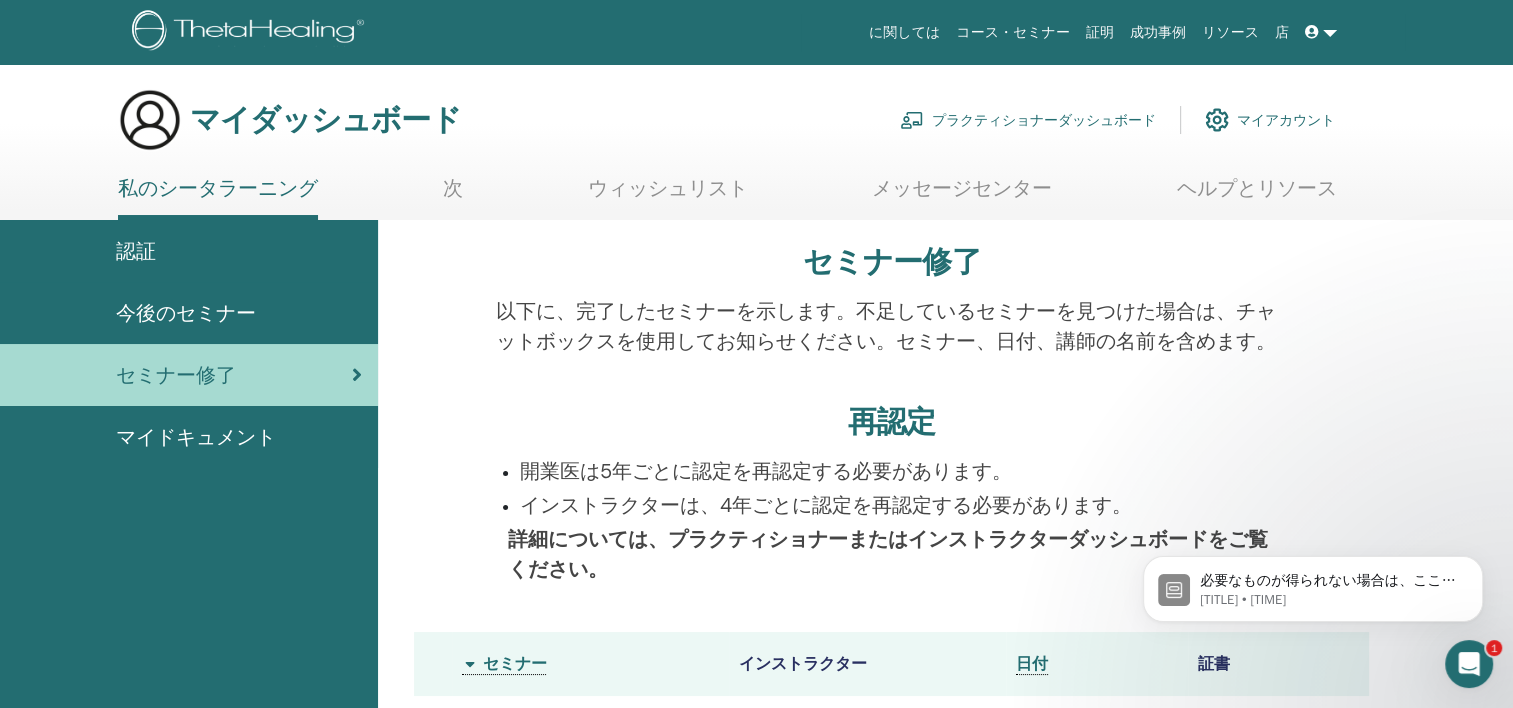 click on "次" at bounding box center [453, 195] 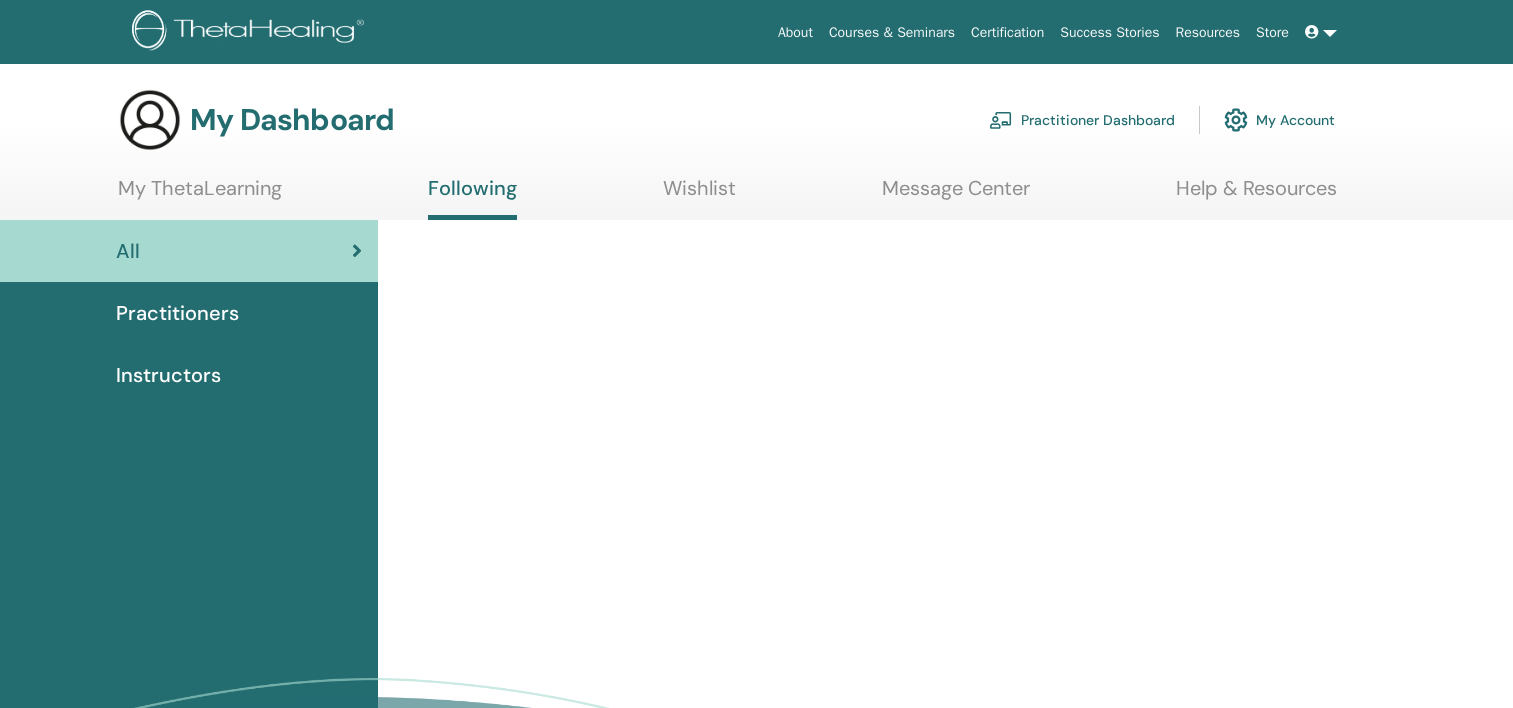 scroll, scrollTop: 0, scrollLeft: 0, axis: both 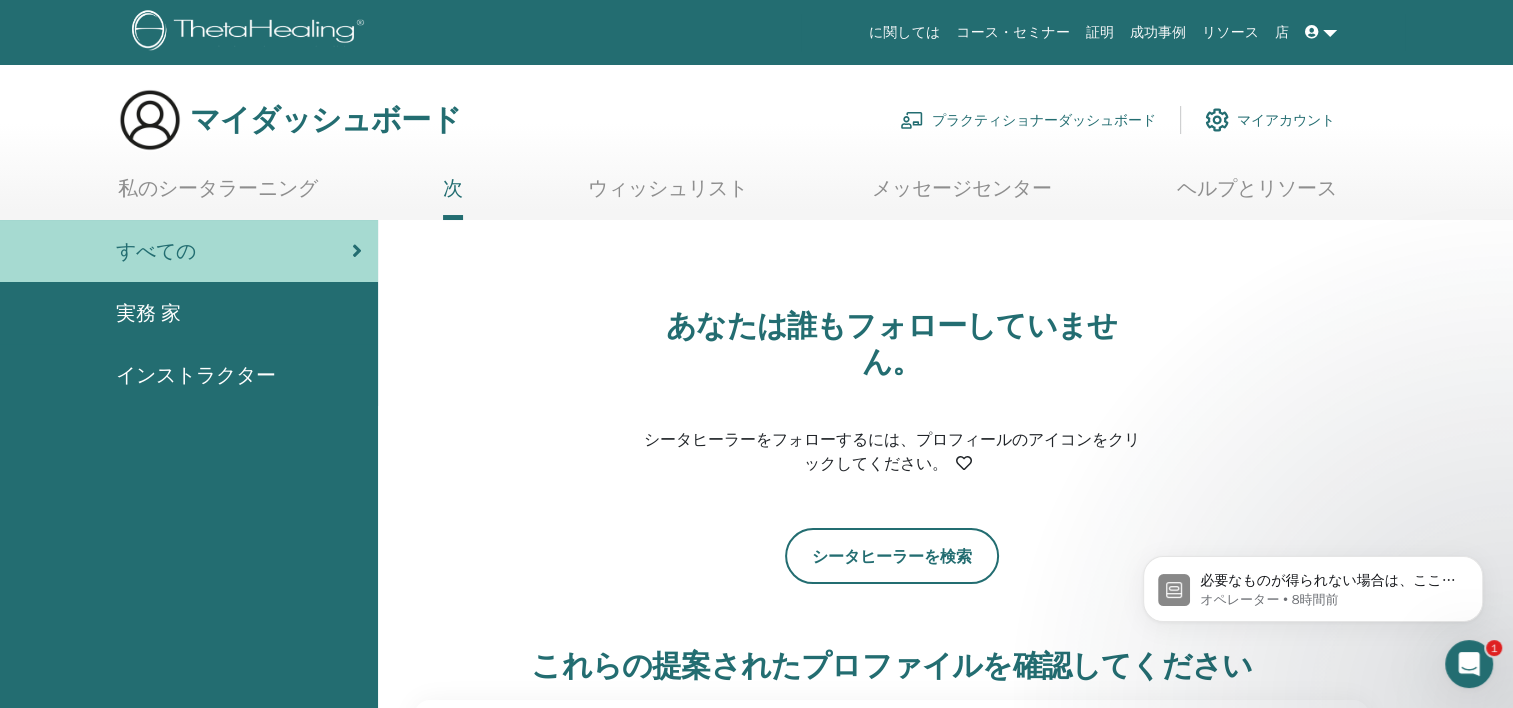 click on "ウィッシュリスト" at bounding box center (668, 195) 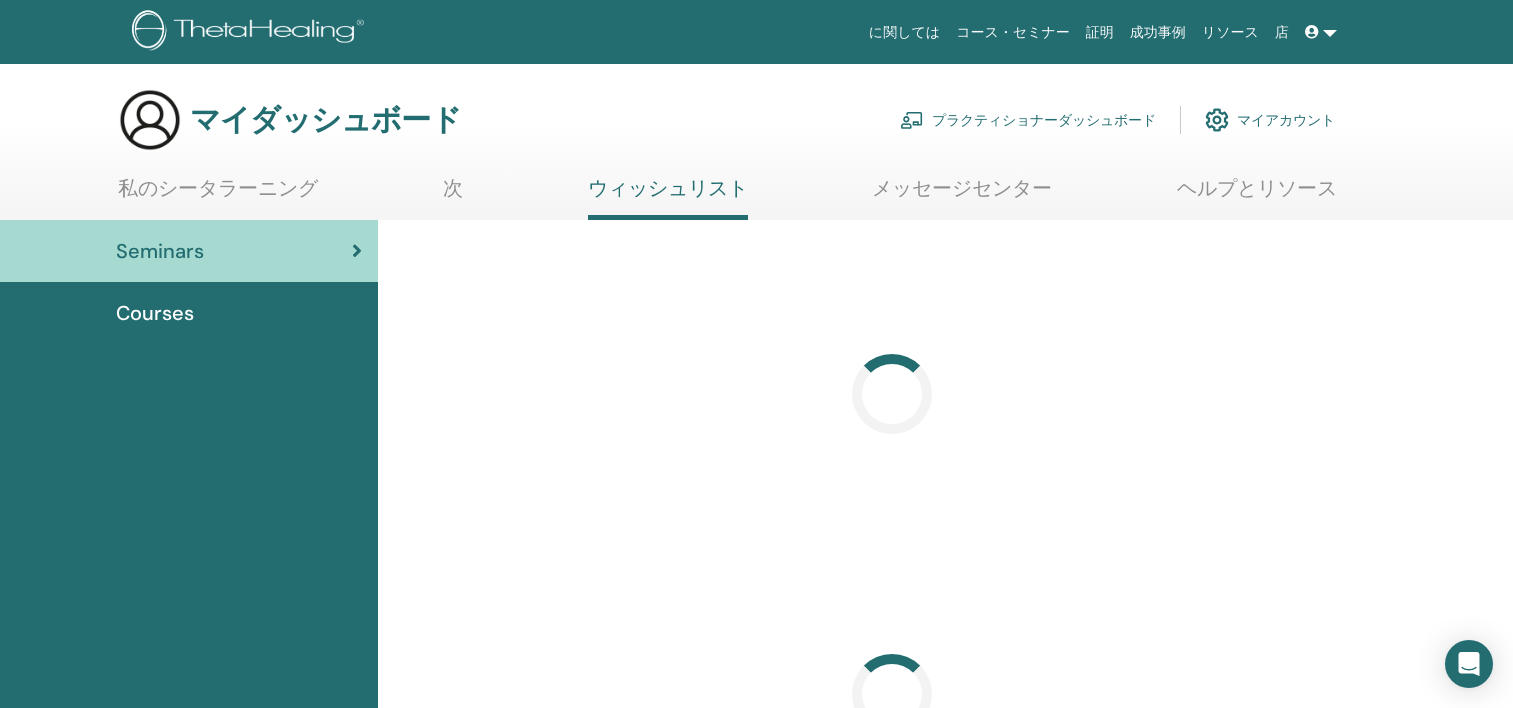 scroll, scrollTop: 0, scrollLeft: 0, axis: both 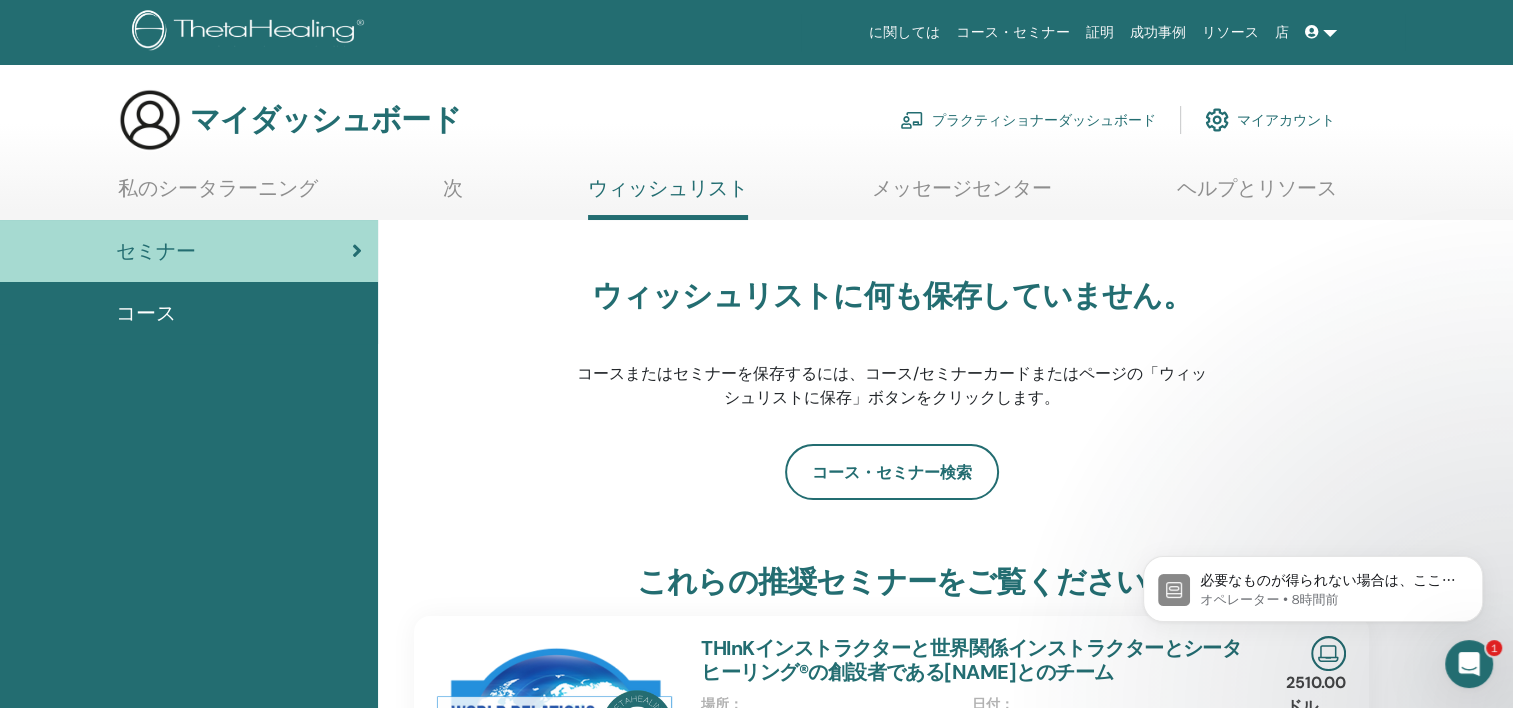click on "メッセージセンター" at bounding box center (962, 195) 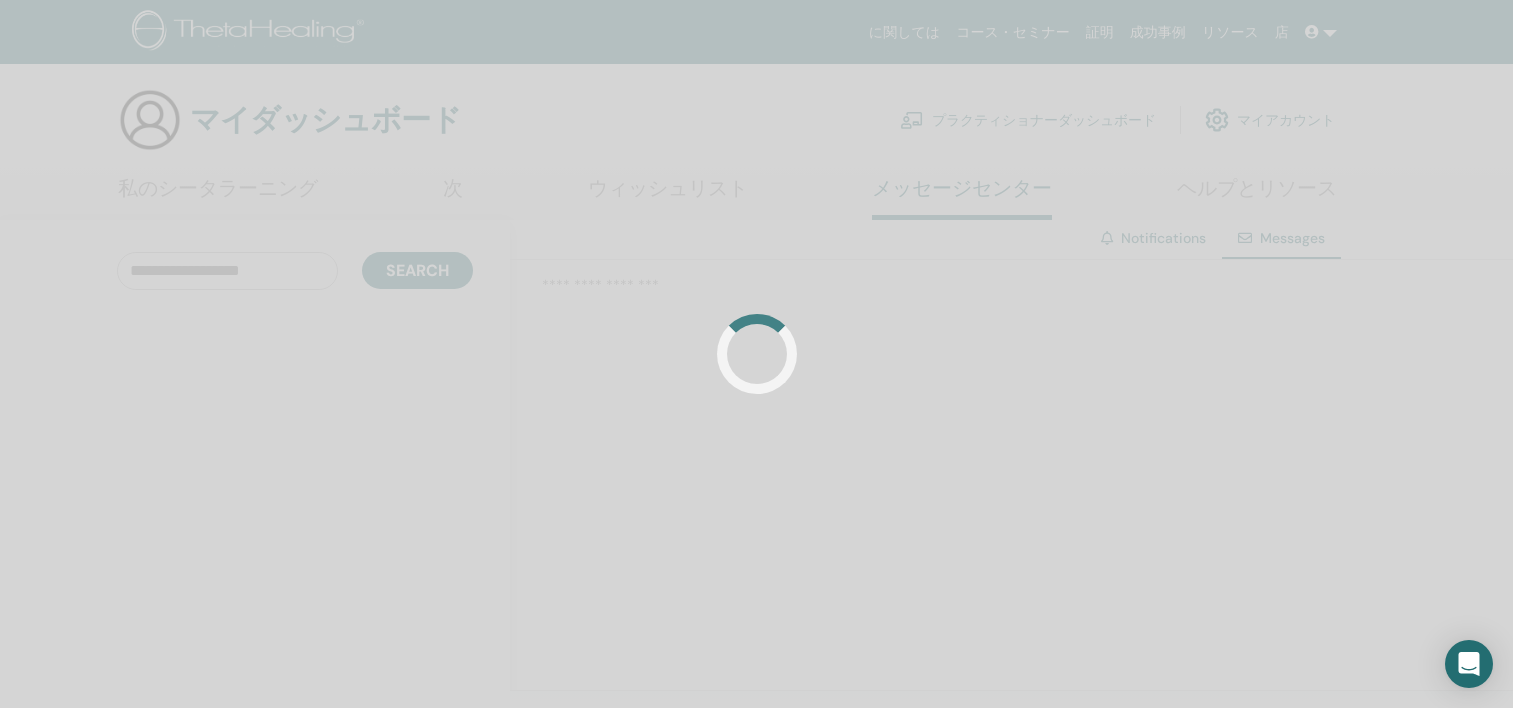 scroll, scrollTop: 0, scrollLeft: 0, axis: both 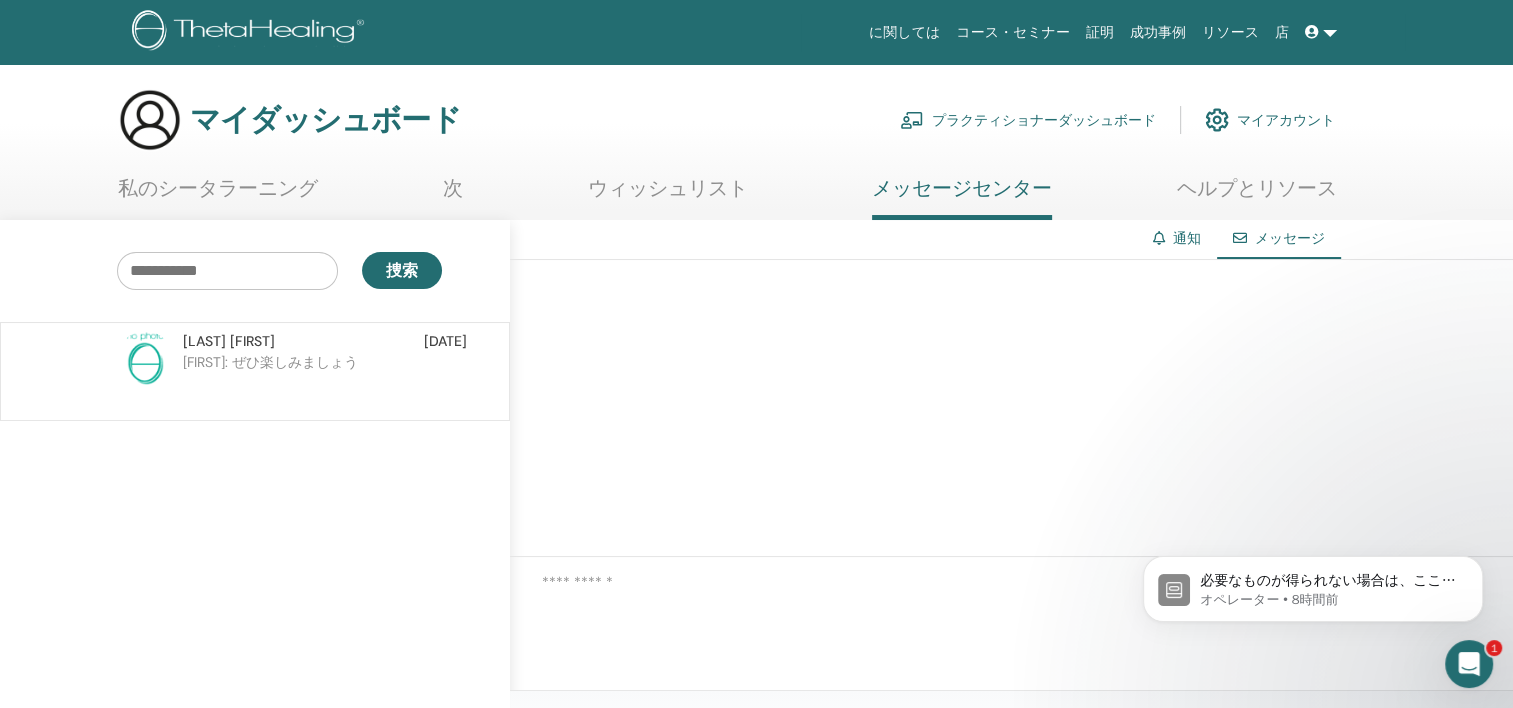 click on "ヘルプとリソース" at bounding box center [1257, 195] 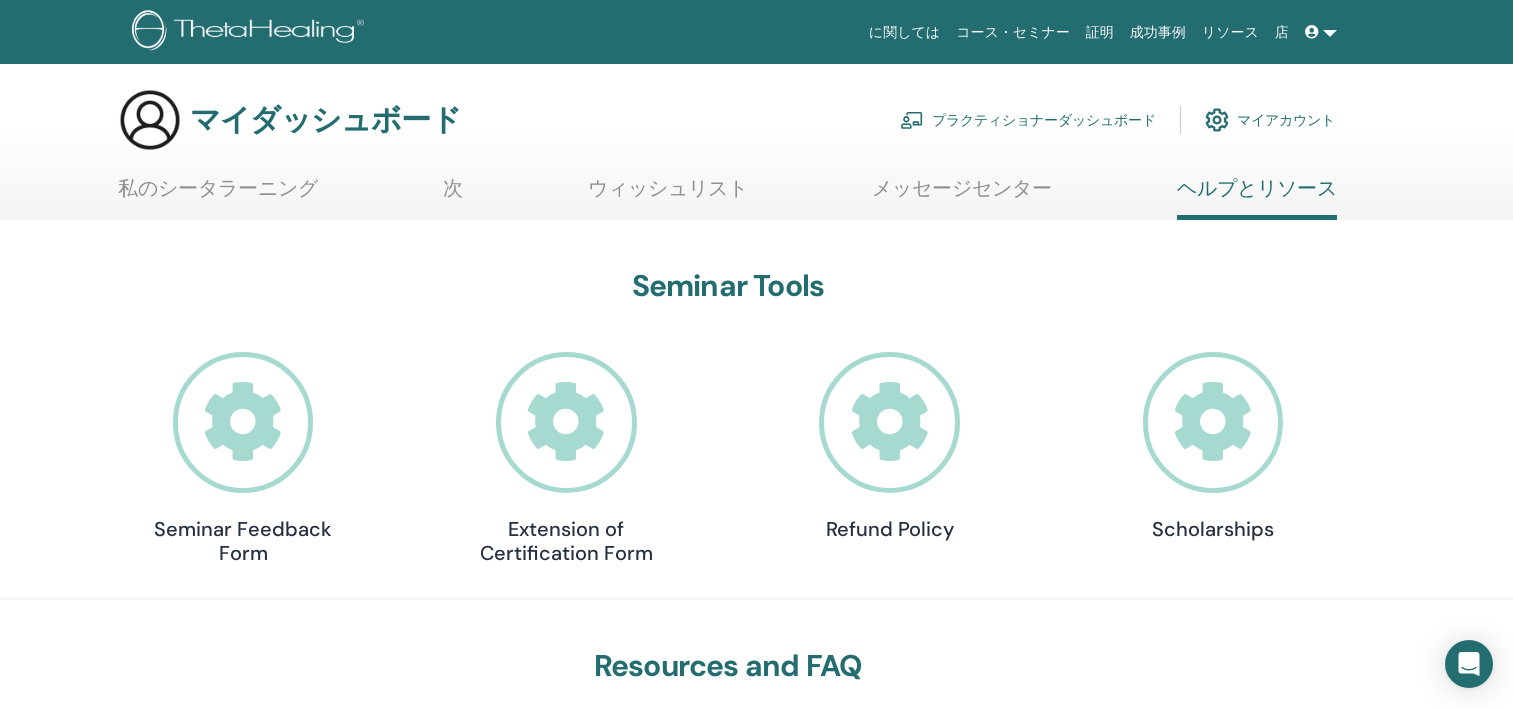 scroll, scrollTop: 0, scrollLeft: 0, axis: both 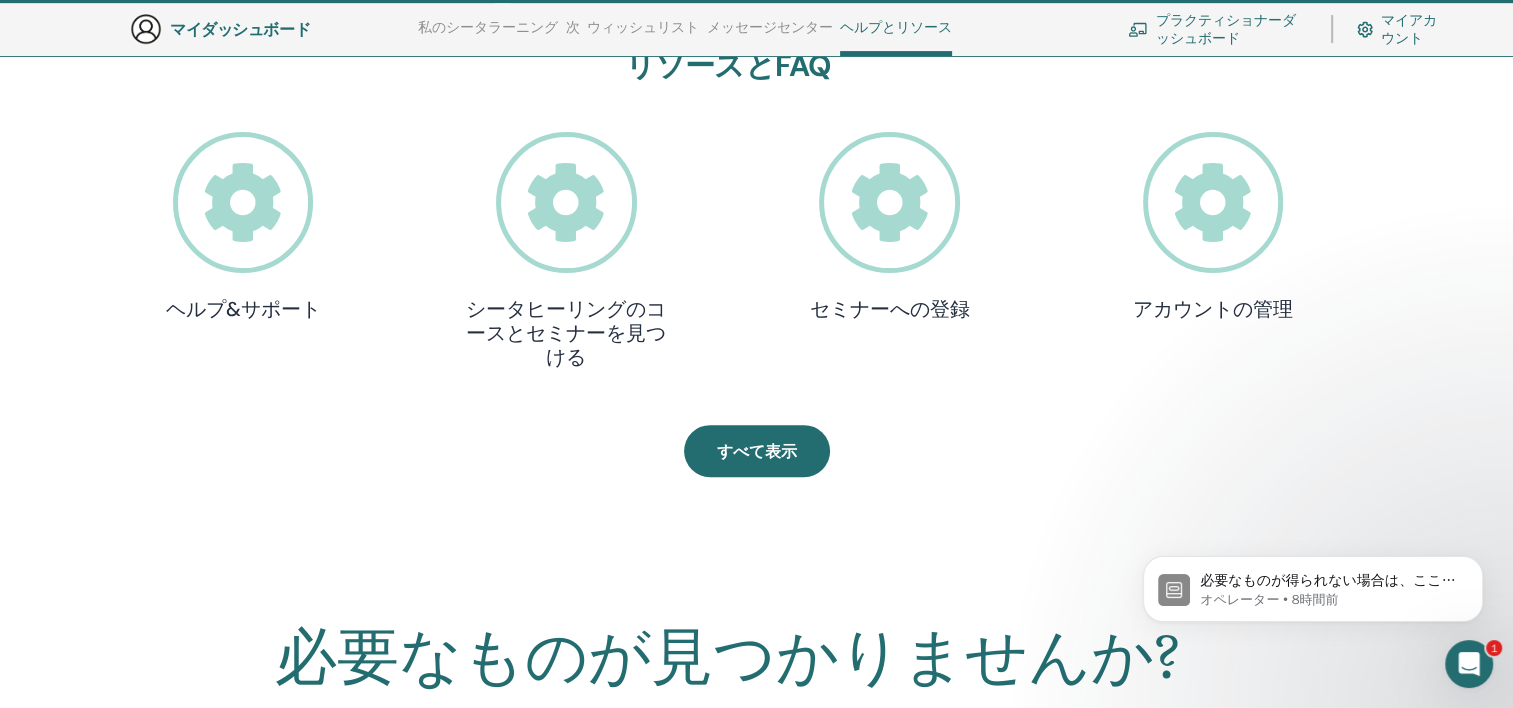 click at bounding box center (1213, 202) 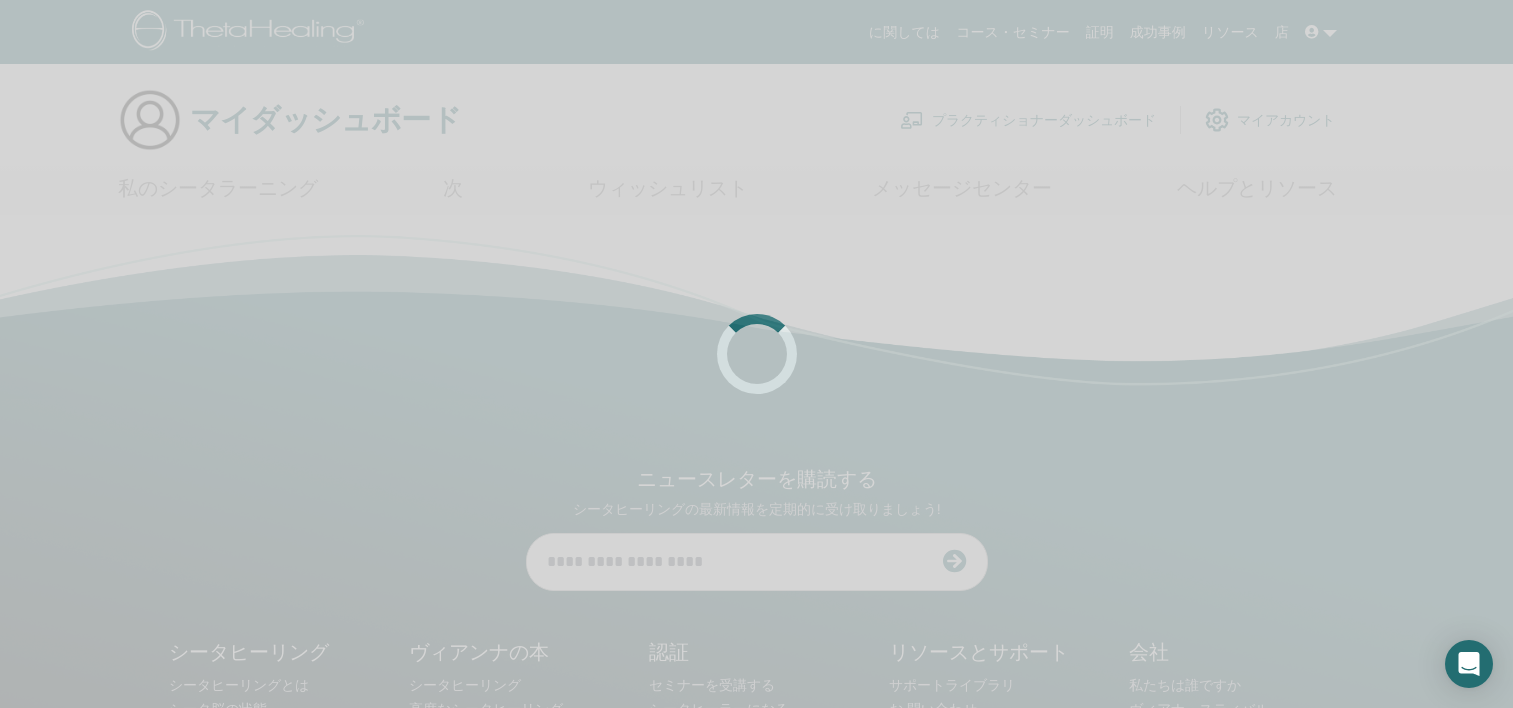 scroll, scrollTop: 0, scrollLeft: 0, axis: both 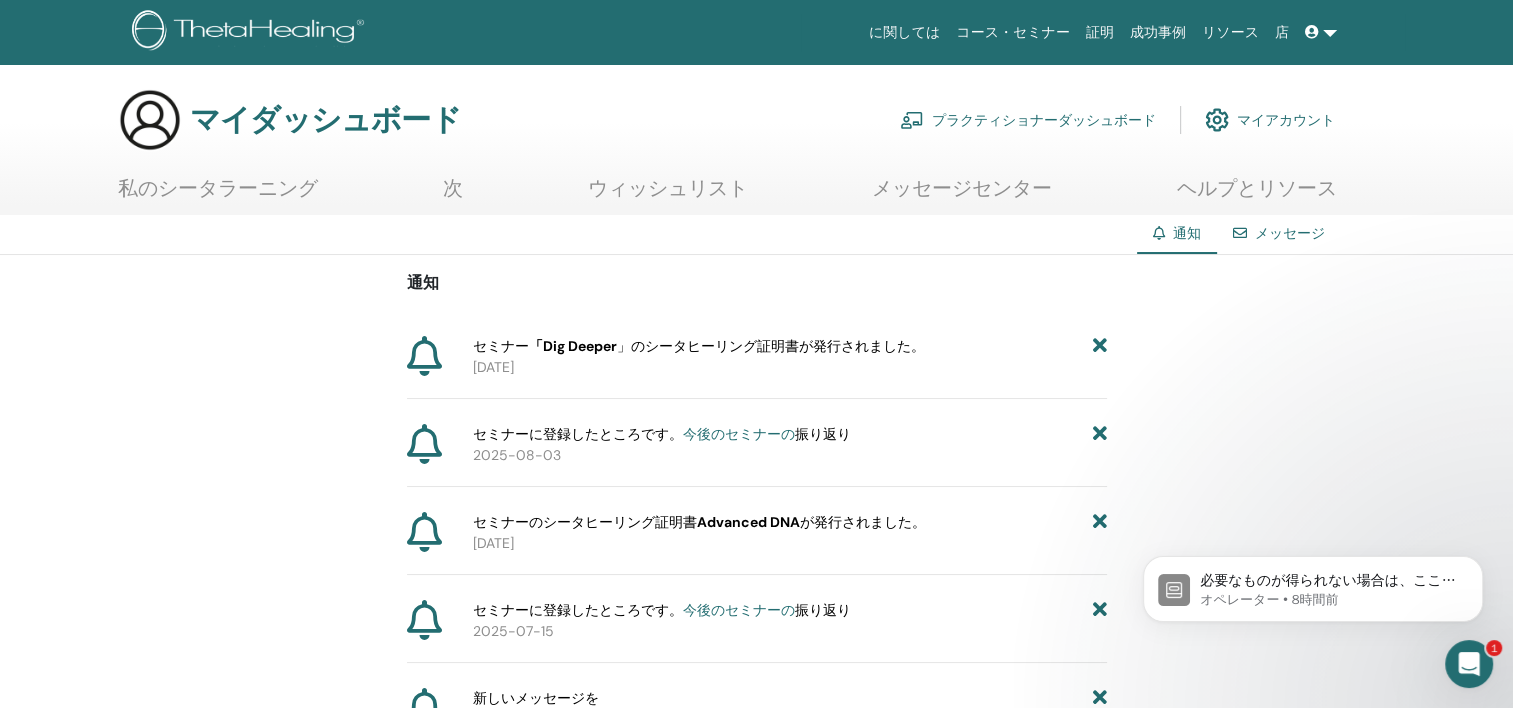 click 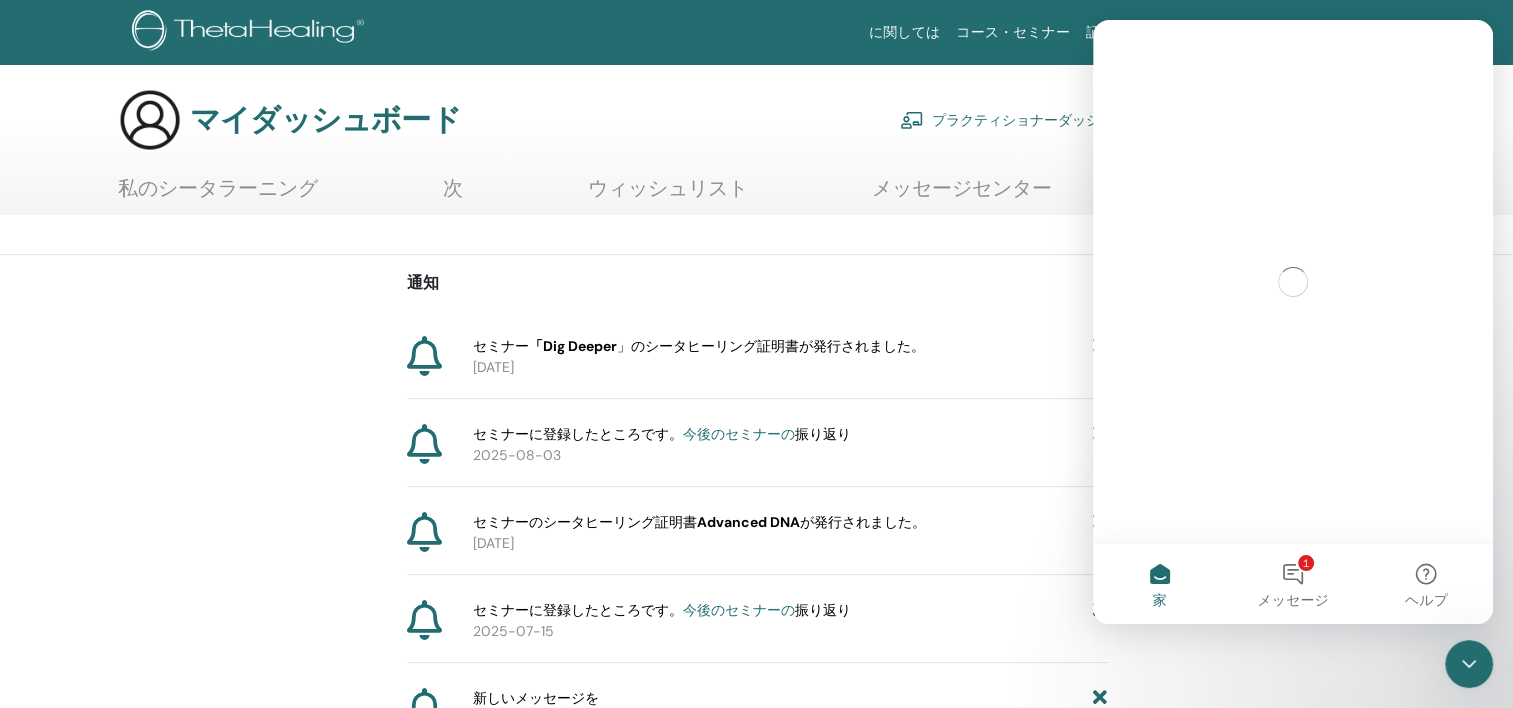 scroll, scrollTop: 0, scrollLeft: 0, axis: both 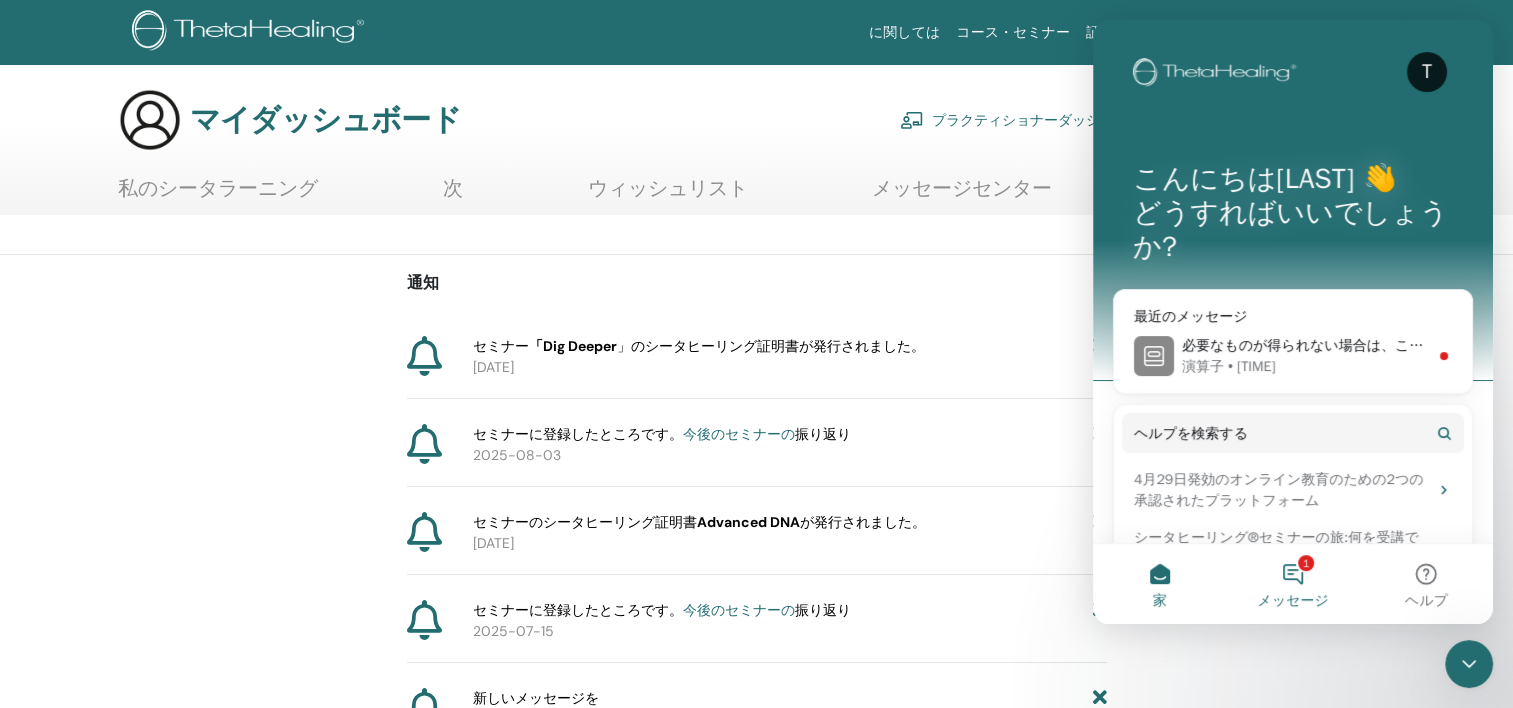 click on "1 メッセージ" at bounding box center [1292, 584] 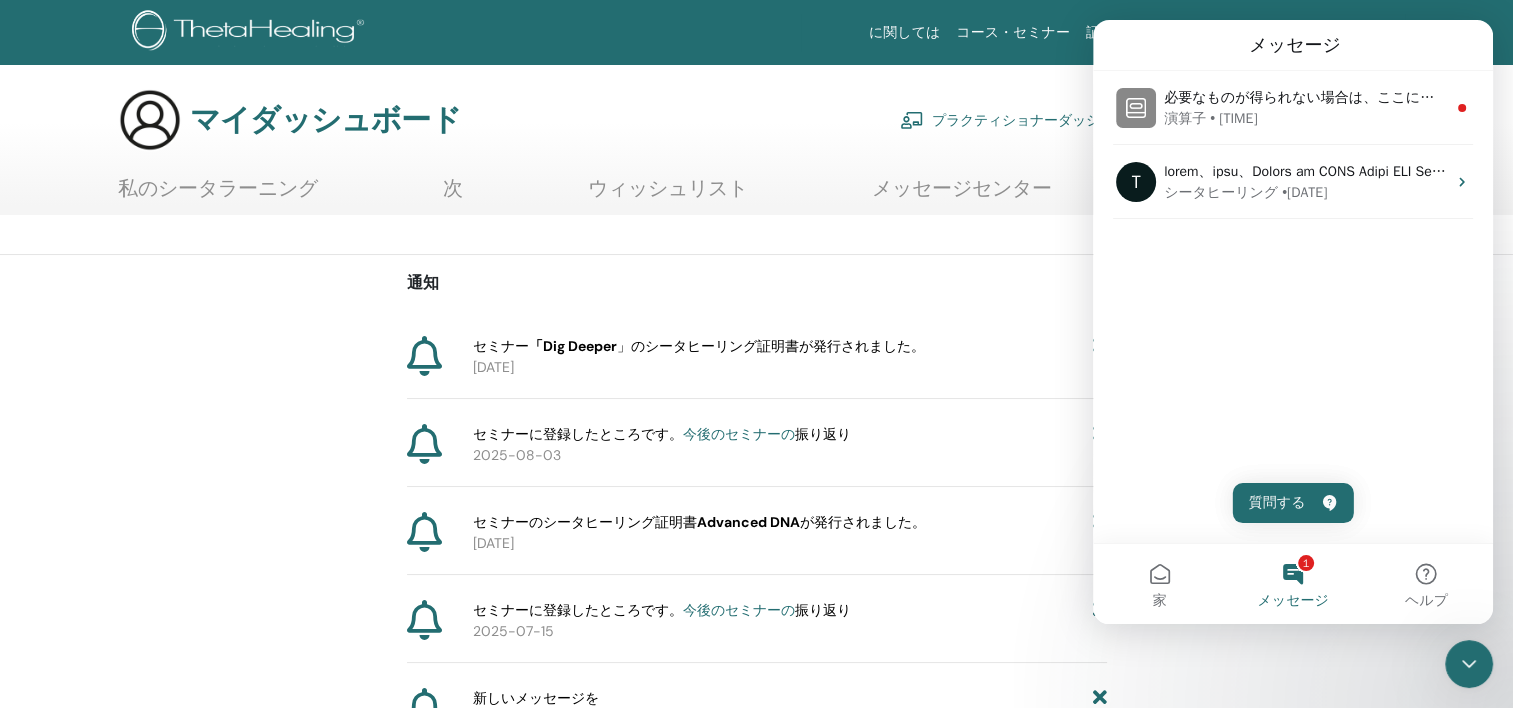 click on "1 メッセージ" at bounding box center [1292, 584] 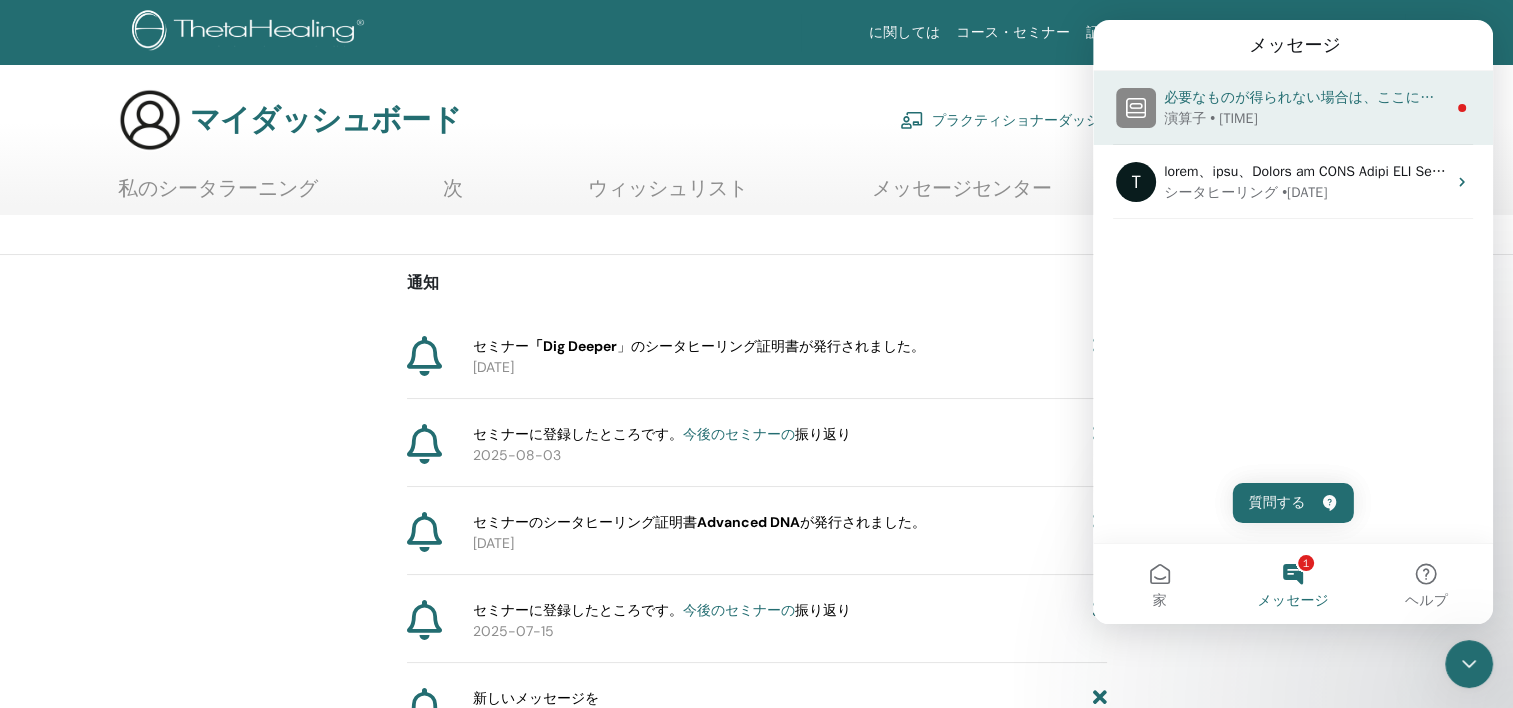 click on "必要なものが得られない場合は、ここに返信して会話を続けてください。" at bounding box center (1398, 97) 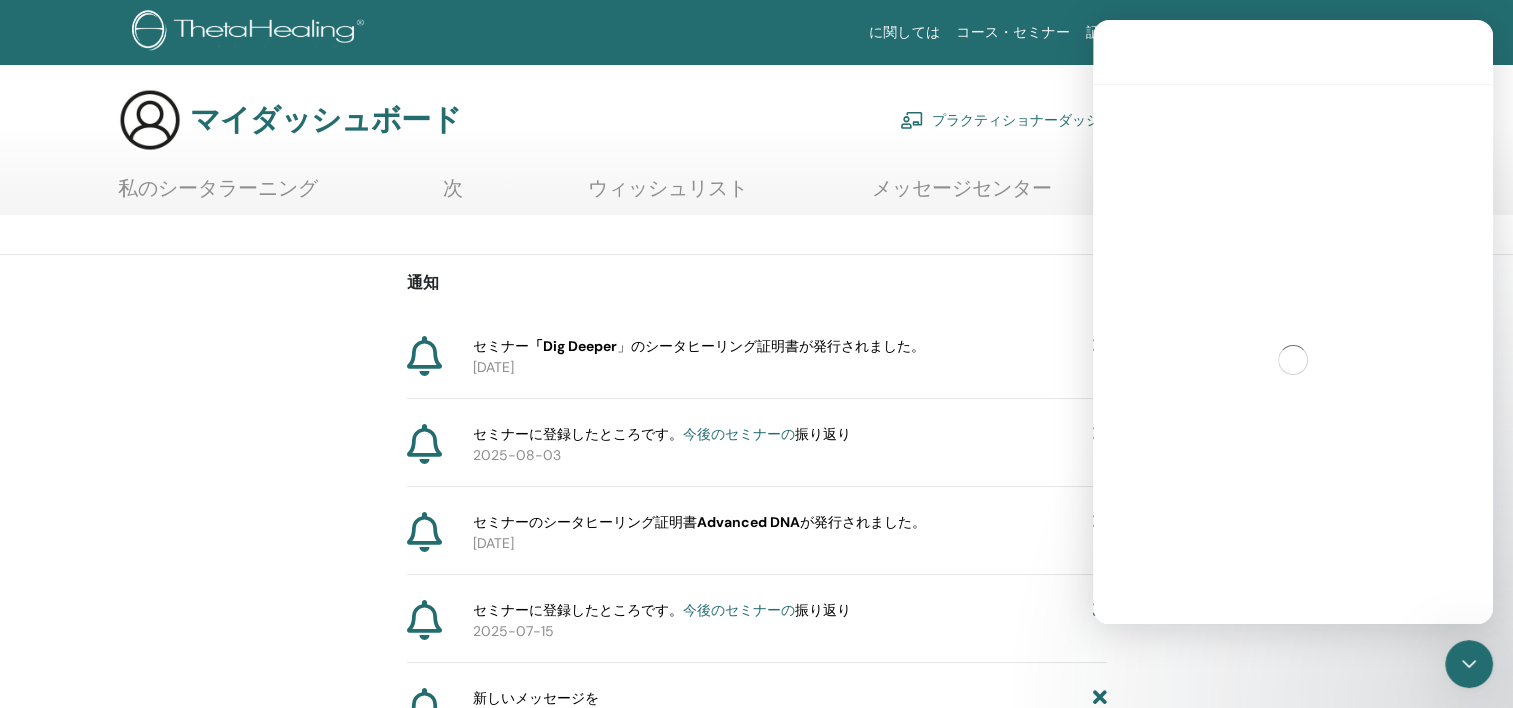 scroll, scrollTop: 3, scrollLeft: 0, axis: vertical 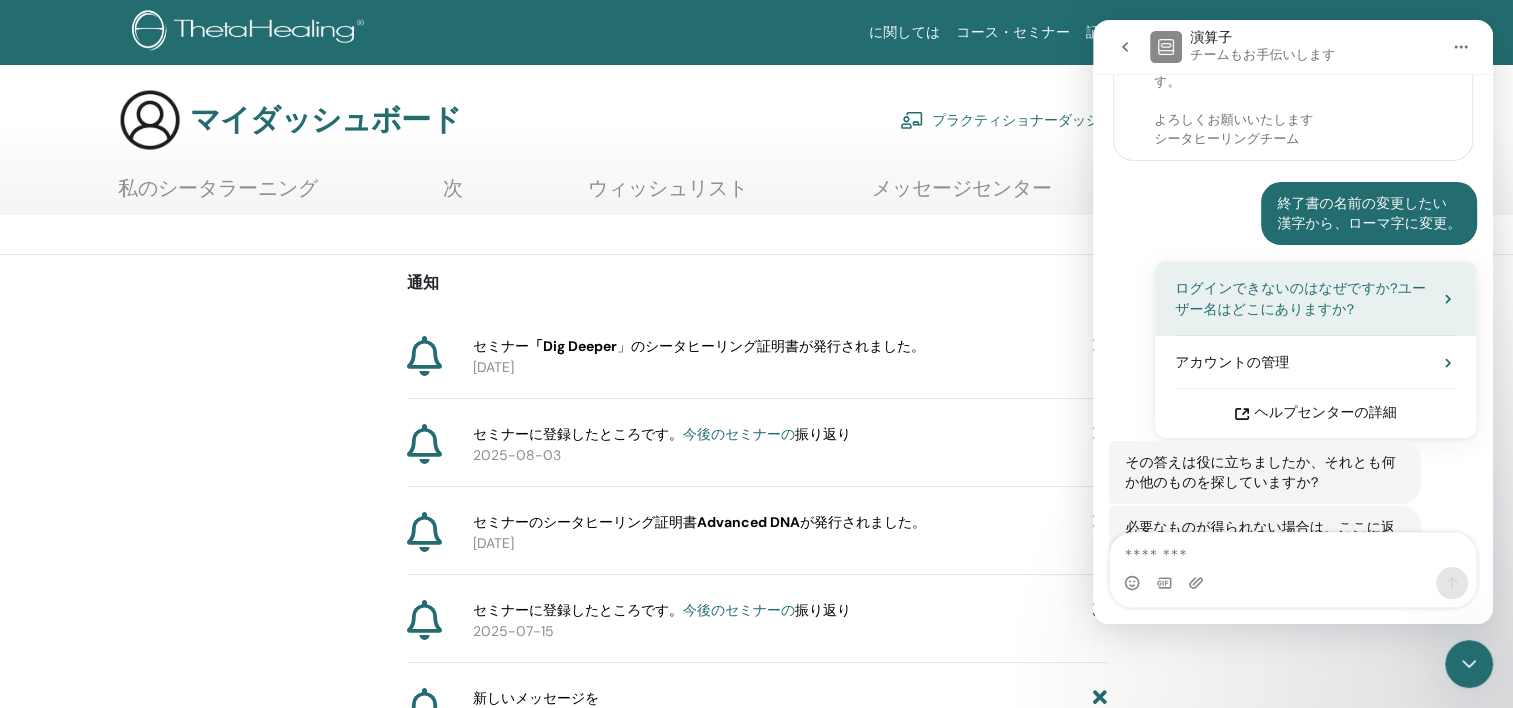 click on "ログインできないのはなぜですか?ユーザー名はどこにありますか?" at bounding box center (1315, 299) 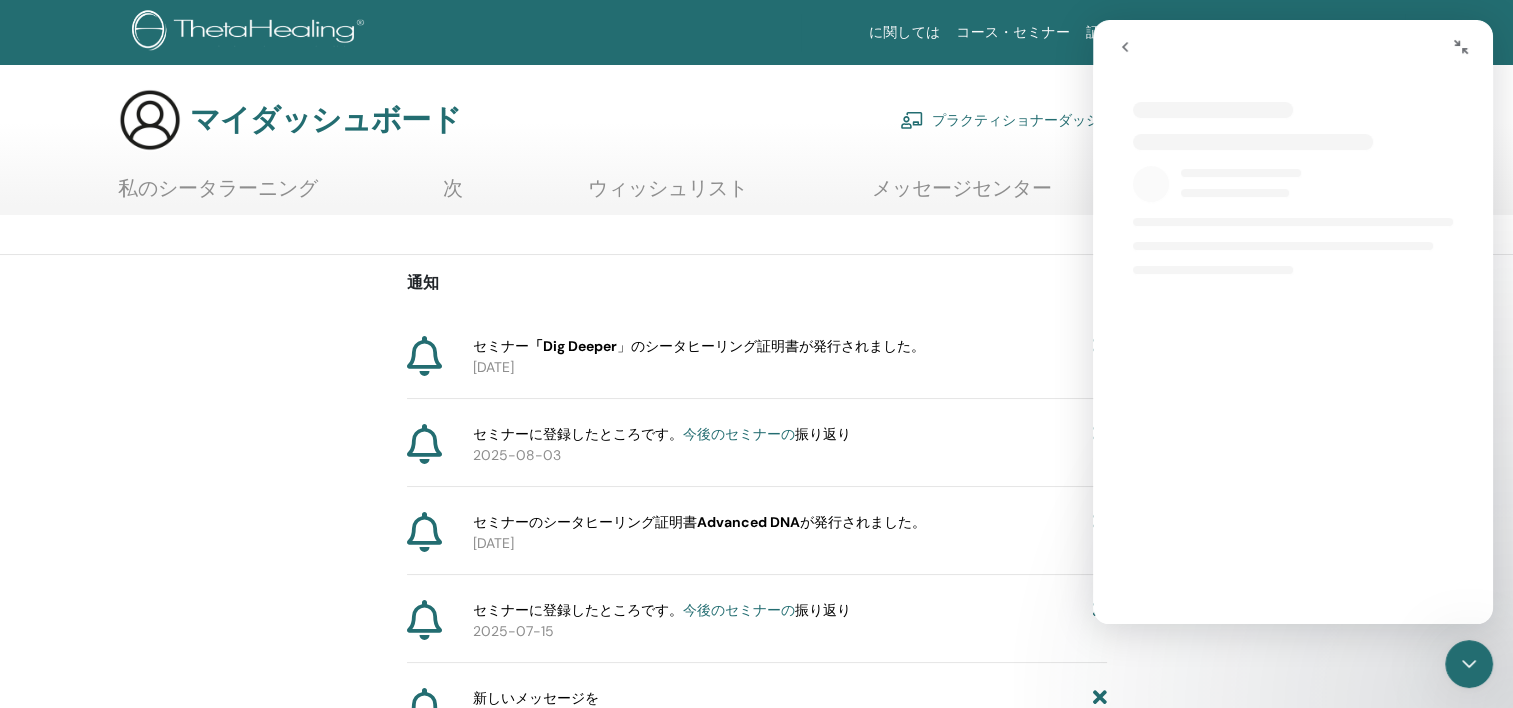 scroll, scrollTop: 0, scrollLeft: 0, axis: both 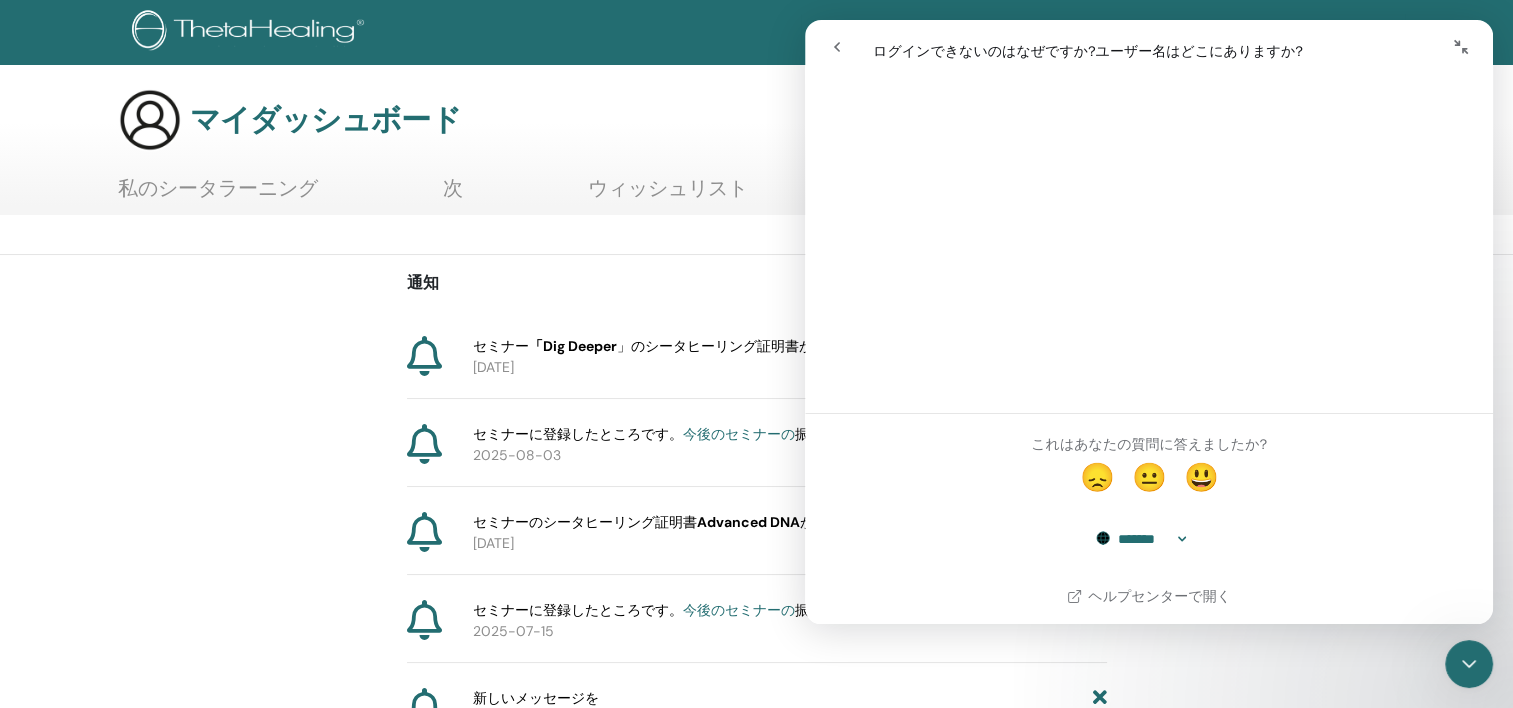 click on "**********" at bounding box center (1149, 539) 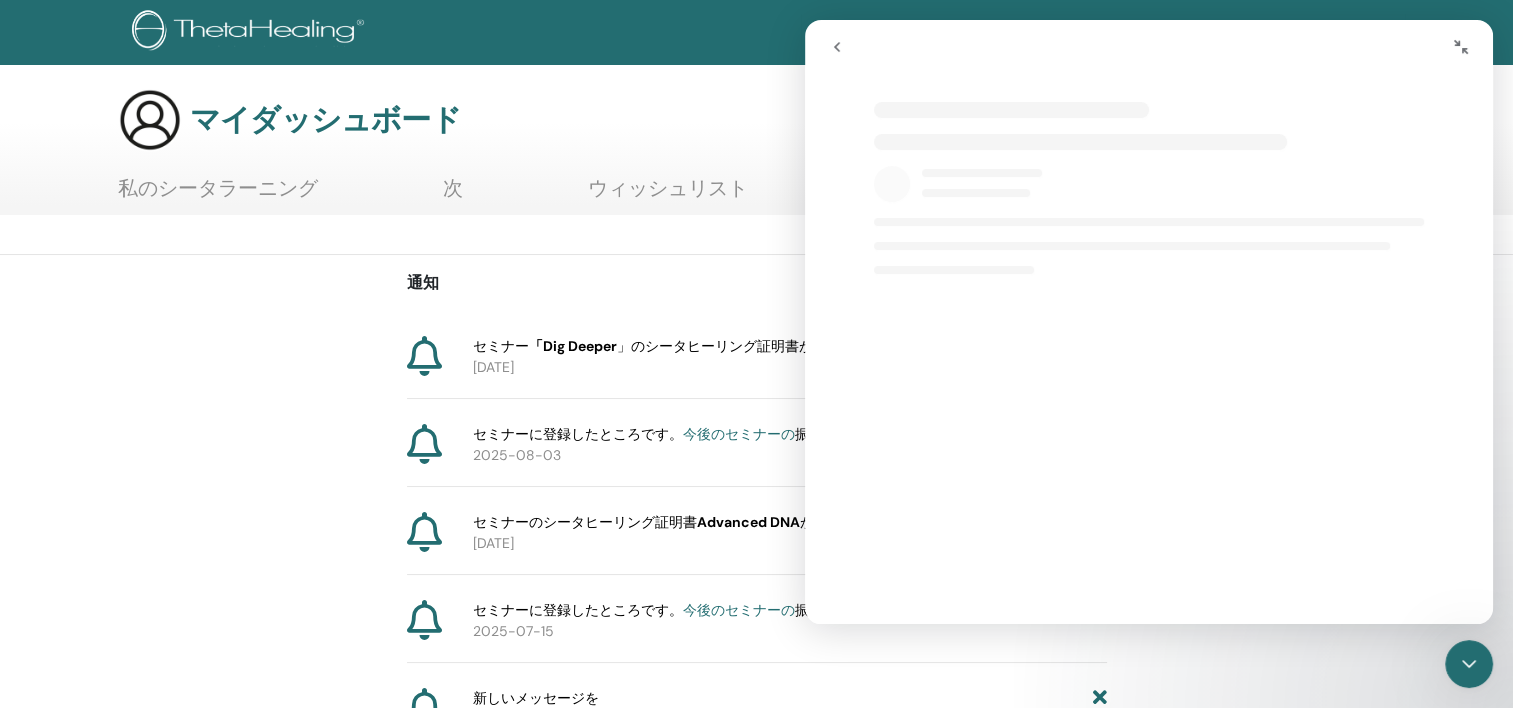 select on "**" 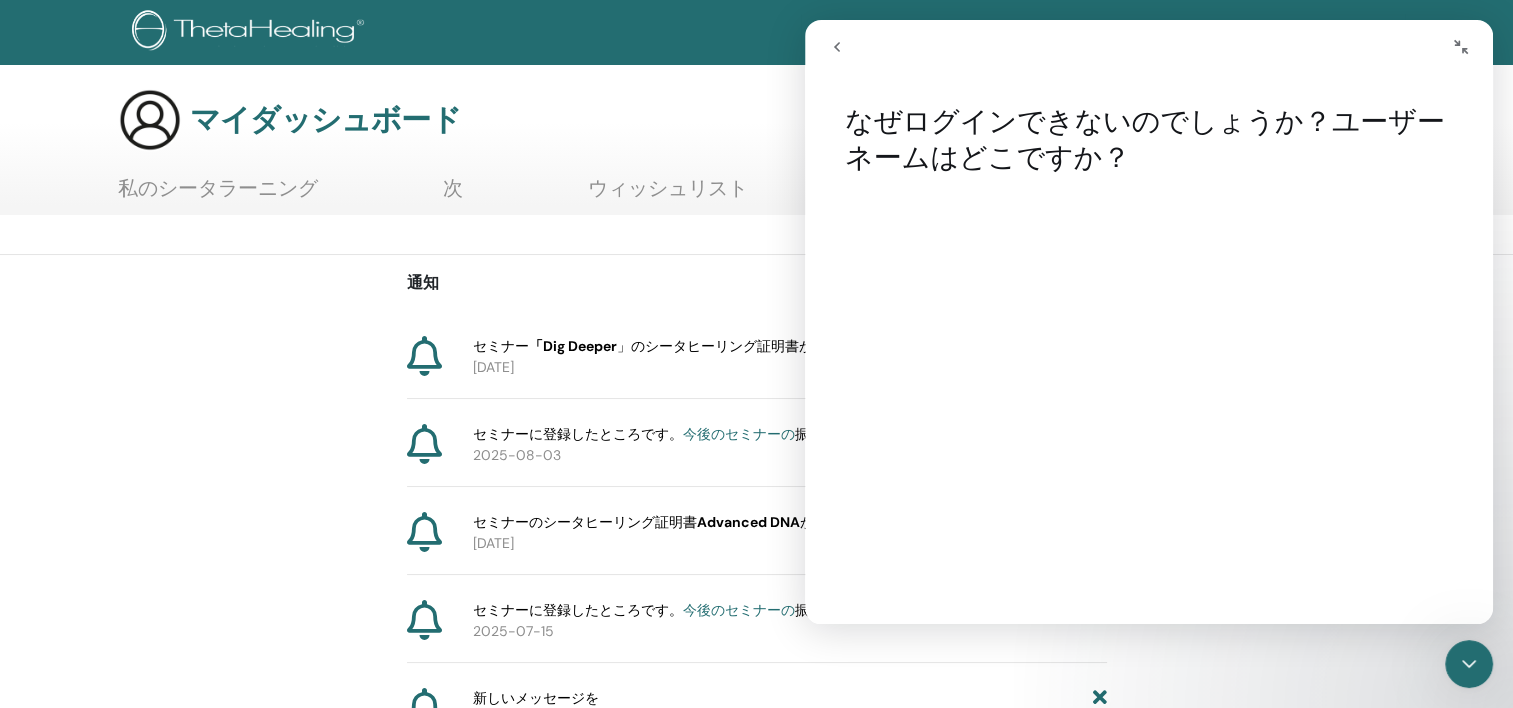 click 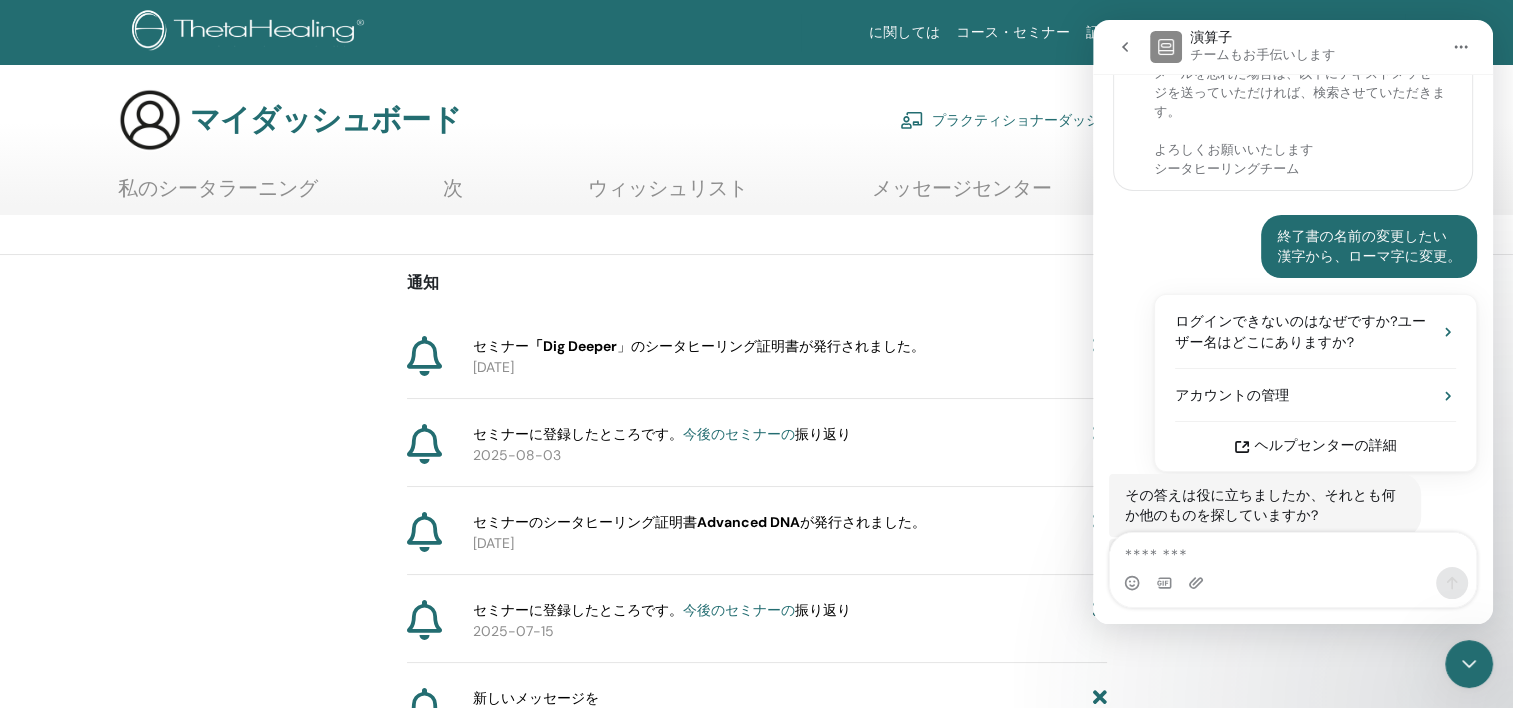 scroll, scrollTop: 304, scrollLeft: 0, axis: vertical 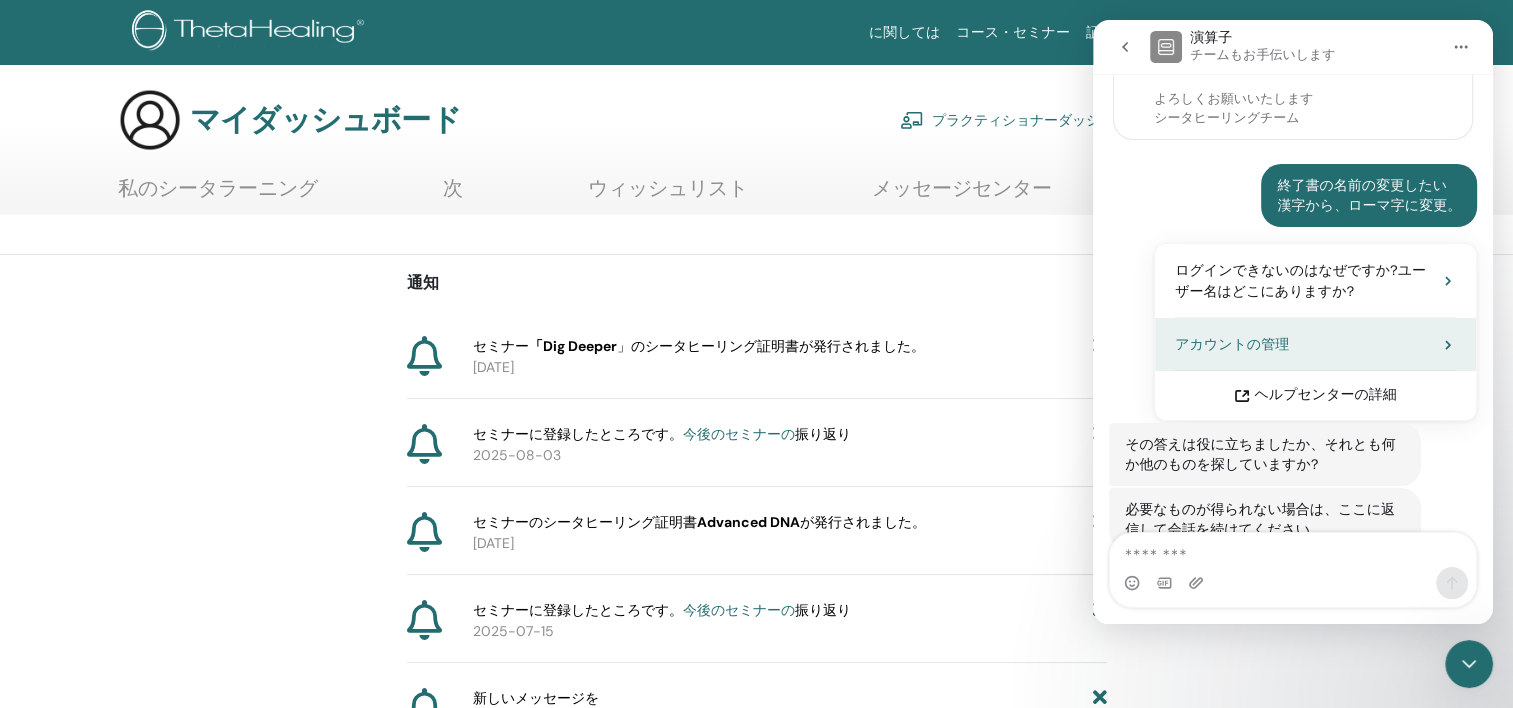 click 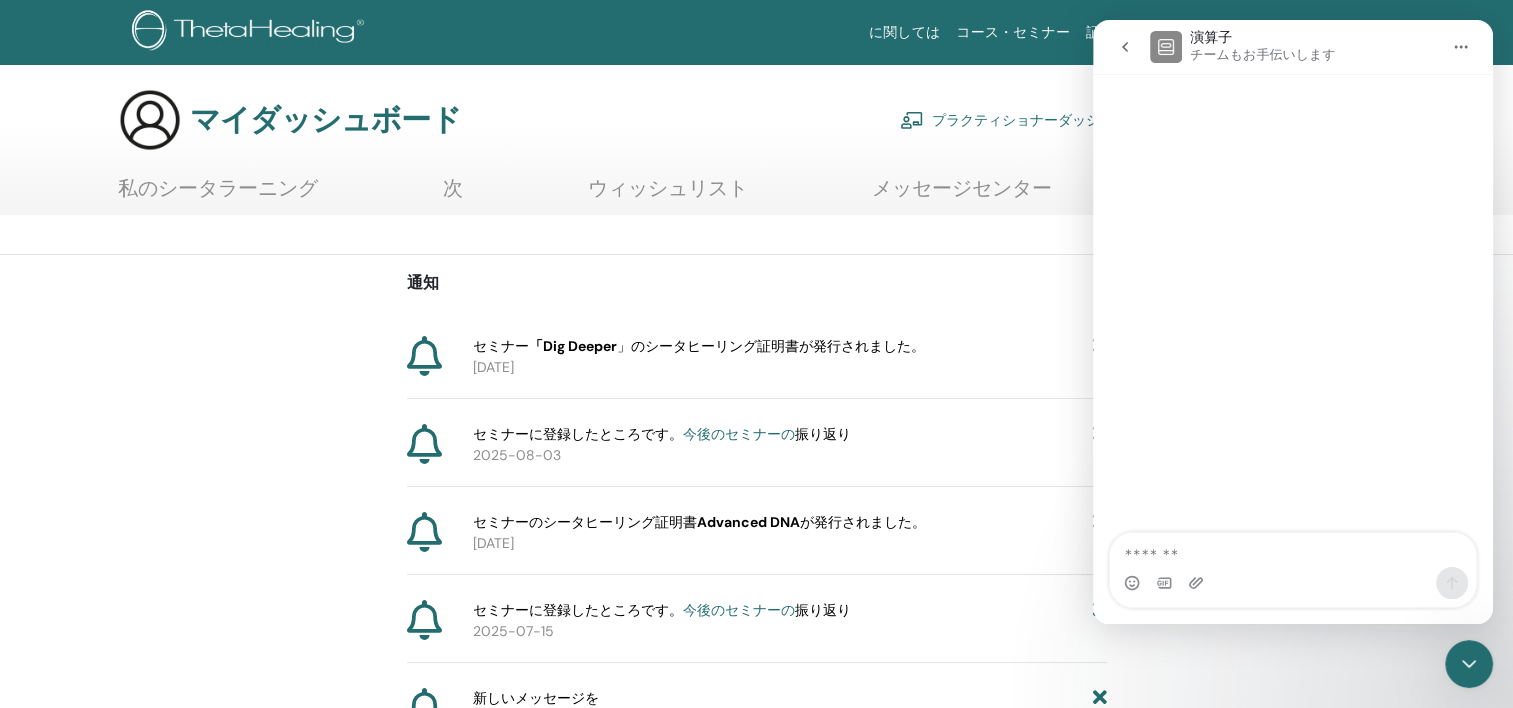 scroll, scrollTop: 0, scrollLeft: 0, axis: both 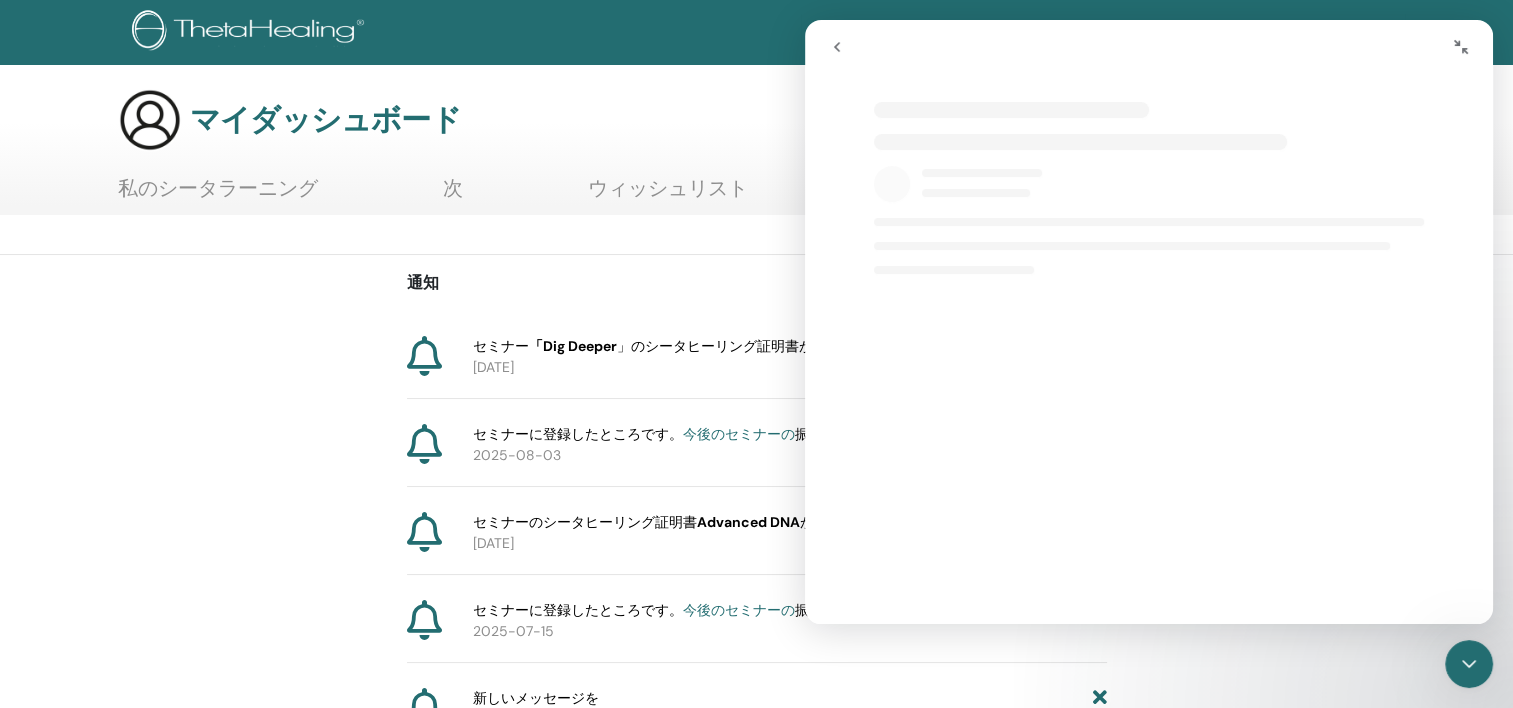 select on "**" 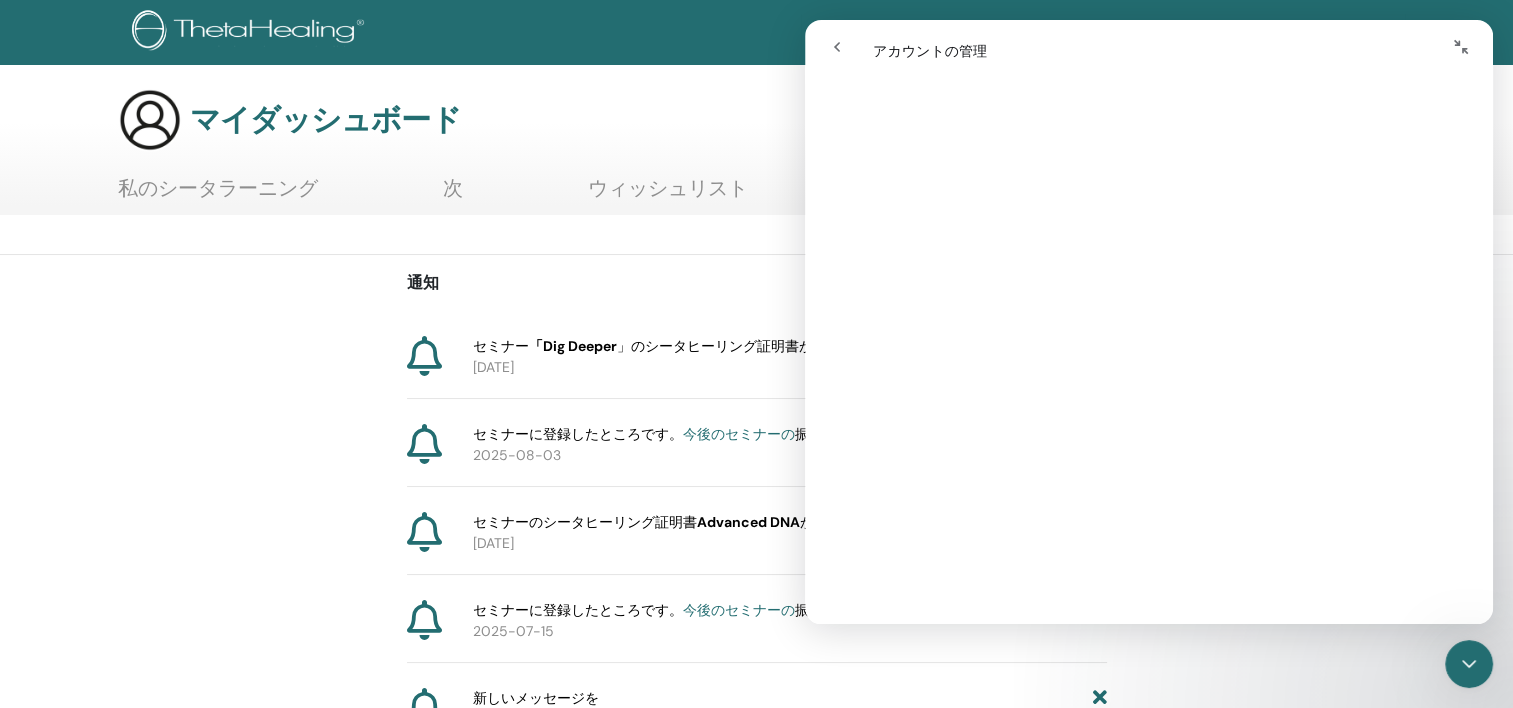 scroll, scrollTop: 100, scrollLeft: 0, axis: vertical 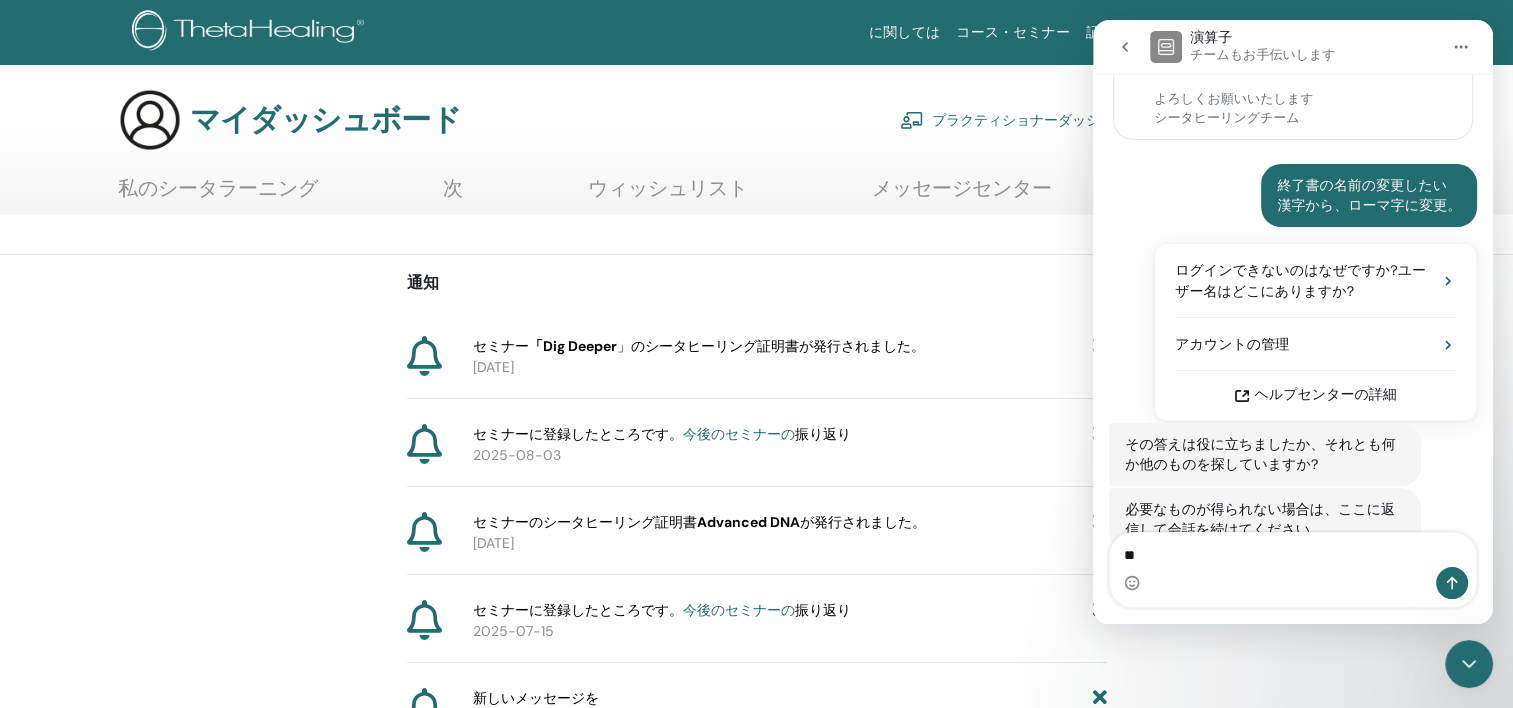type on "*" 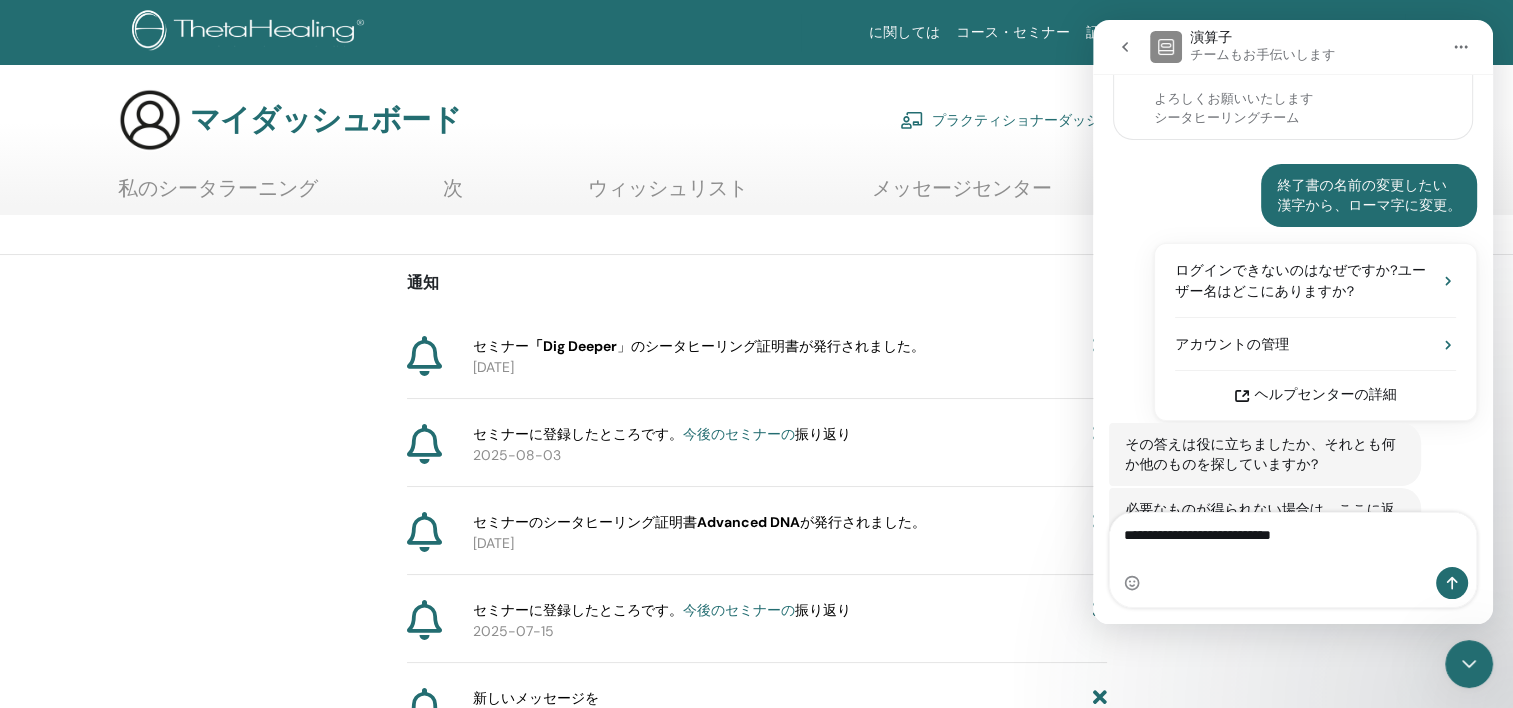scroll, scrollTop: 324, scrollLeft: 0, axis: vertical 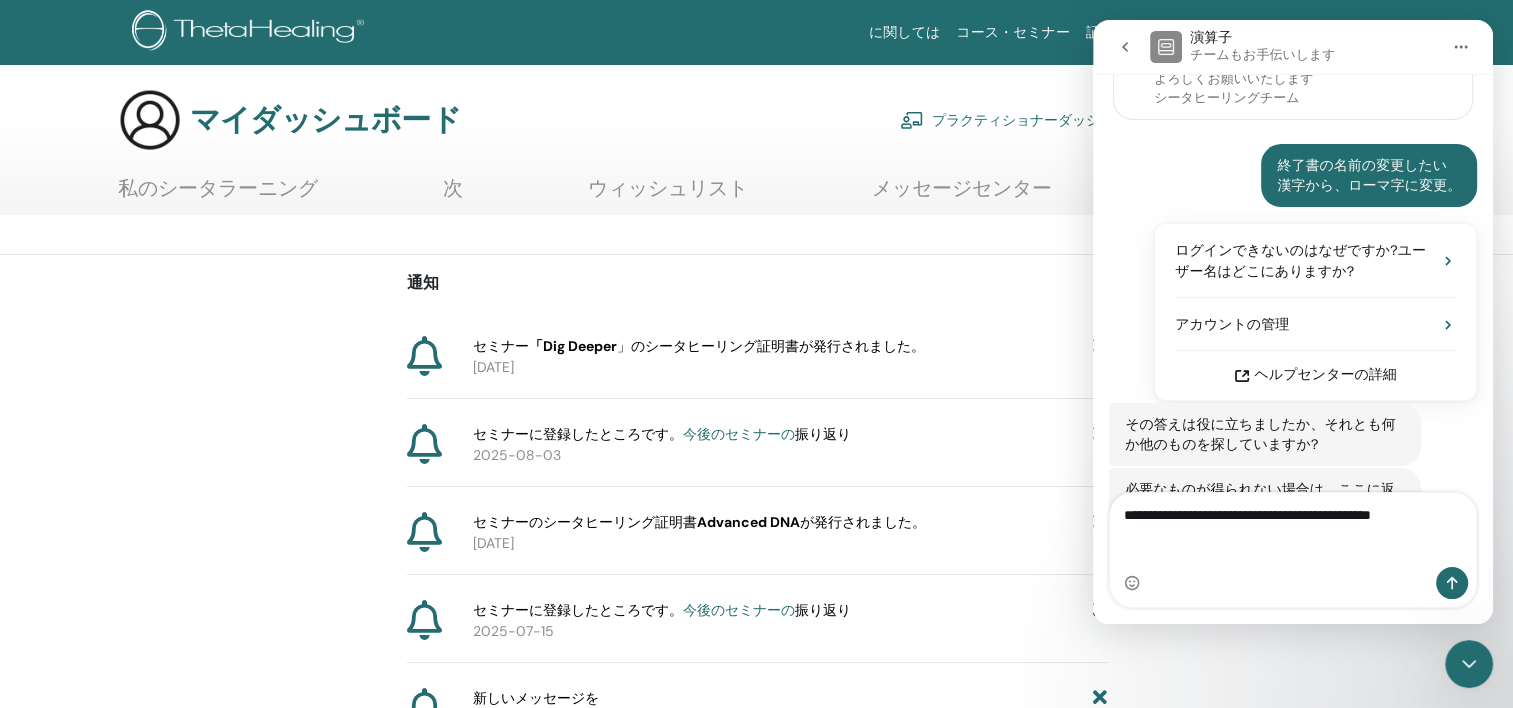 type on "**********" 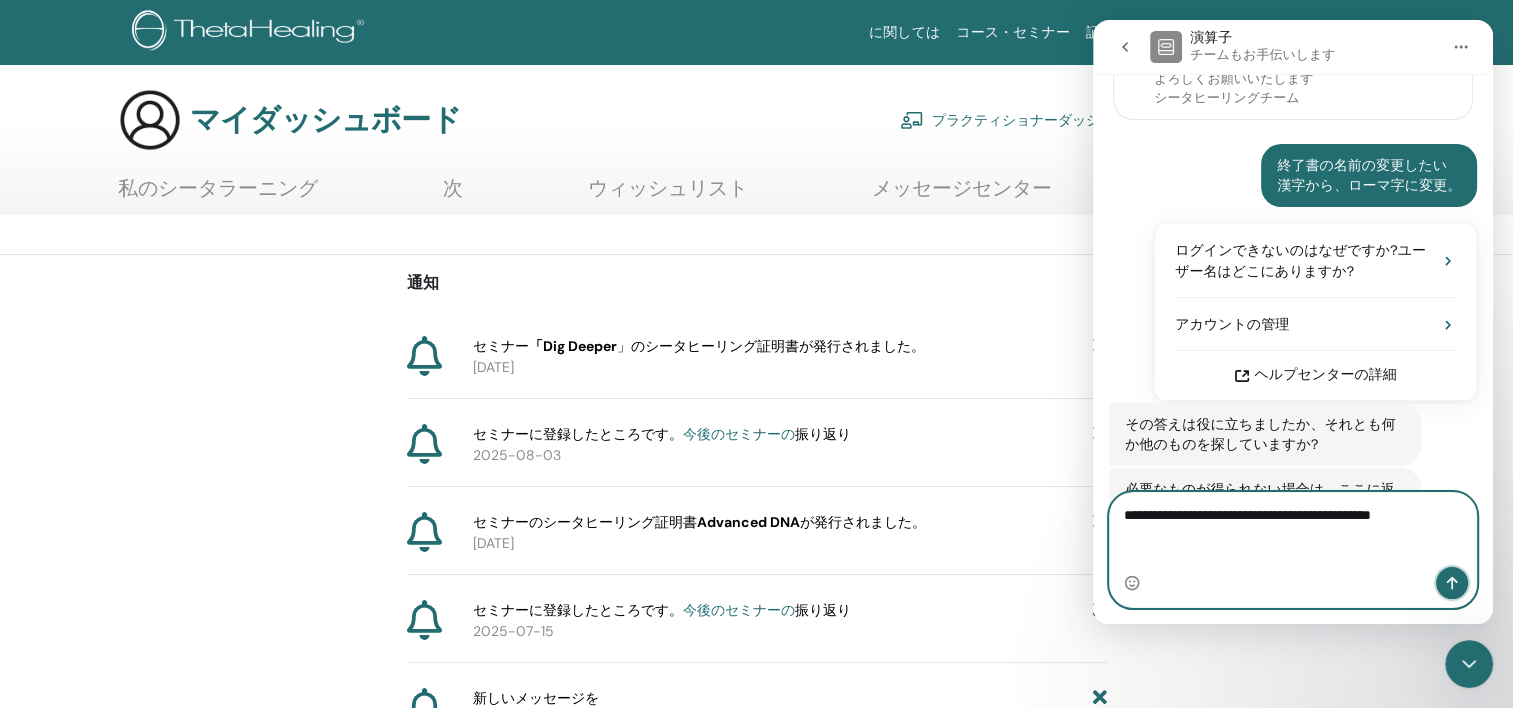click 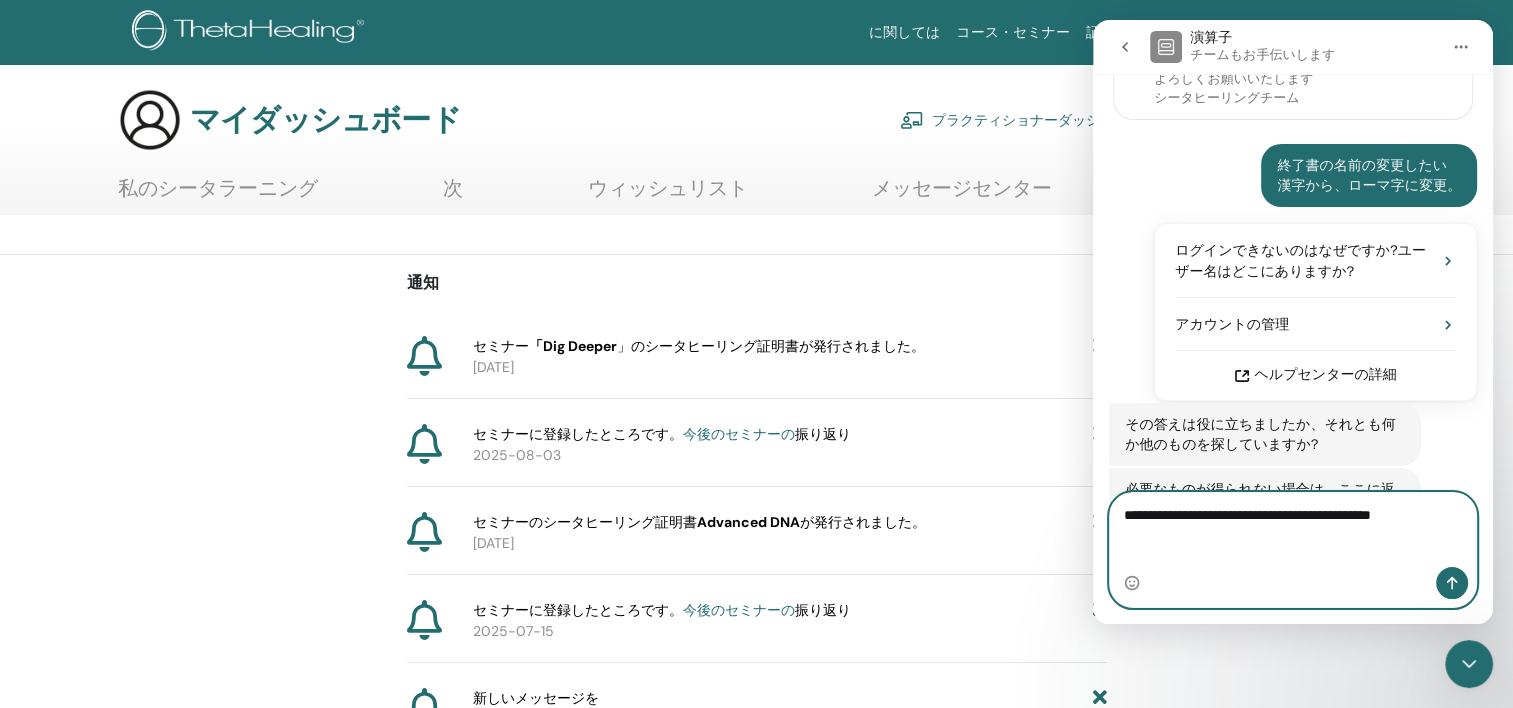 type 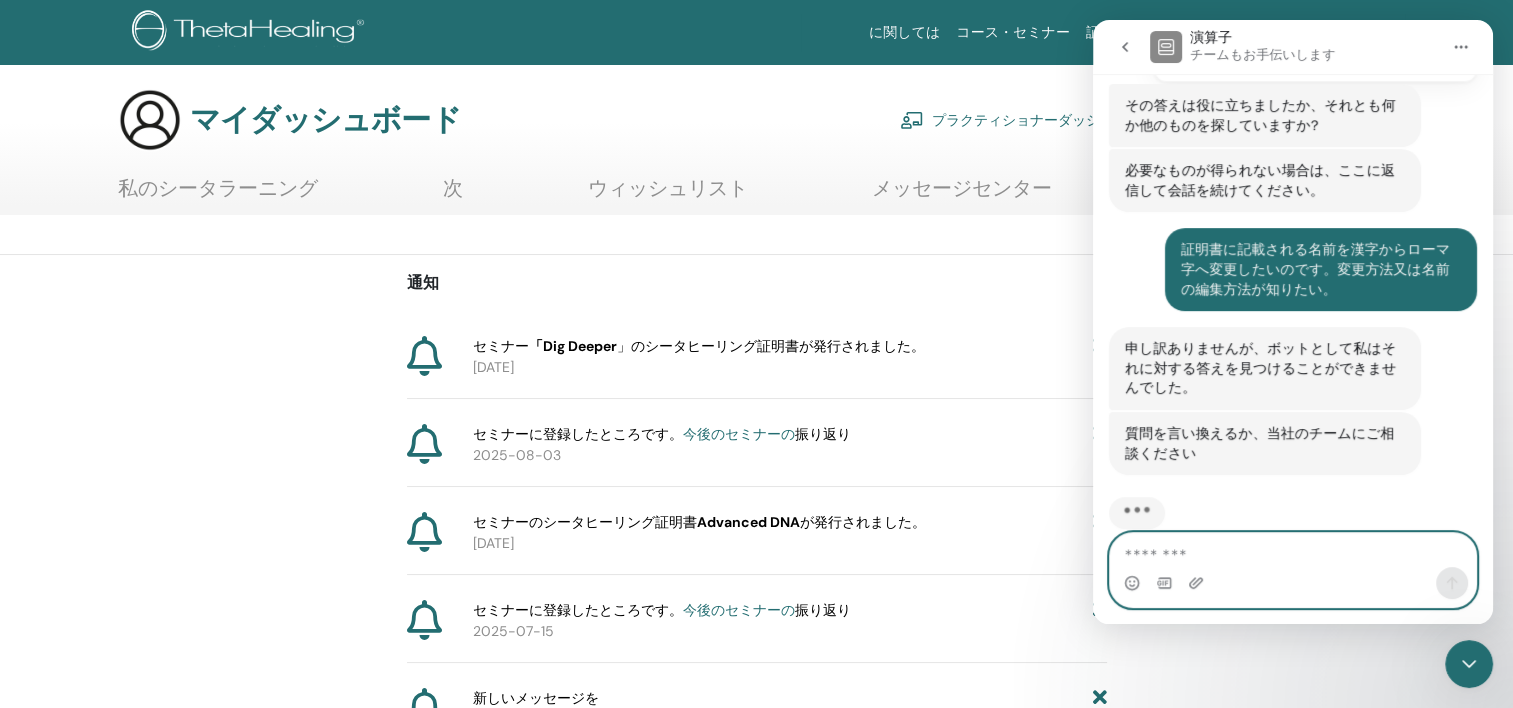 scroll, scrollTop: 644, scrollLeft: 0, axis: vertical 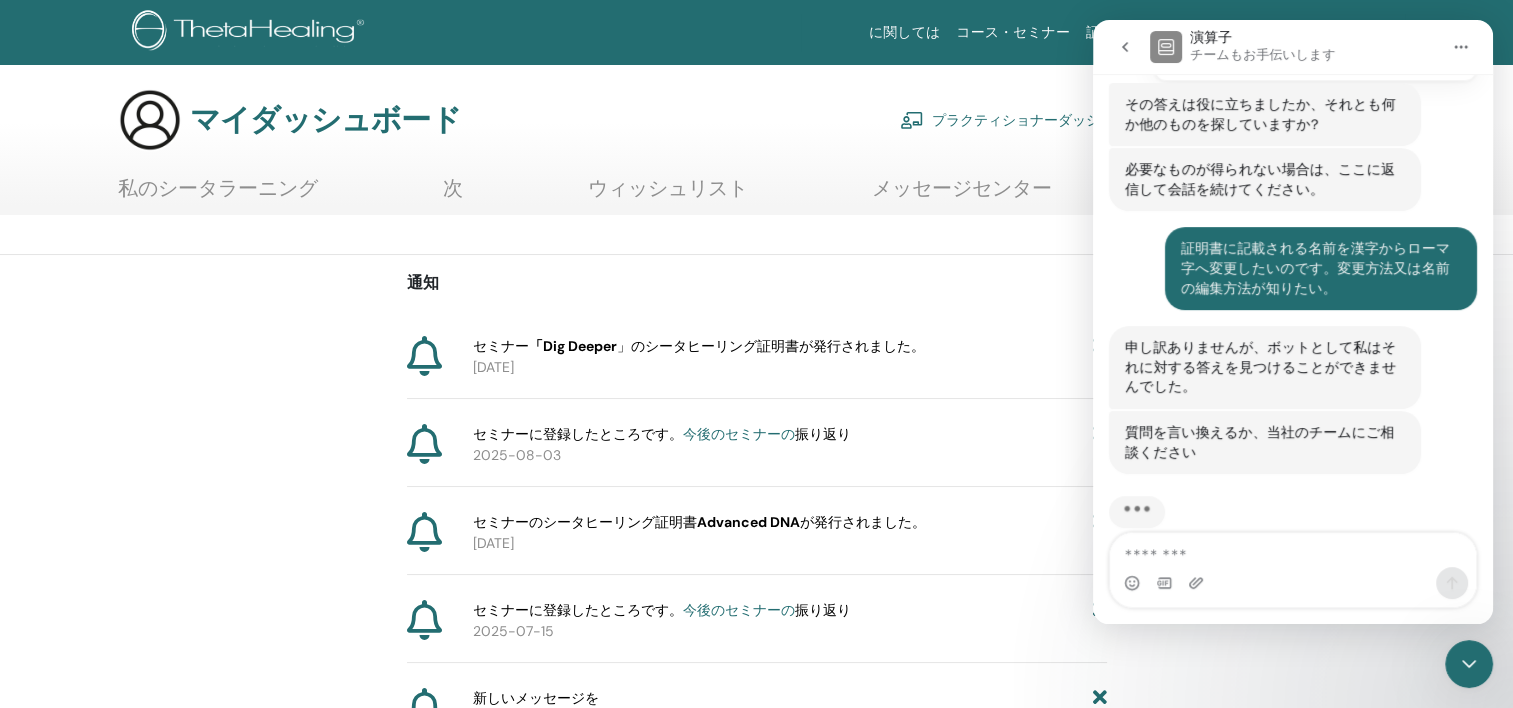 click at bounding box center [1137, 512] 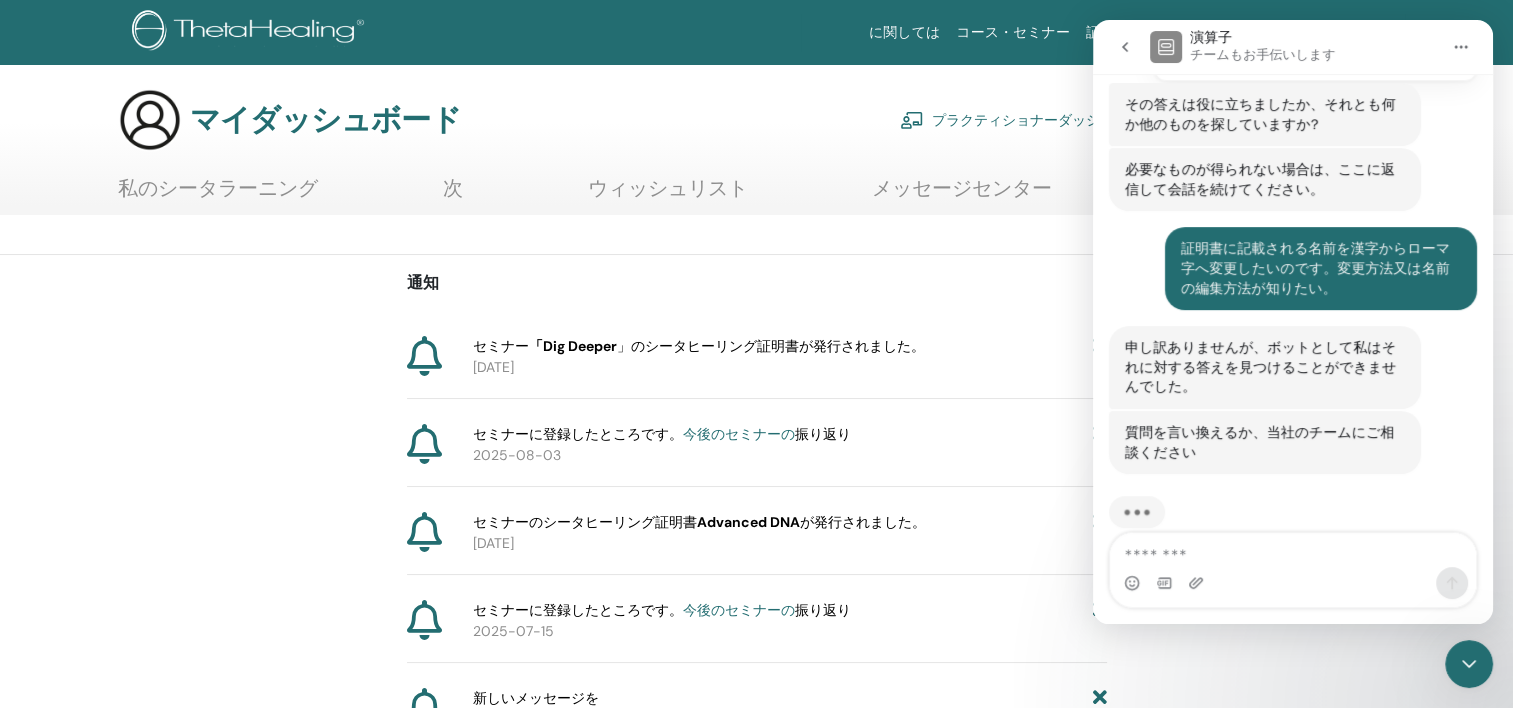 click 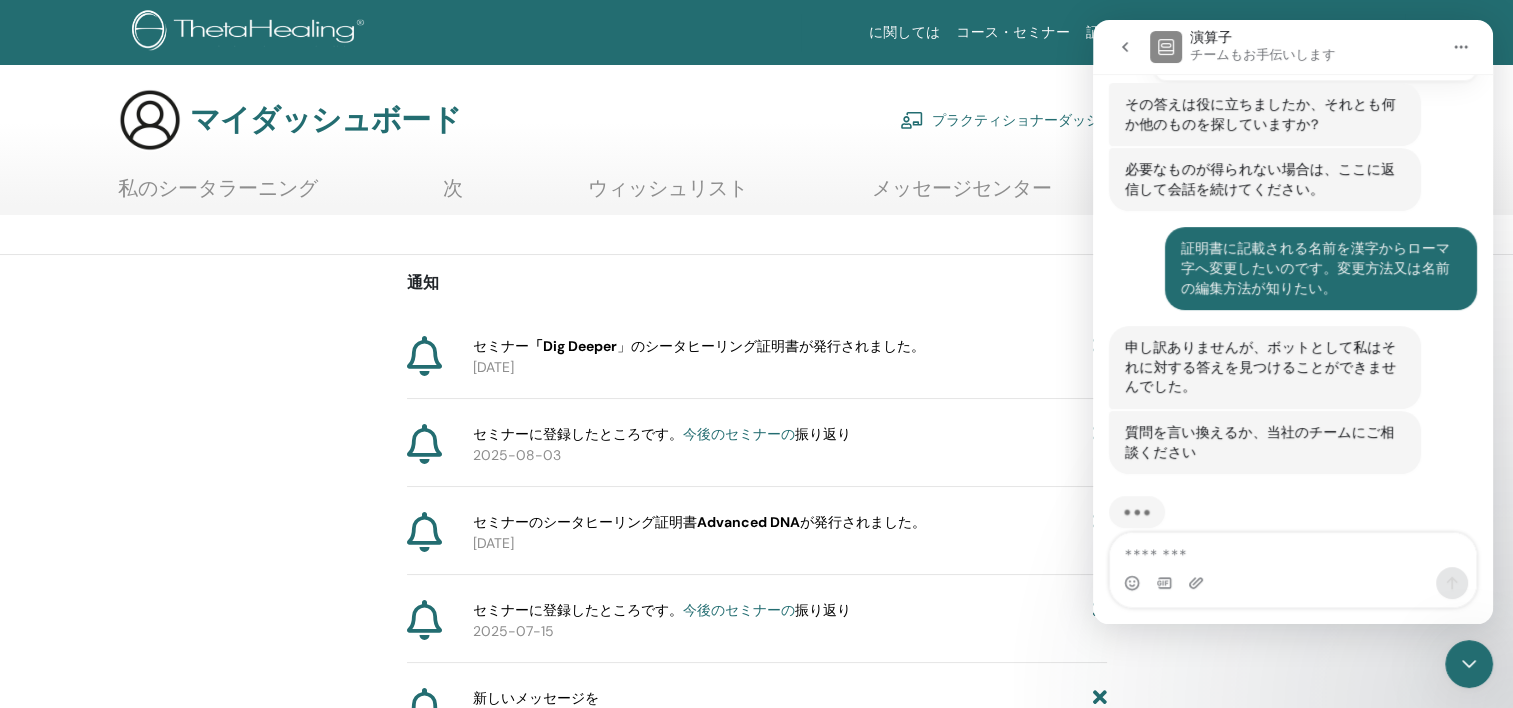 scroll, scrollTop: 0, scrollLeft: 0, axis: both 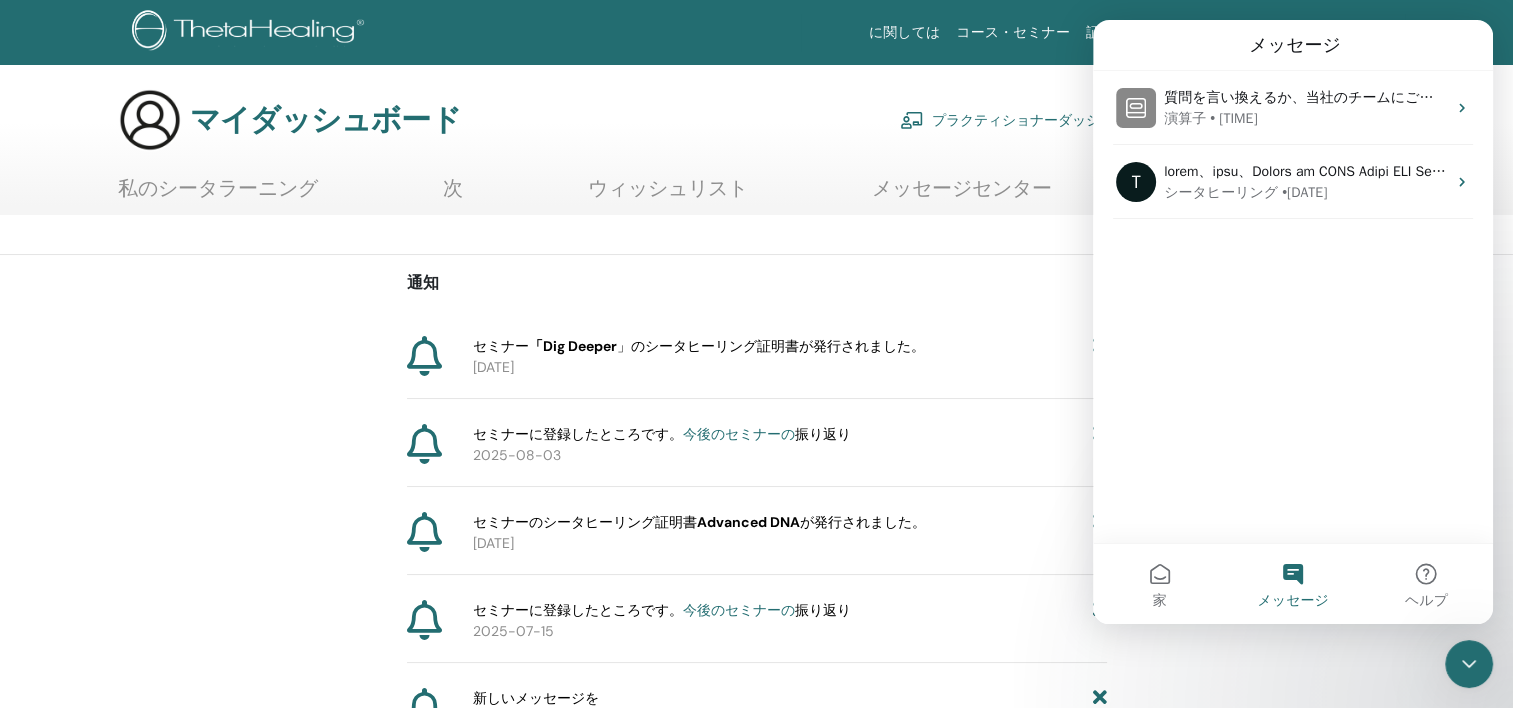 click 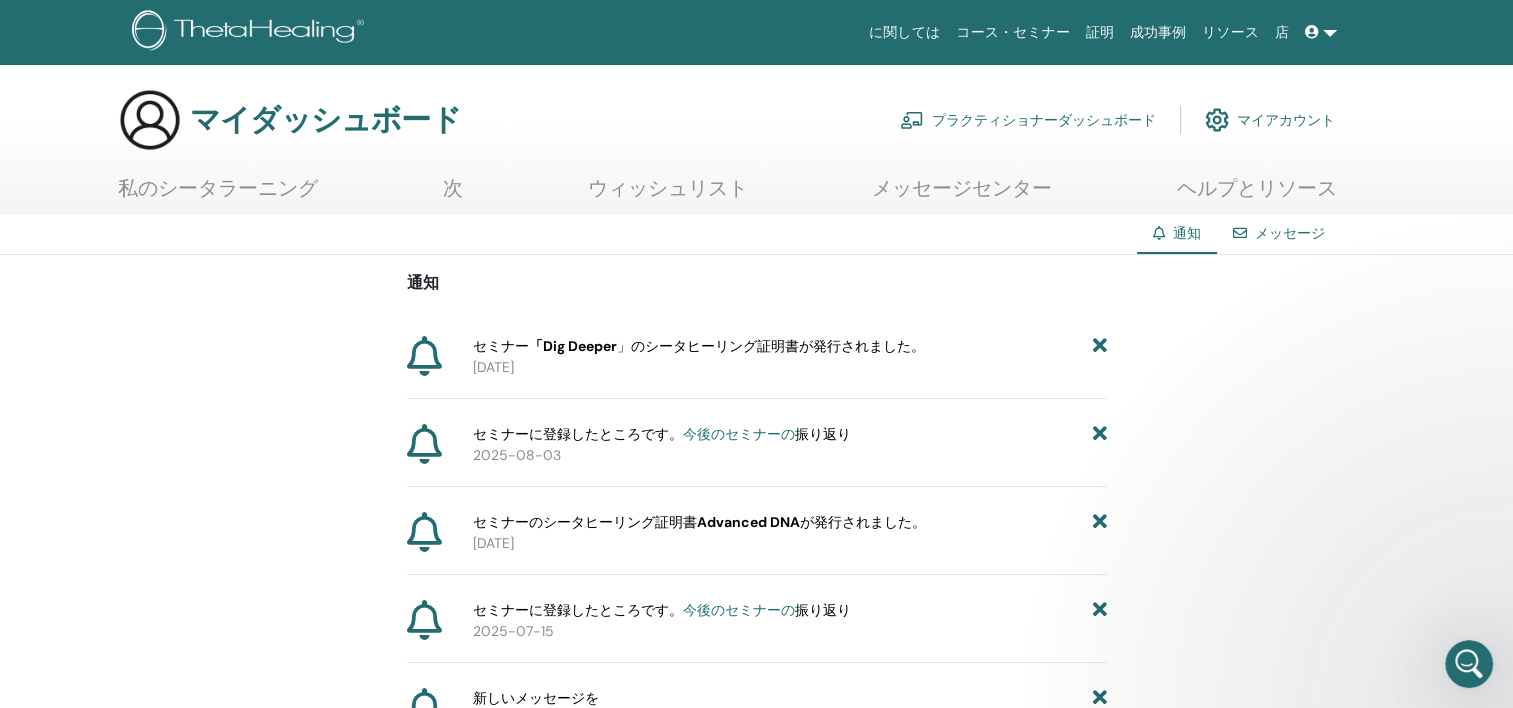 scroll, scrollTop: 0, scrollLeft: 0, axis: both 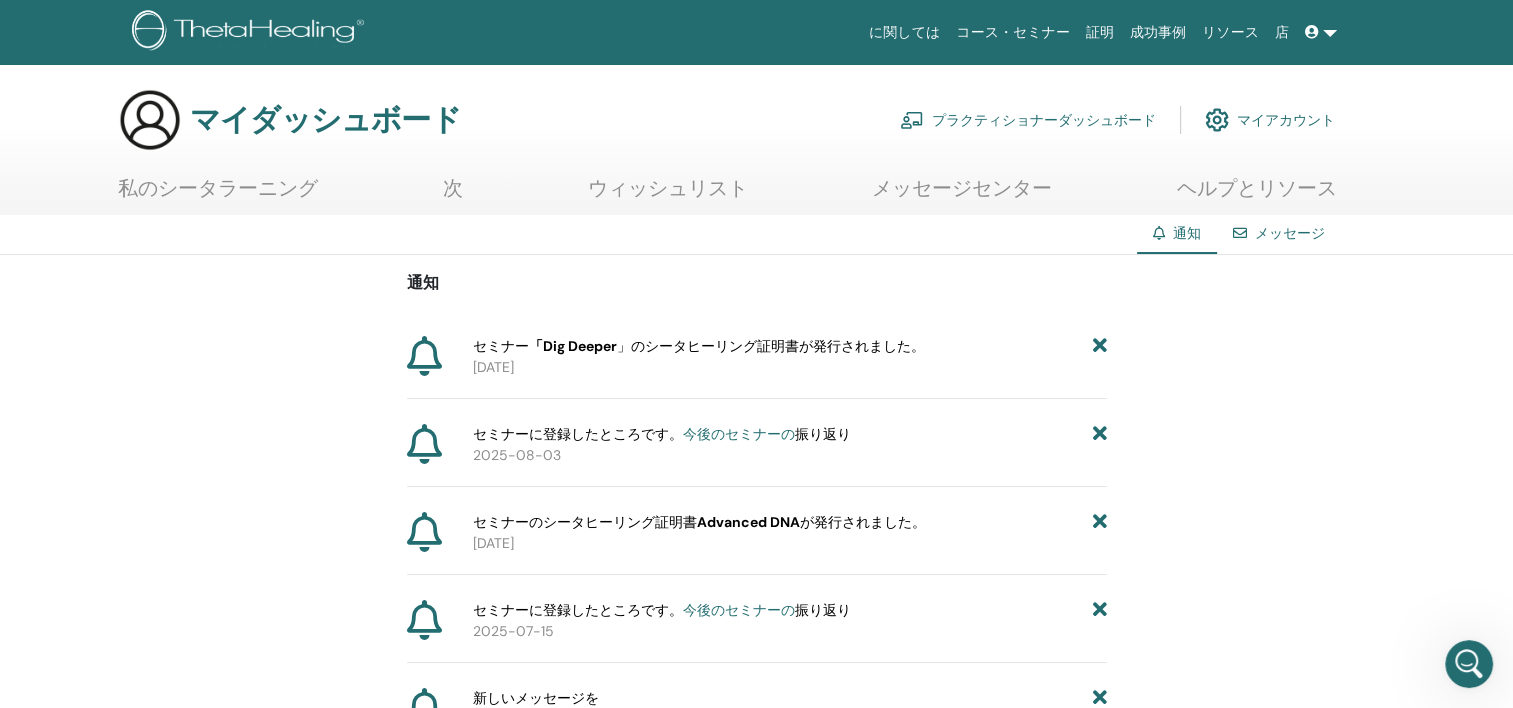 click at bounding box center [1217, 120] 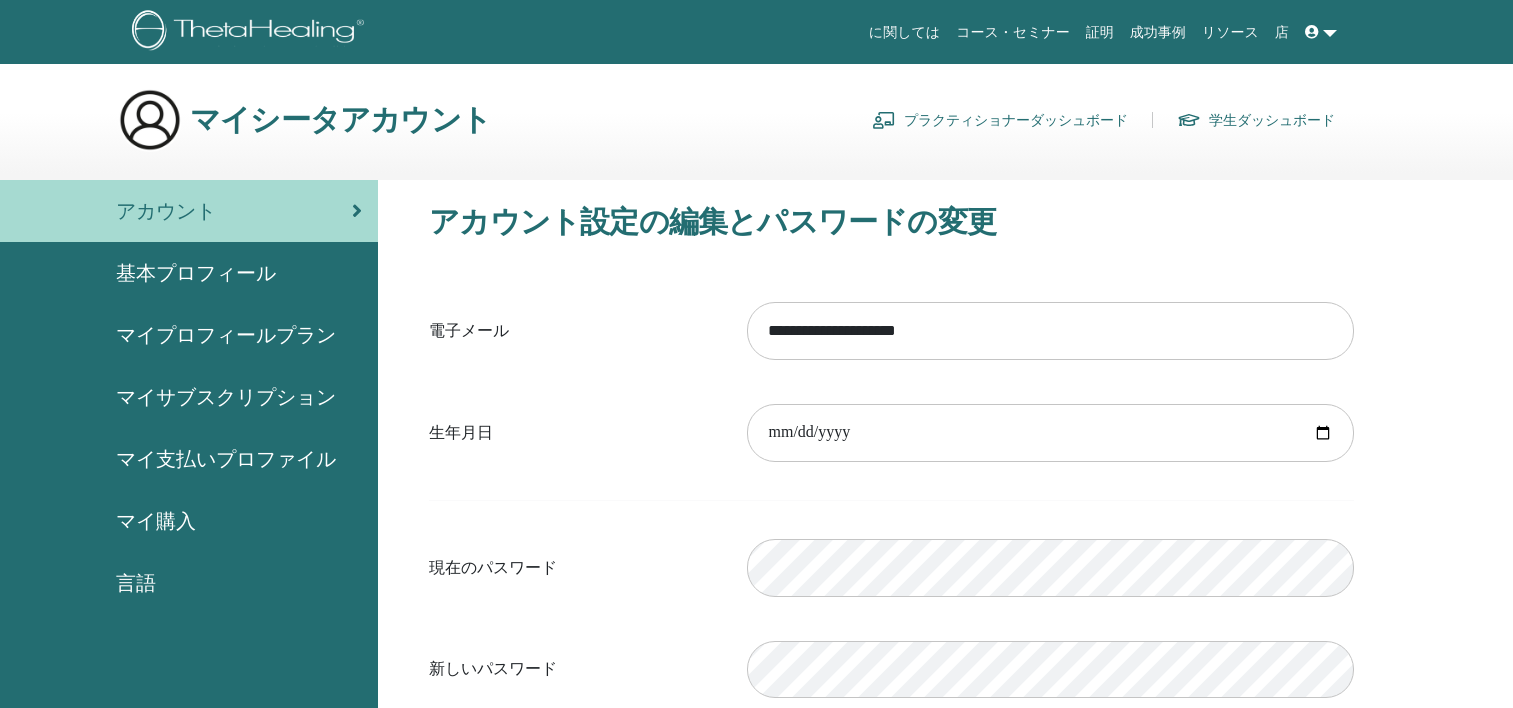 scroll, scrollTop: 0, scrollLeft: 0, axis: both 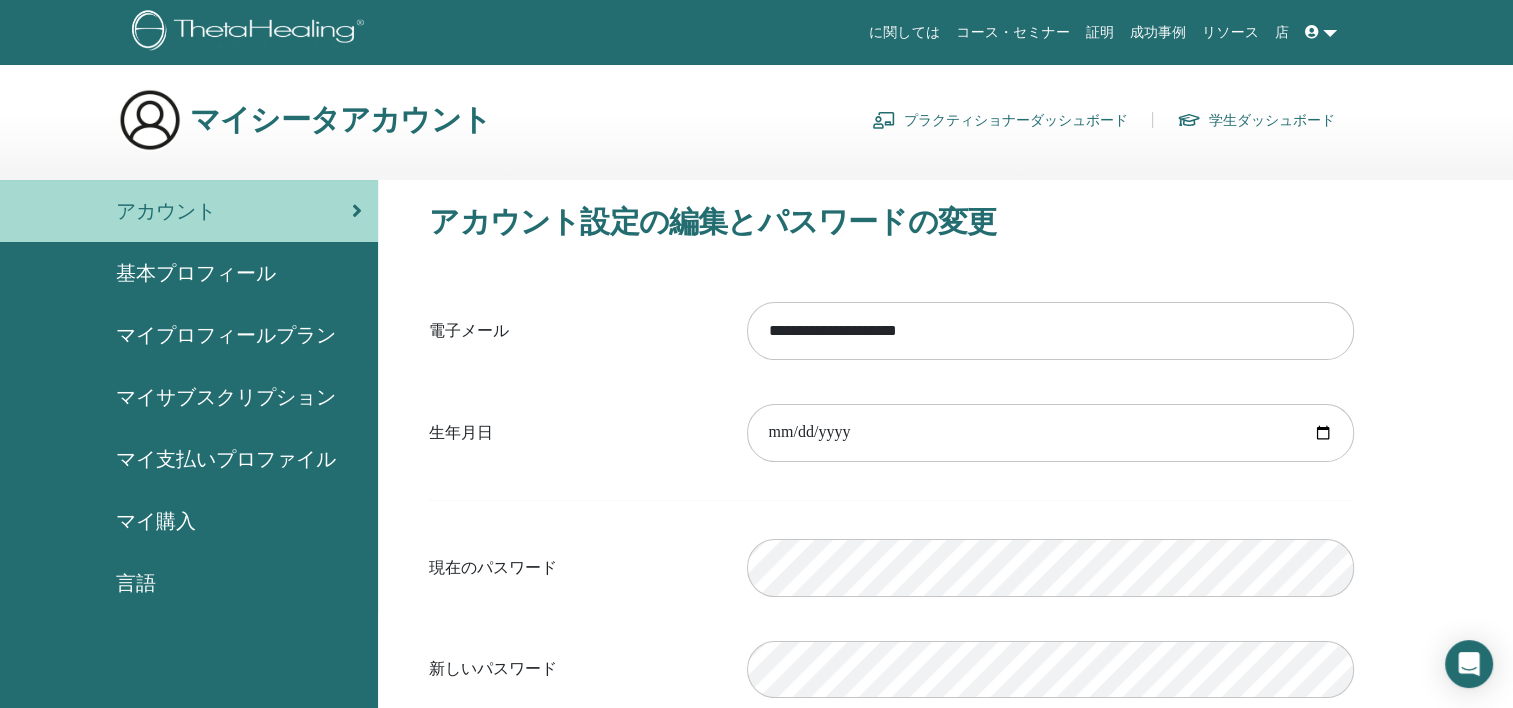 click on "基本プロフィール" at bounding box center (196, 273) 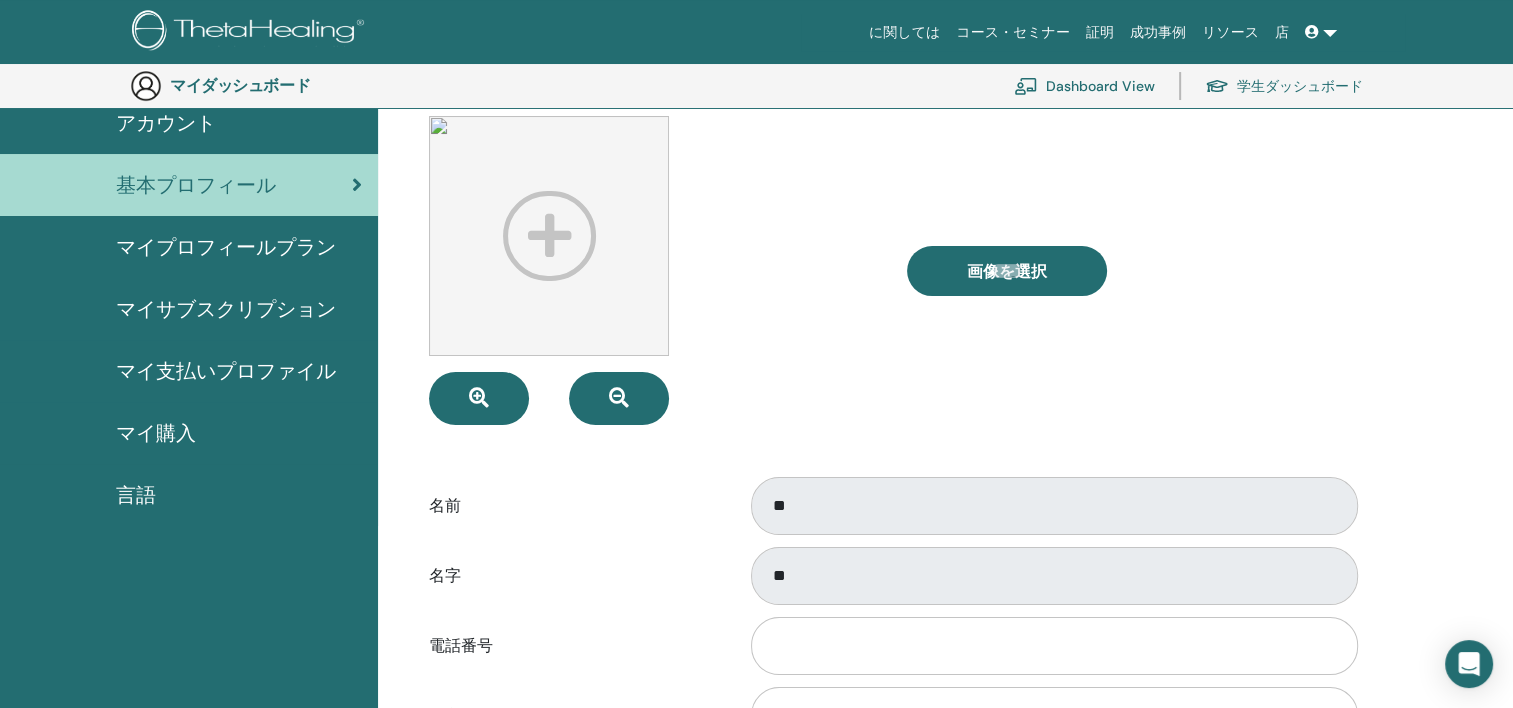 scroll, scrollTop: 244, scrollLeft: 0, axis: vertical 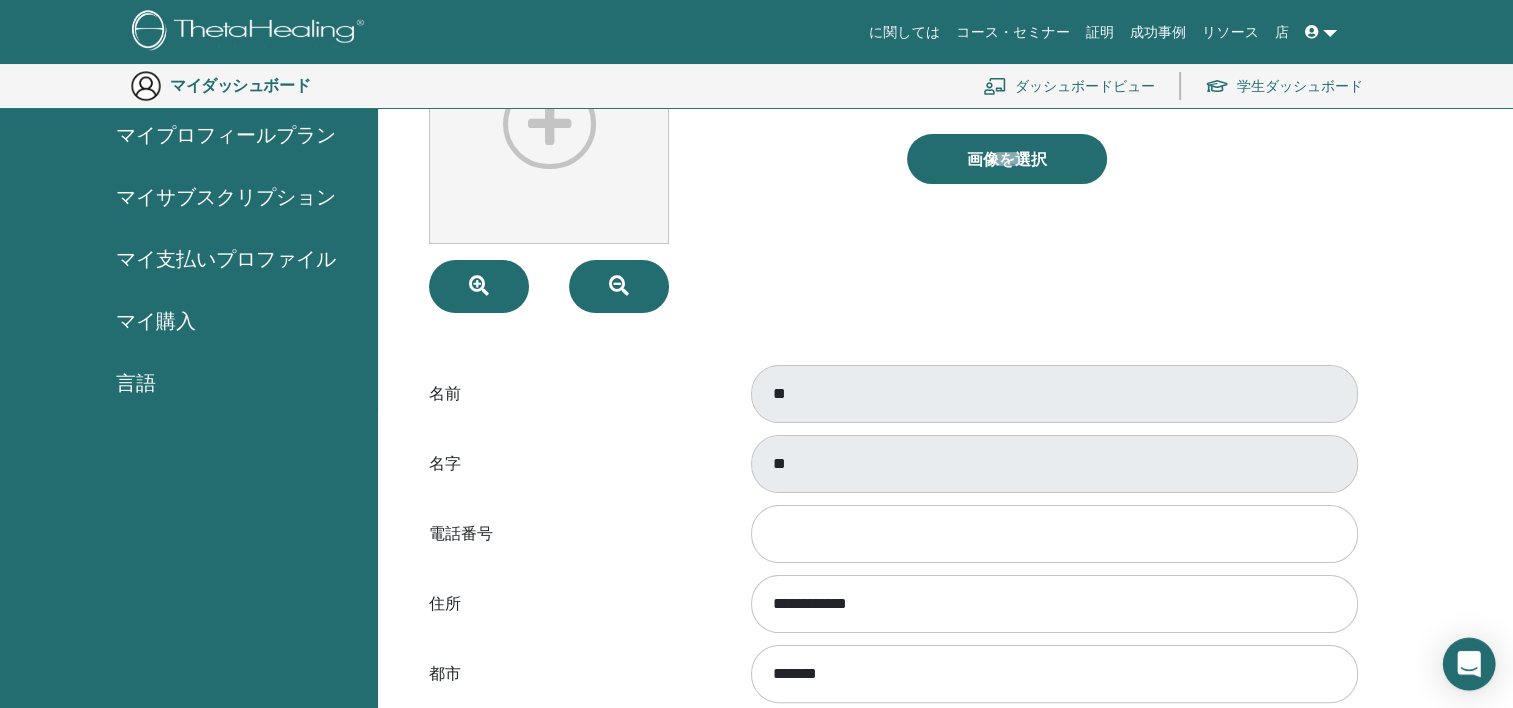 click 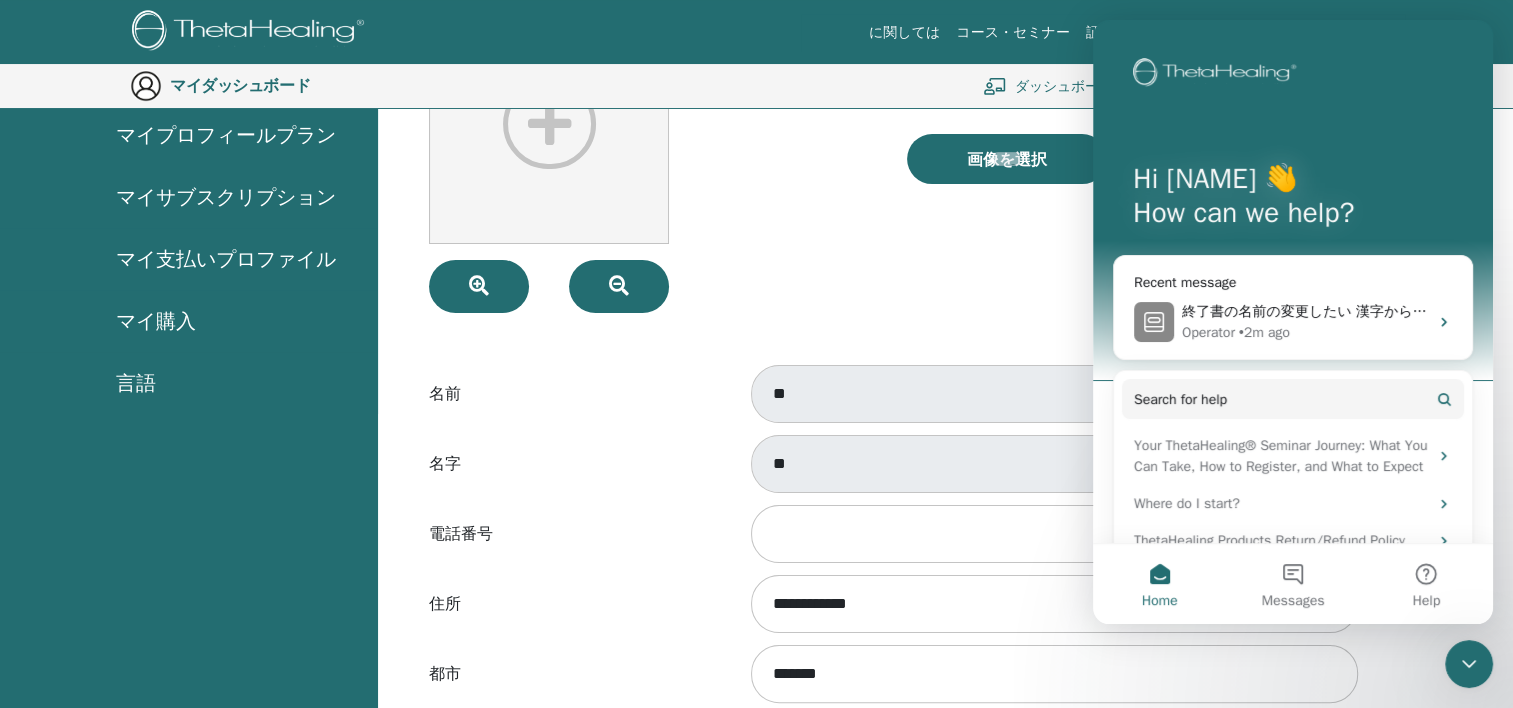 scroll, scrollTop: 0, scrollLeft: 0, axis: both 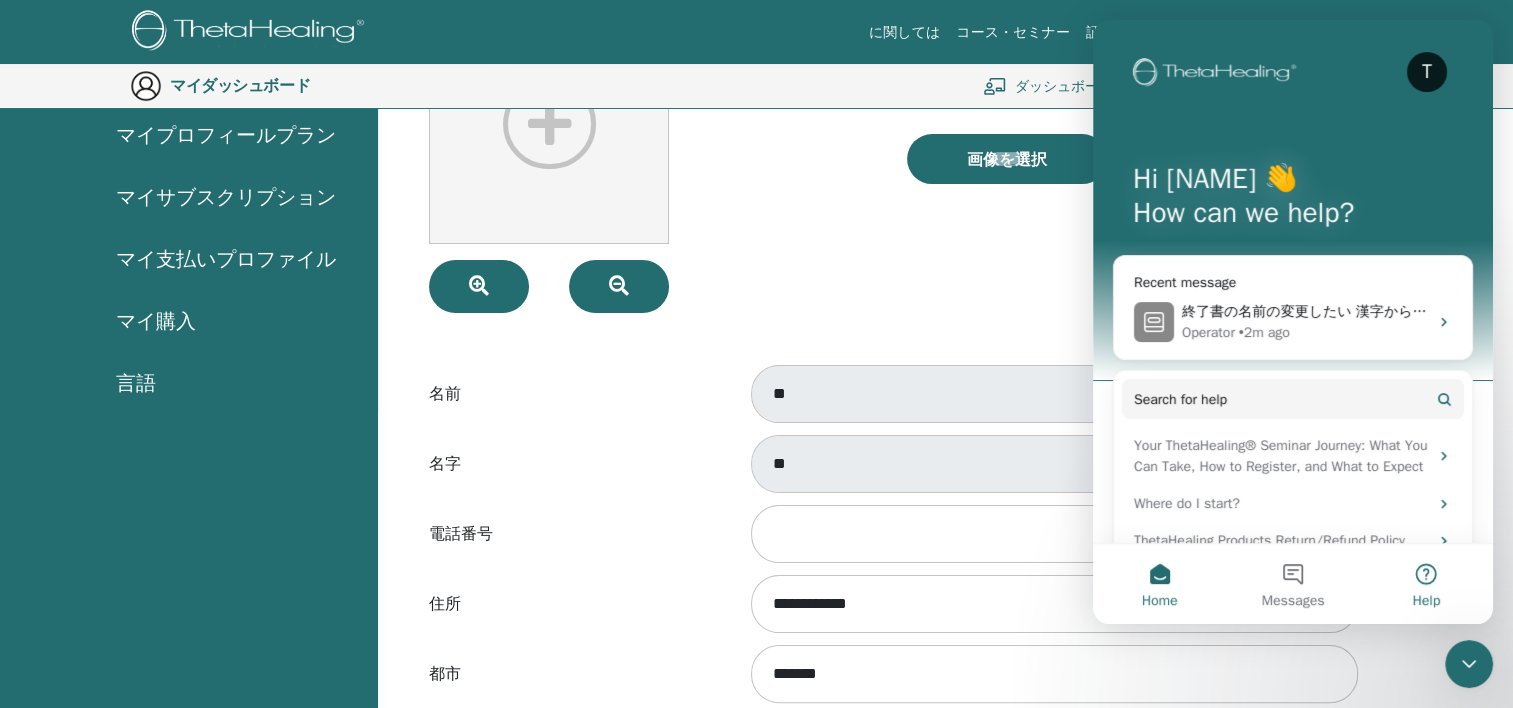 click on "Help" at bounding box center [1426, 584] 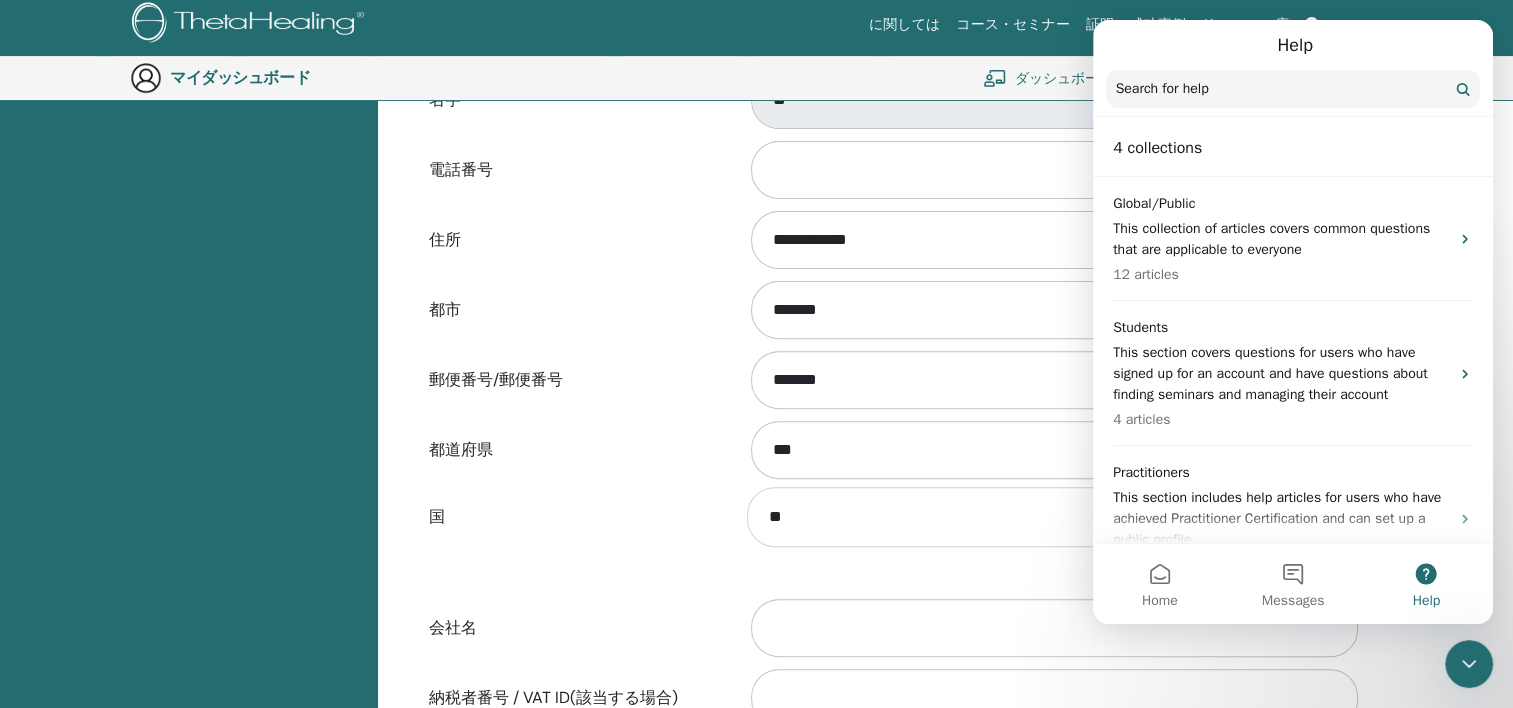 scroll, scrollTop: 644, scrollLeft: 0, axis: vertical 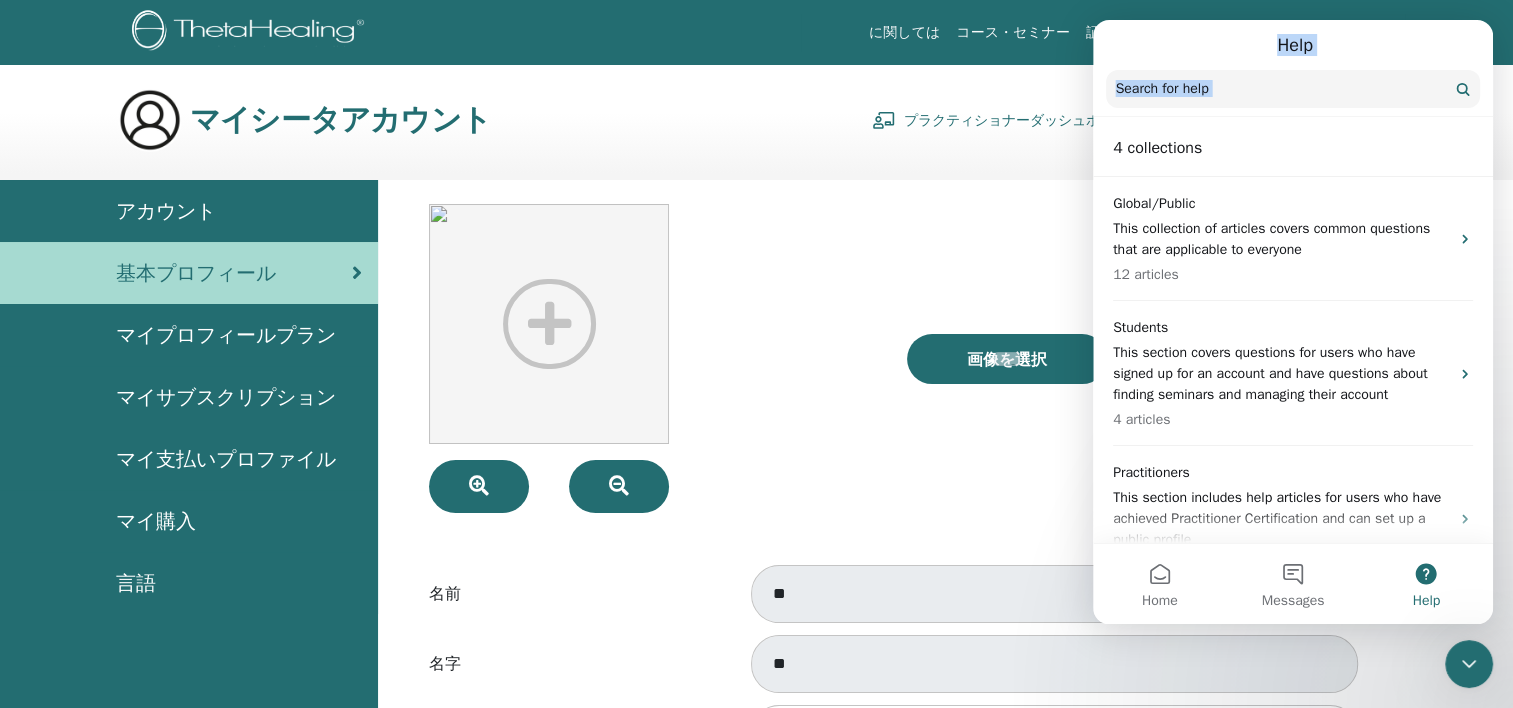 drag, startPoint x: 1176, startPoint y: 53, endPoint x: 1057, endPoint y: 141, distance: 148.00337 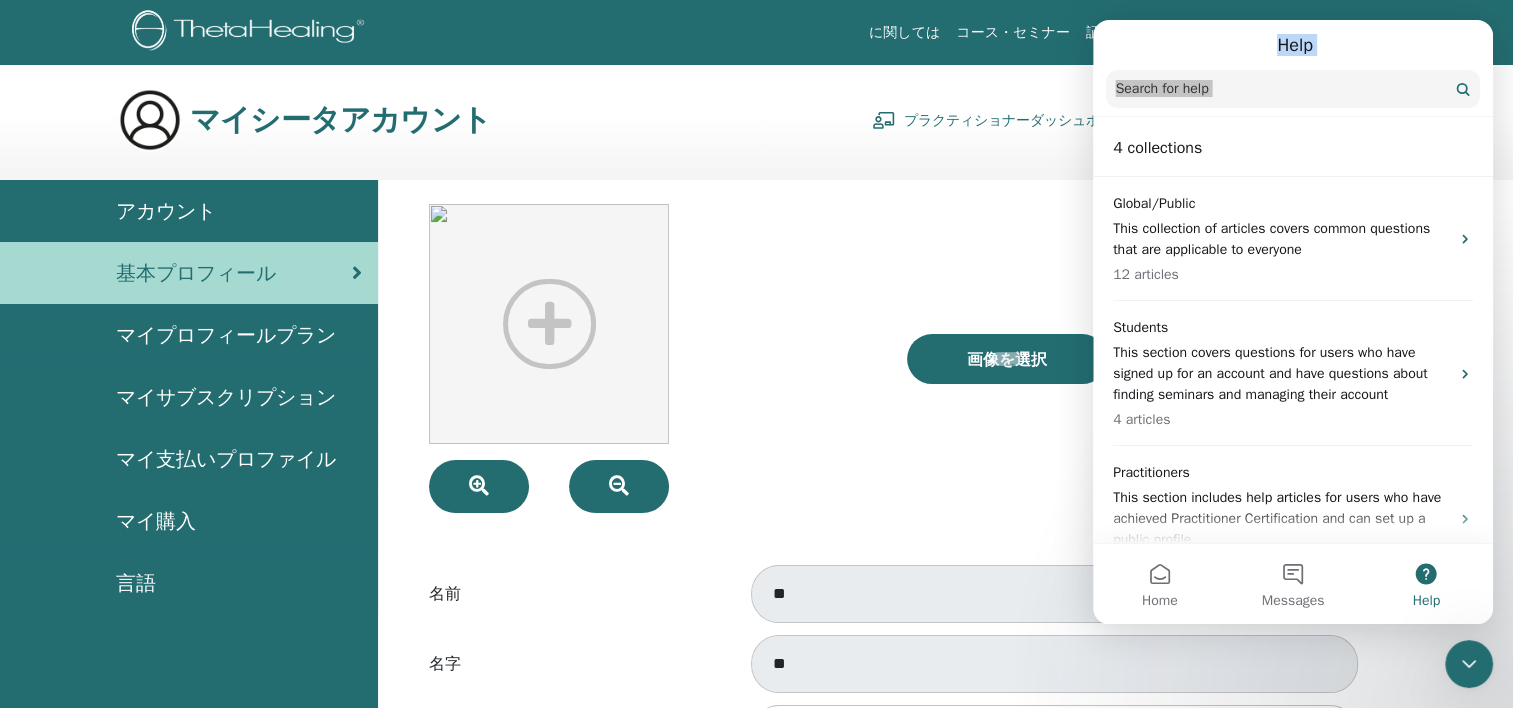 drag, startPoint x: -36, startPoint y: 121, endPoint x: 959, endPoint y: 192, distance: 997.52997 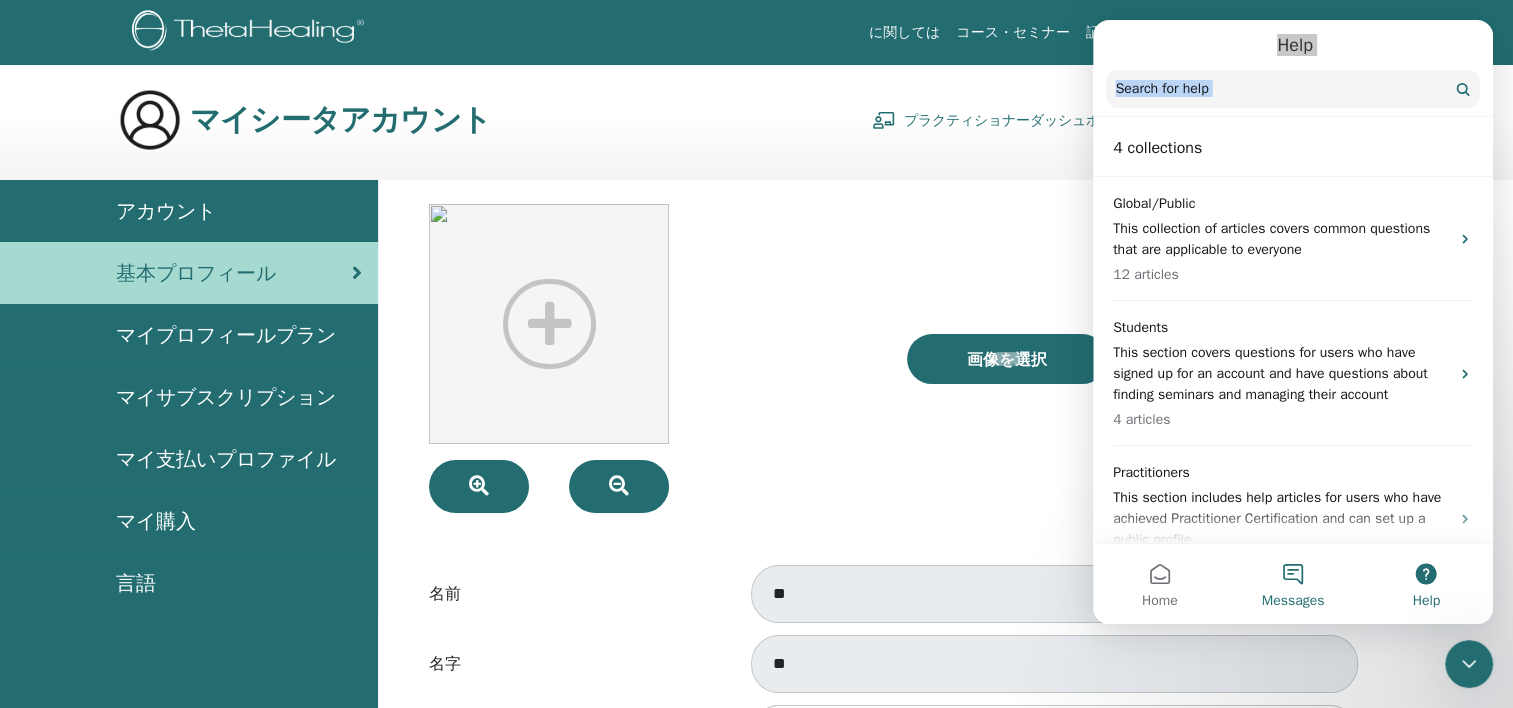 click on "Messages" at bounding box center [1292, 584] 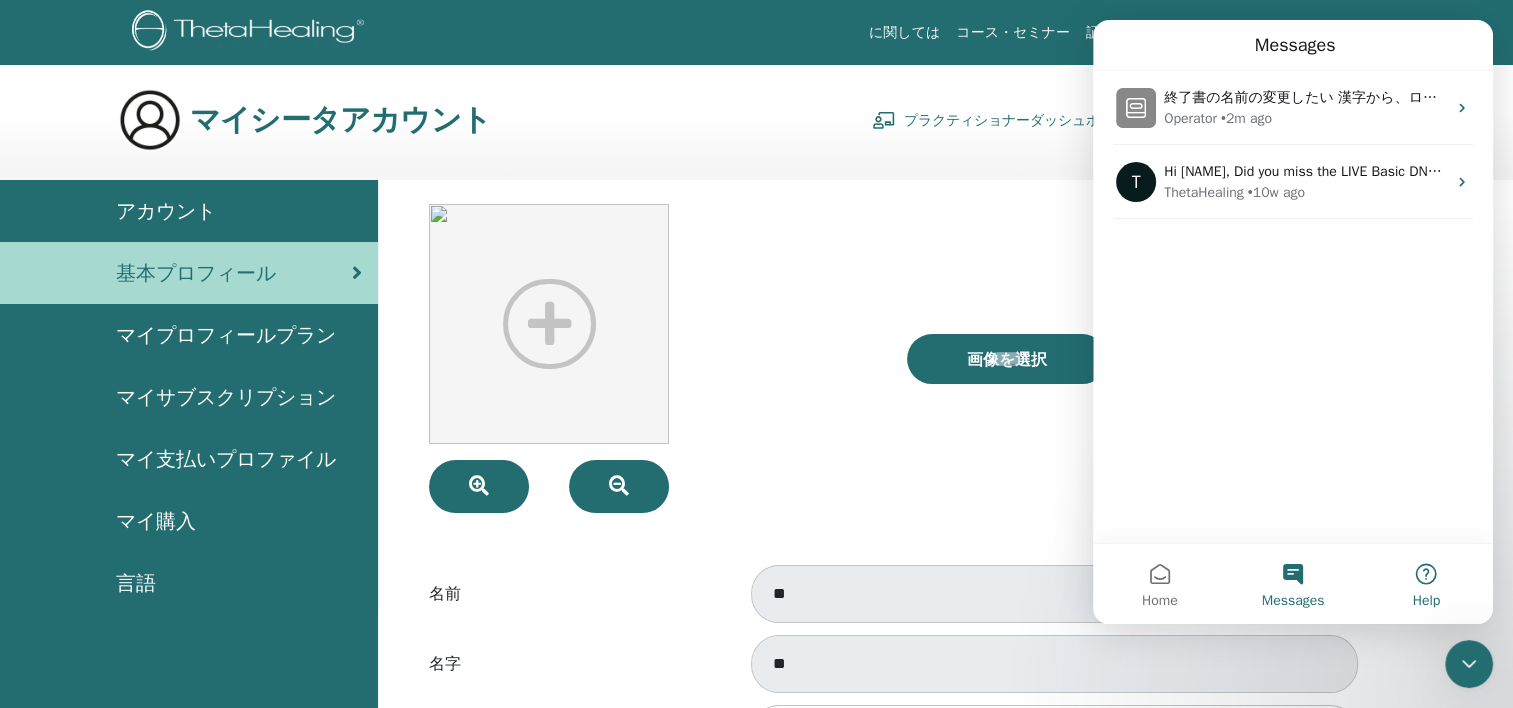 click on "Help" at bounding box center (1426, 601) 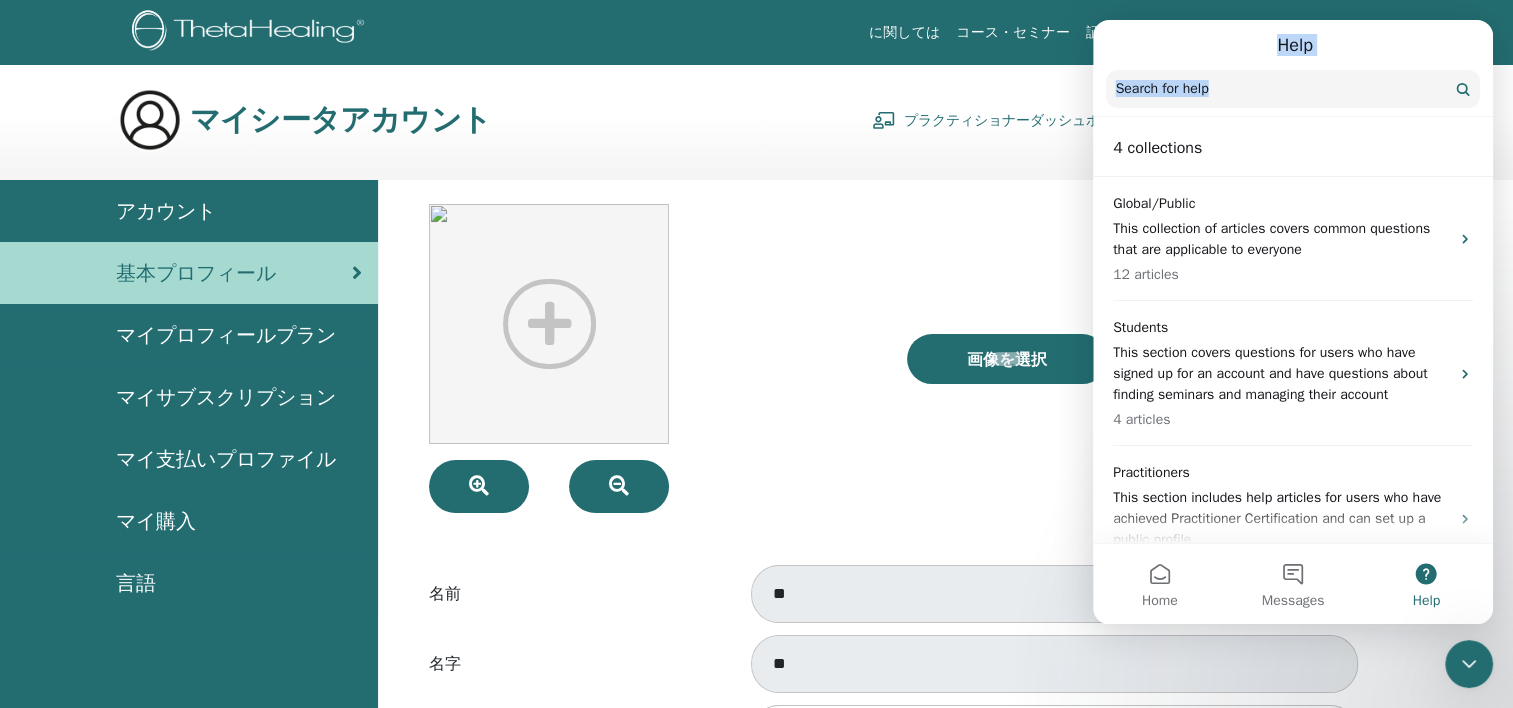 click on "Help" at bounding box center [1426, 601] 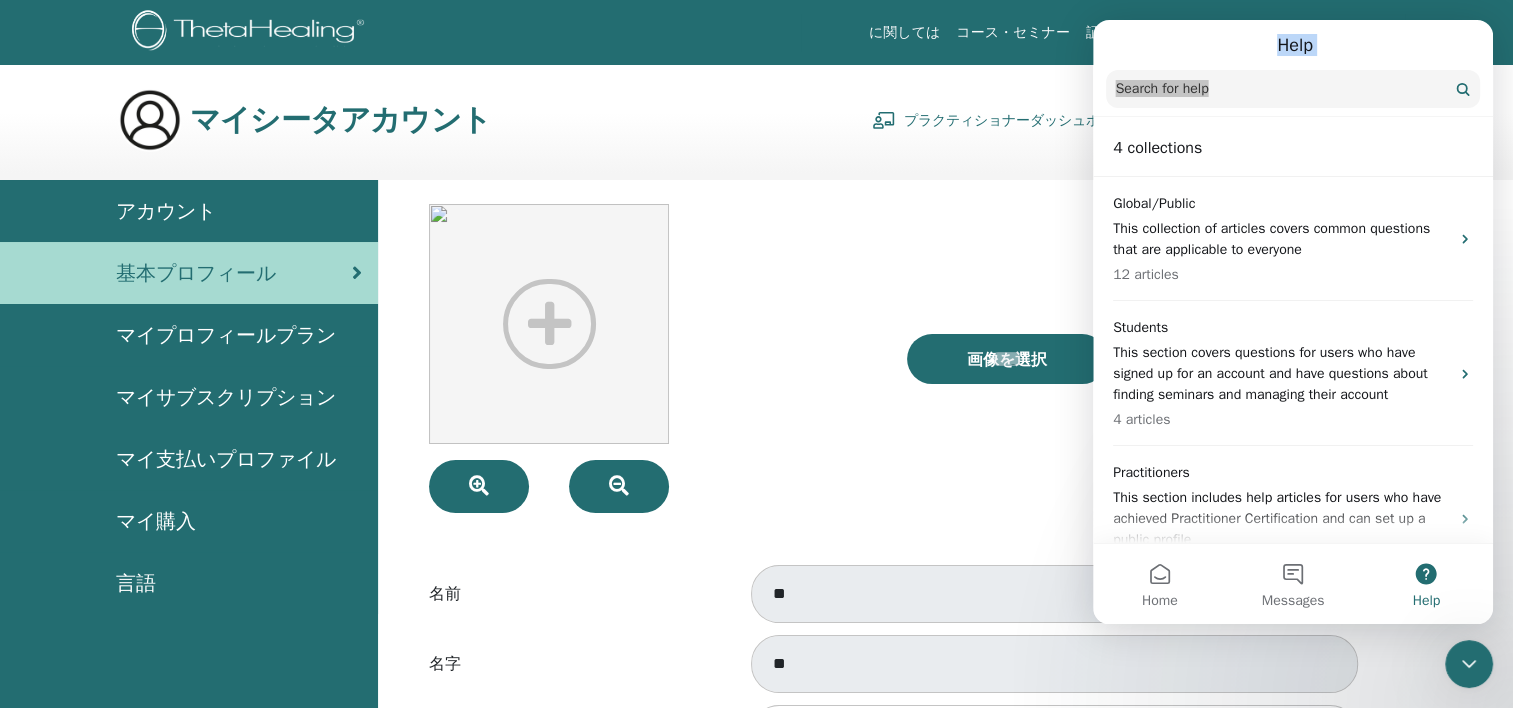 click on "画像を選択" at bounding box center [1130, 358] 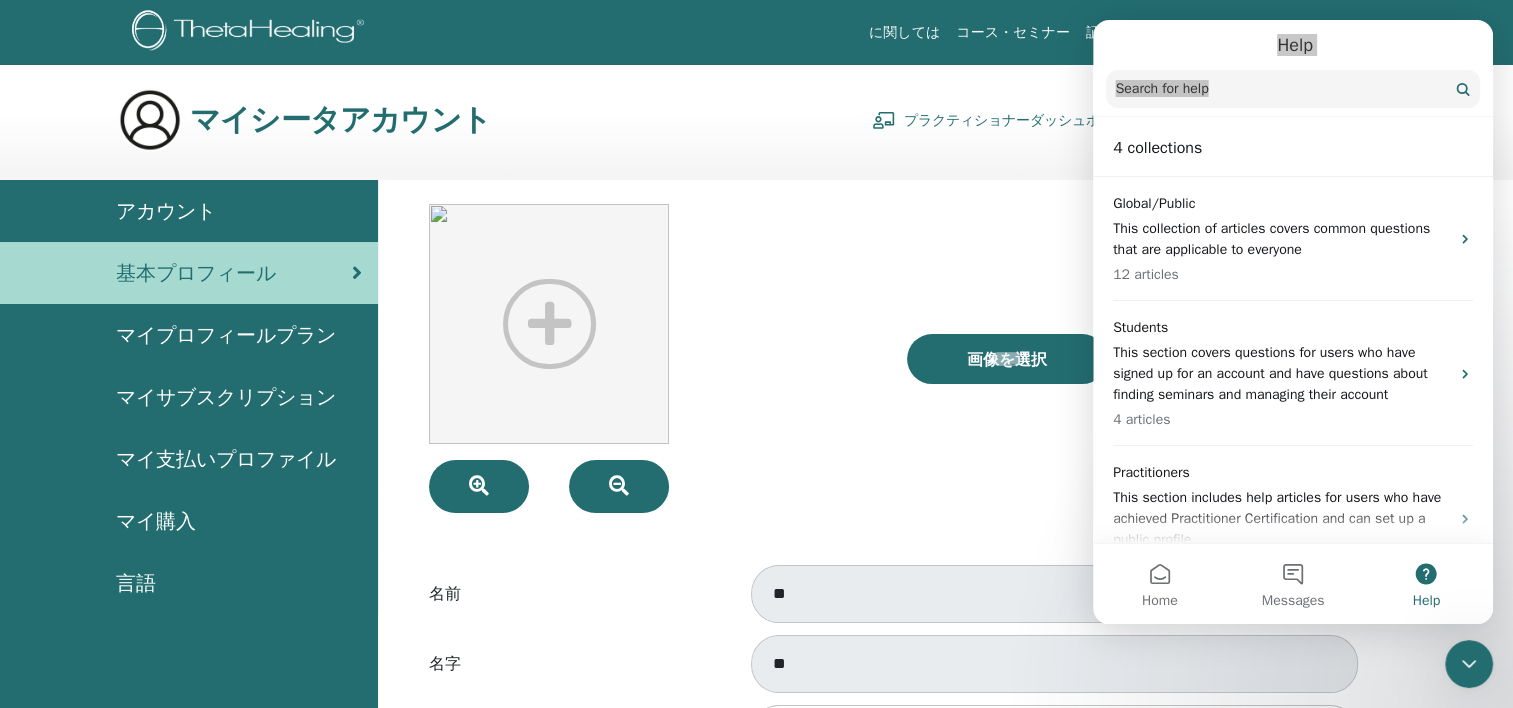 click 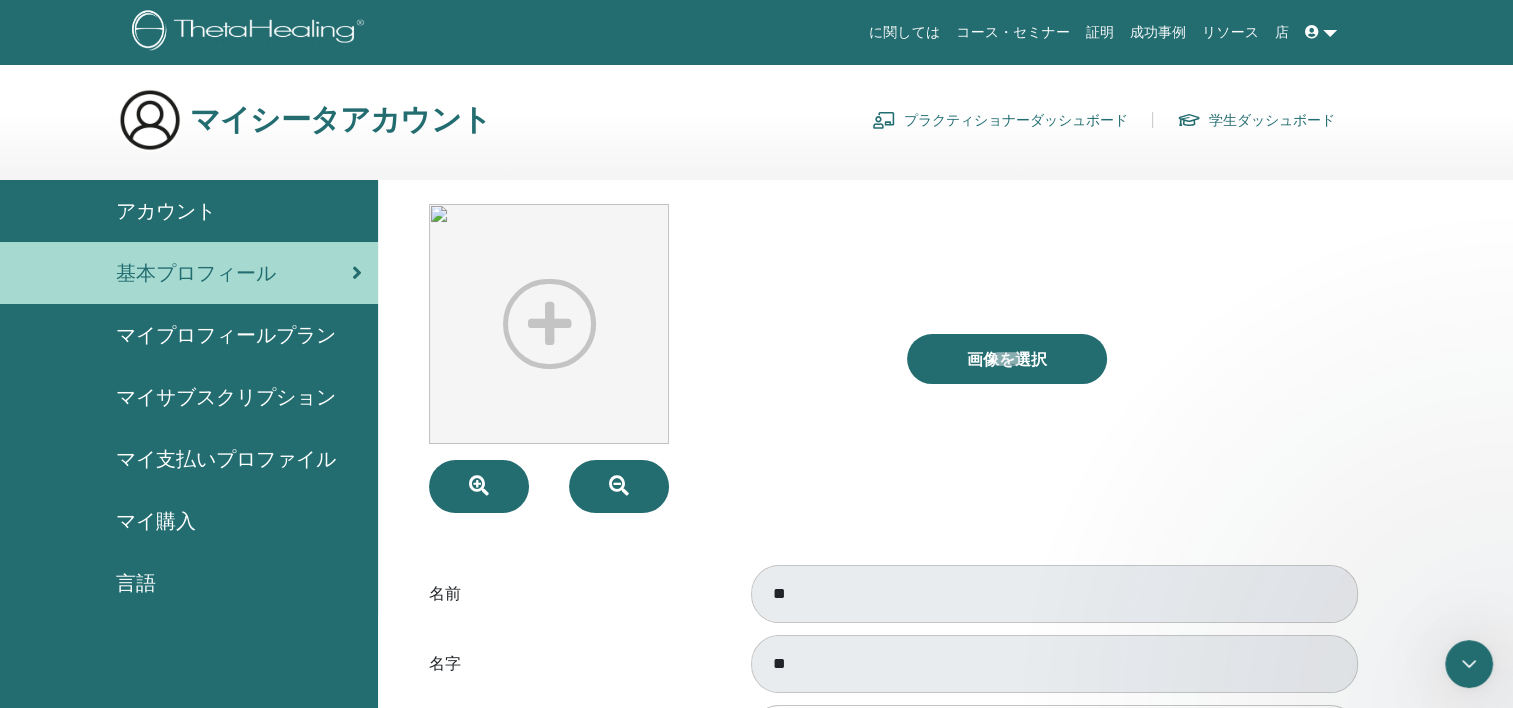 scroll, scrollTop: 0, scrollLeft: 0, axis: both 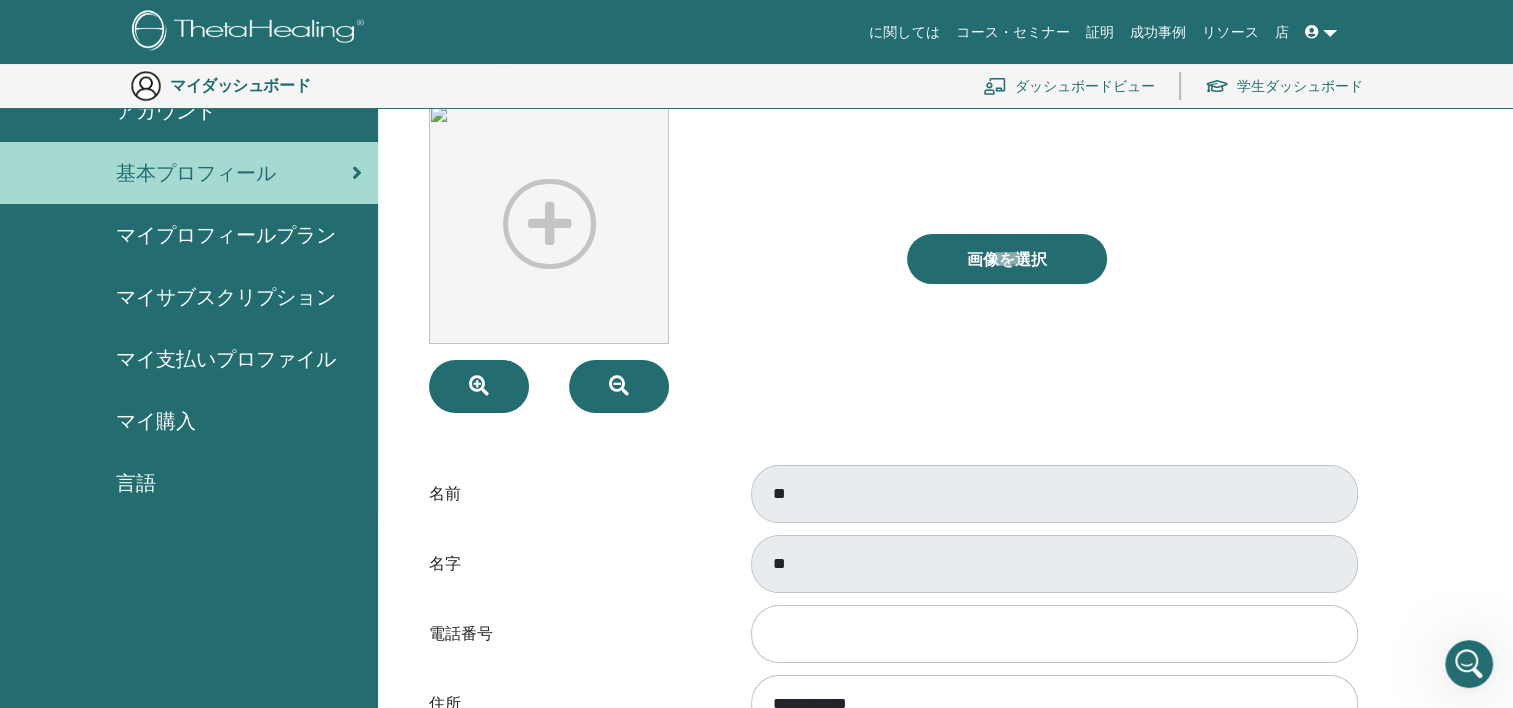 click at bounding box center (652, 258) 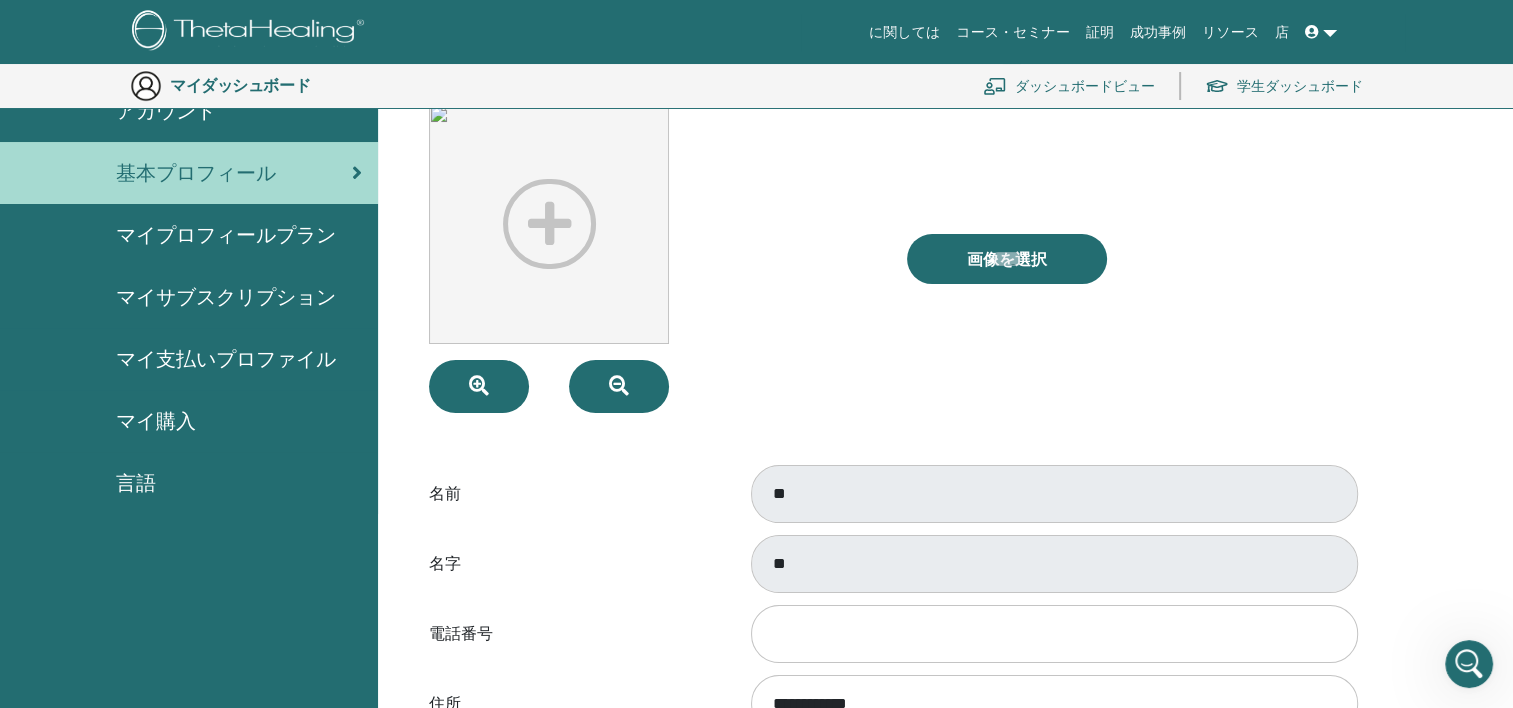 click on "マイプロフィールプラン" at bounding box center (226, 235) 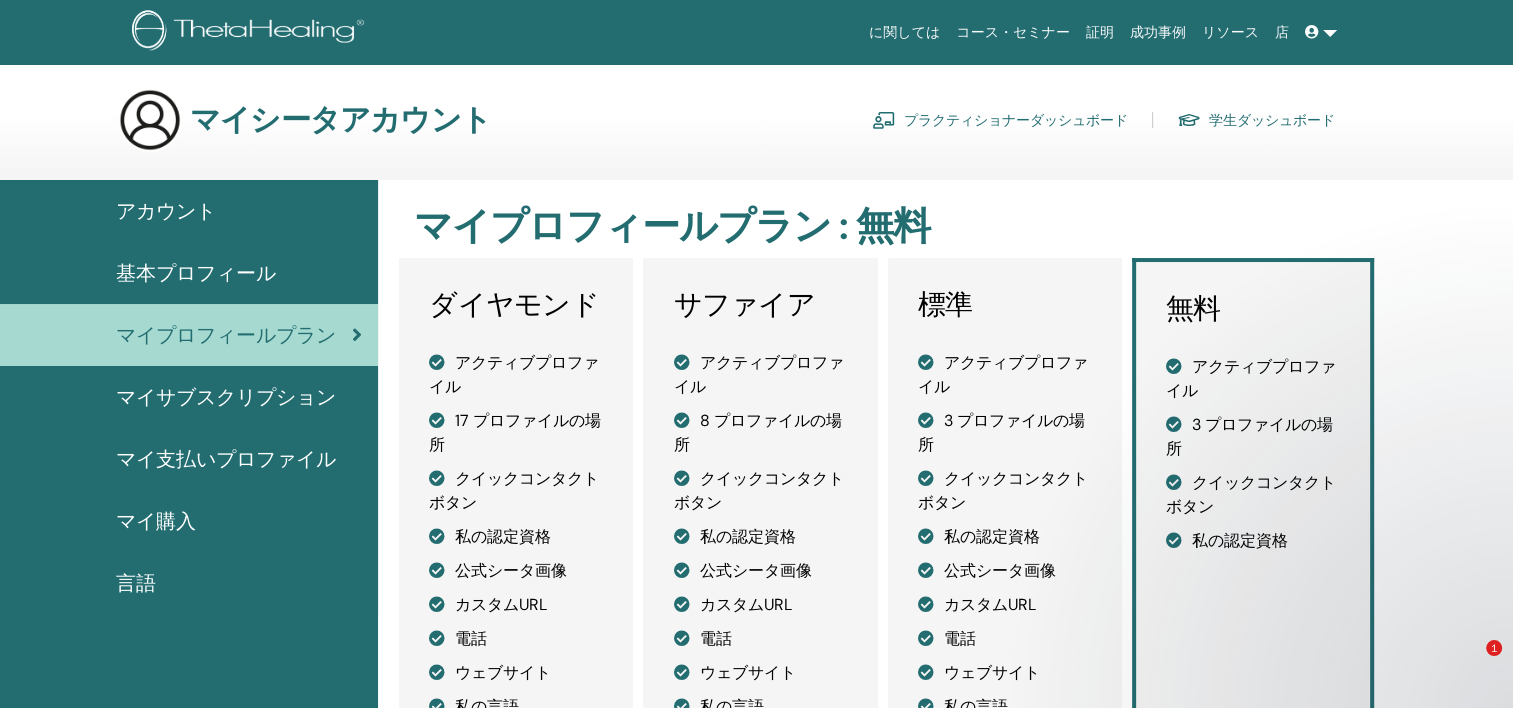 scroll, scrollTop: 65, scrollLeft: 0, axis: vertical 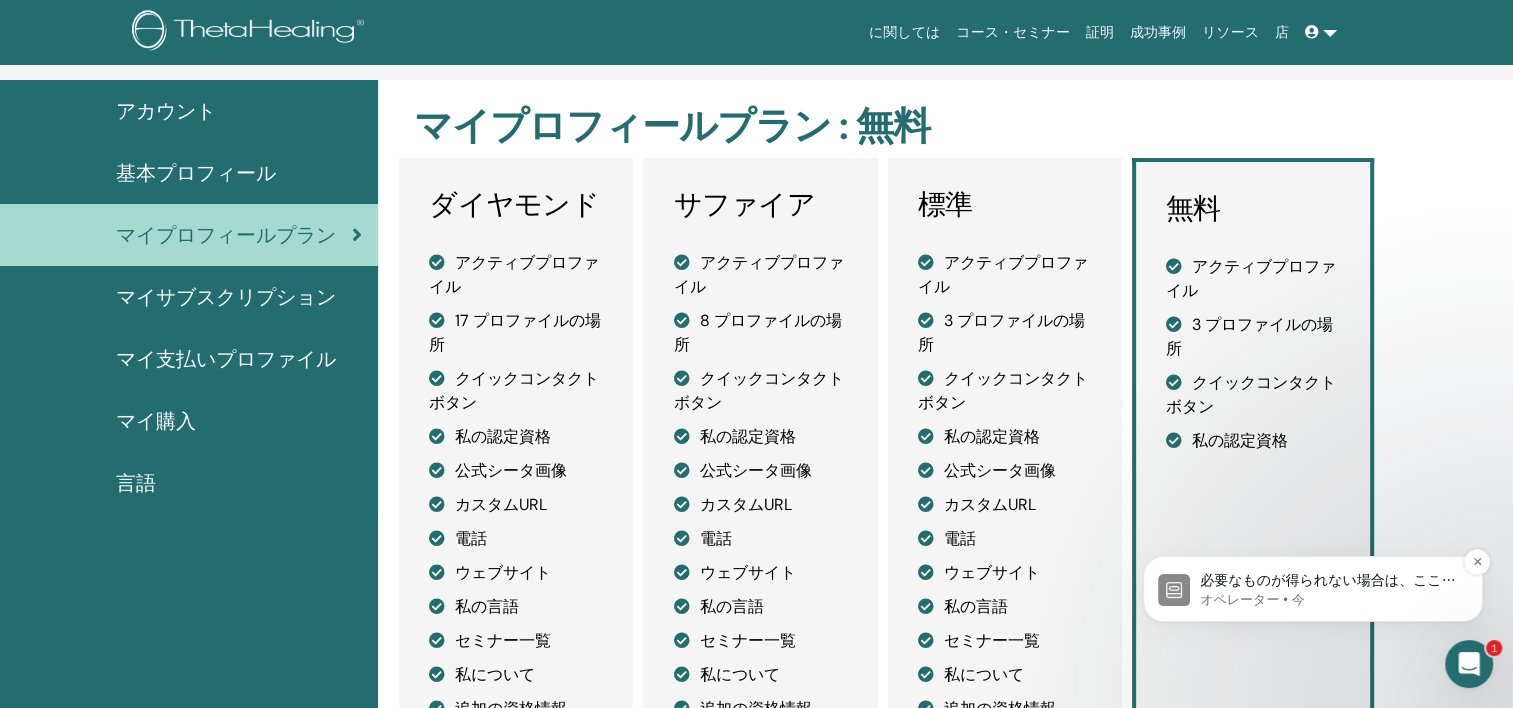 click on "必要なものが得られない場合は、ここに返信して会話を続けてください。" at bounding box center [1329, 581] 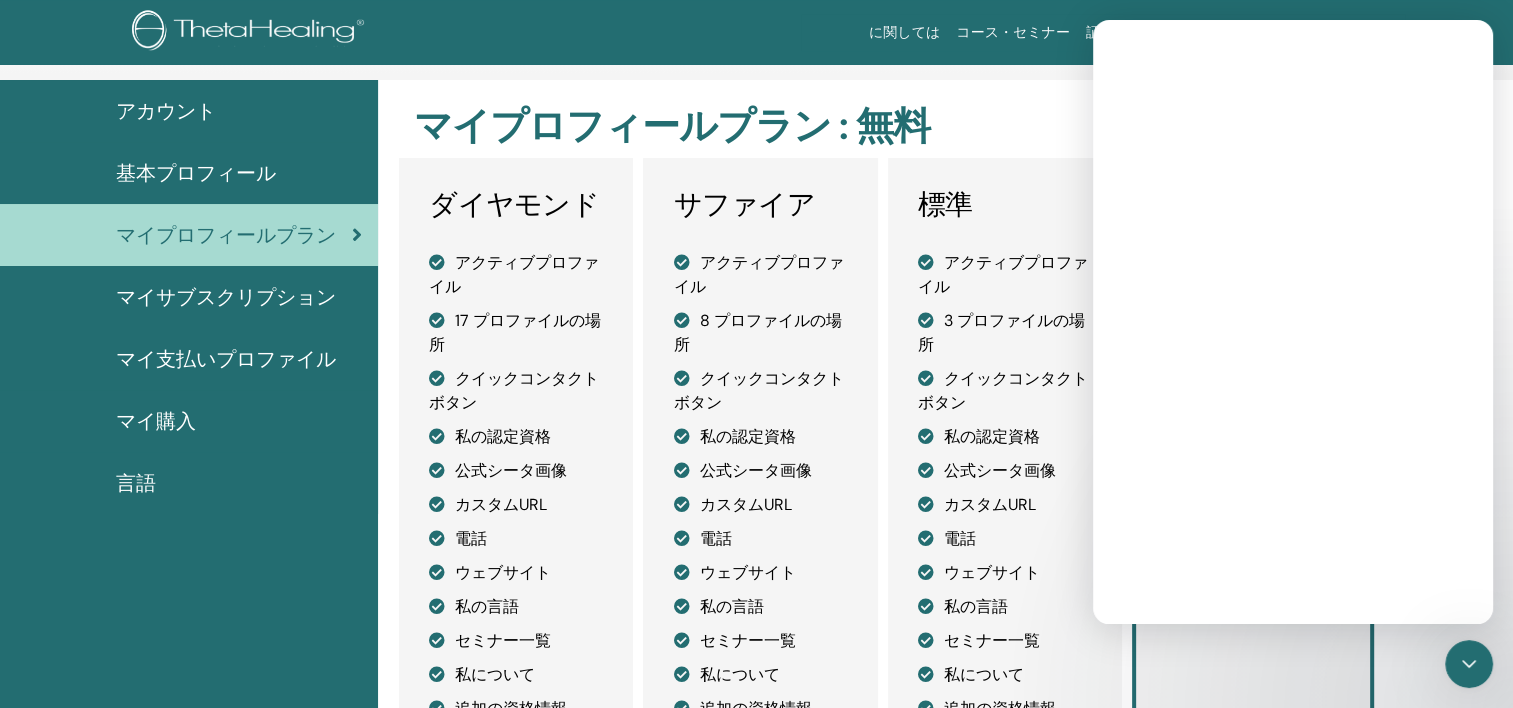 scroll, scrollTop: 0, scrollLeft: 0, axis: both 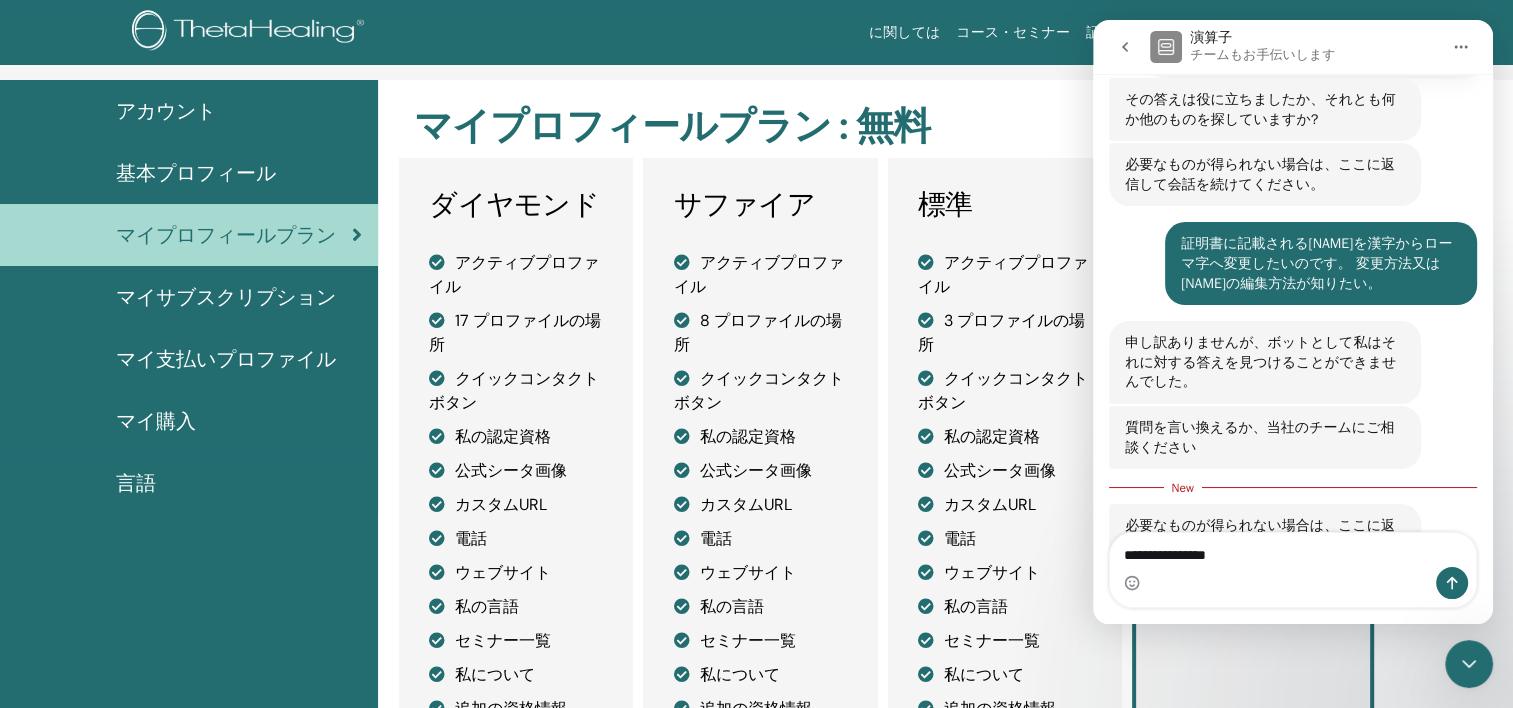 type on "**********" 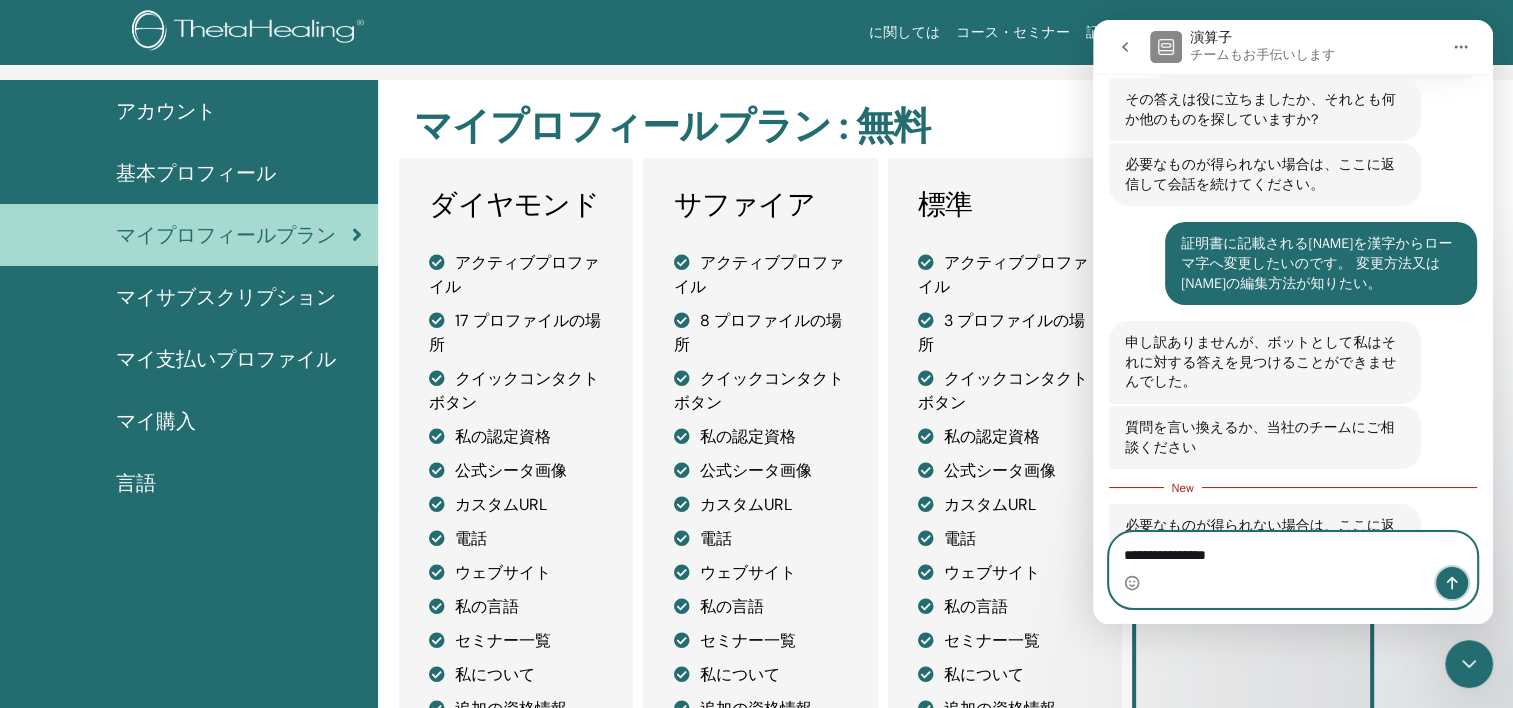 click 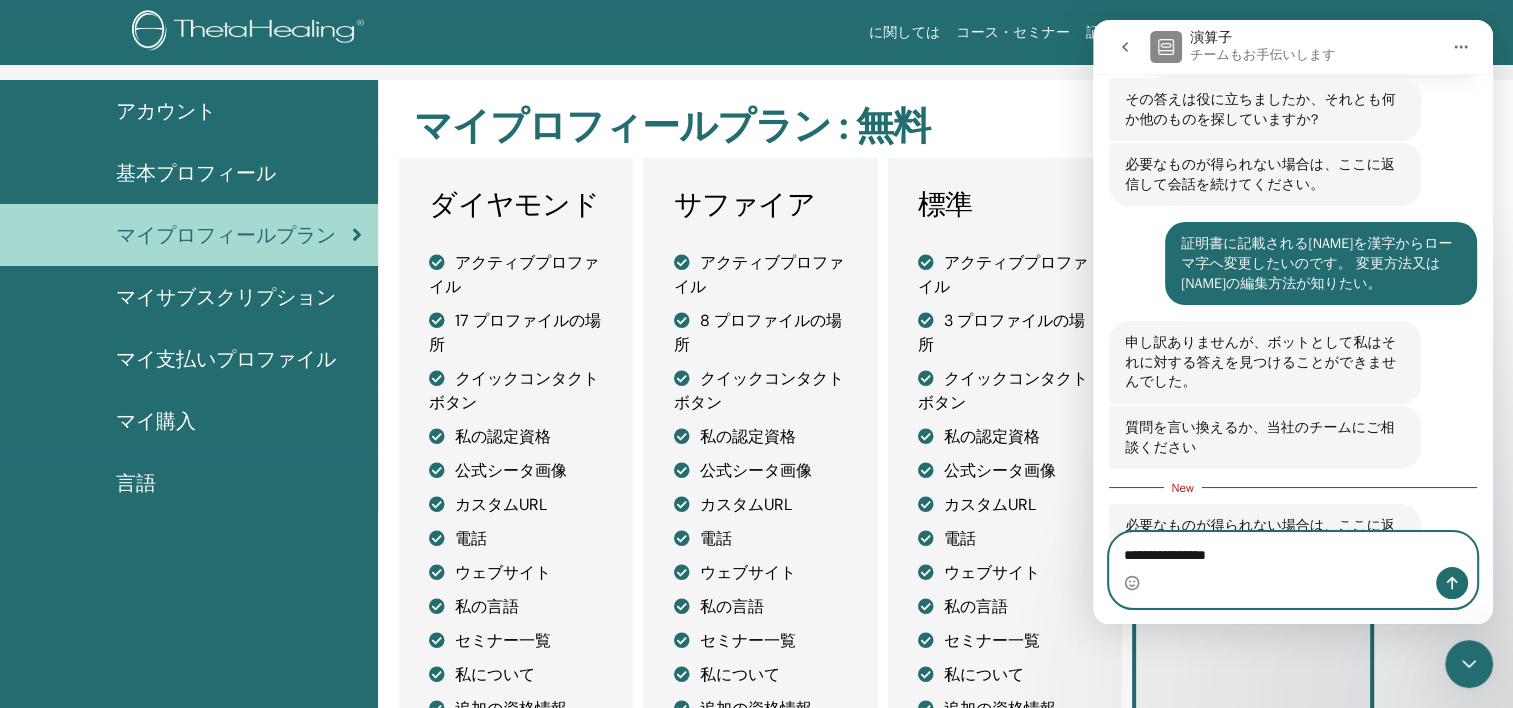 type 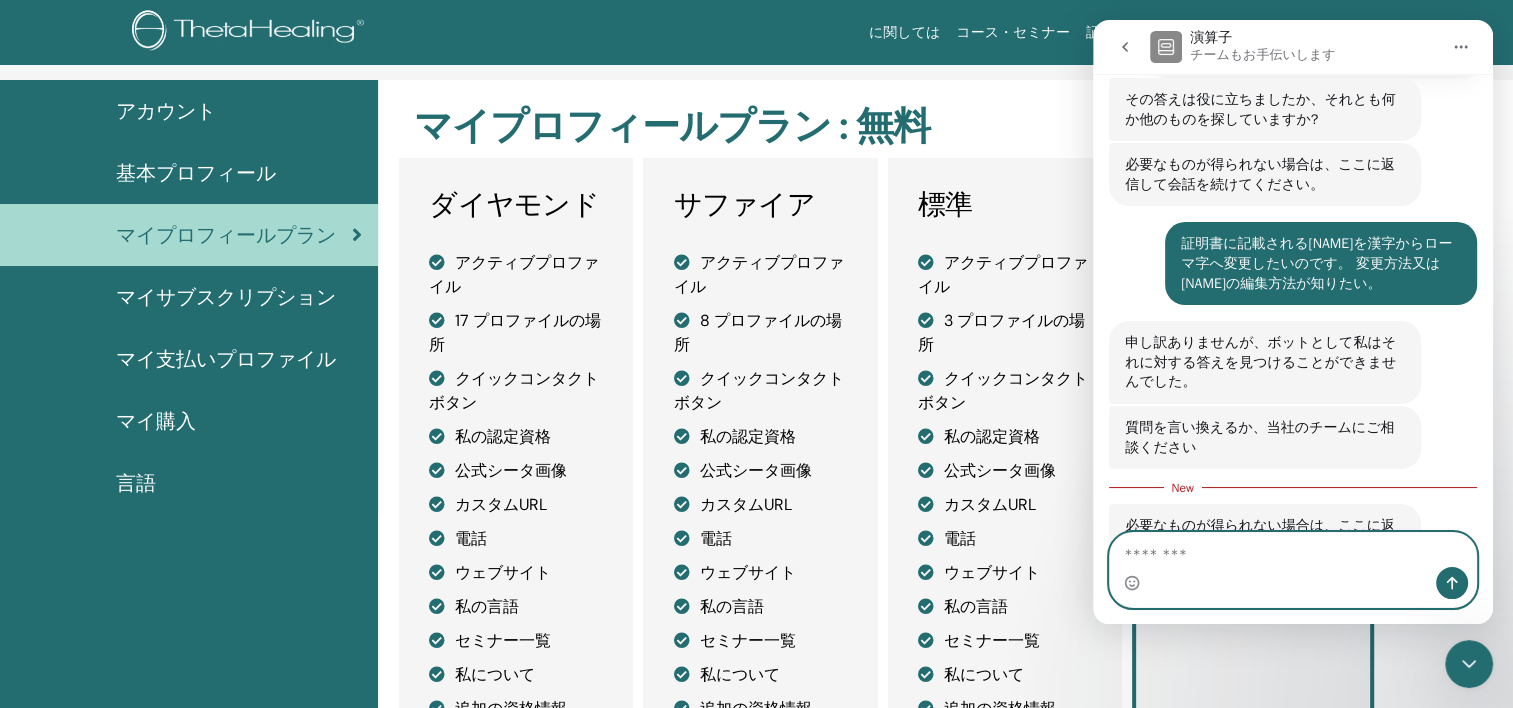 scroll, scrollTop: 596, scrollLeft: 0, axis: vertical 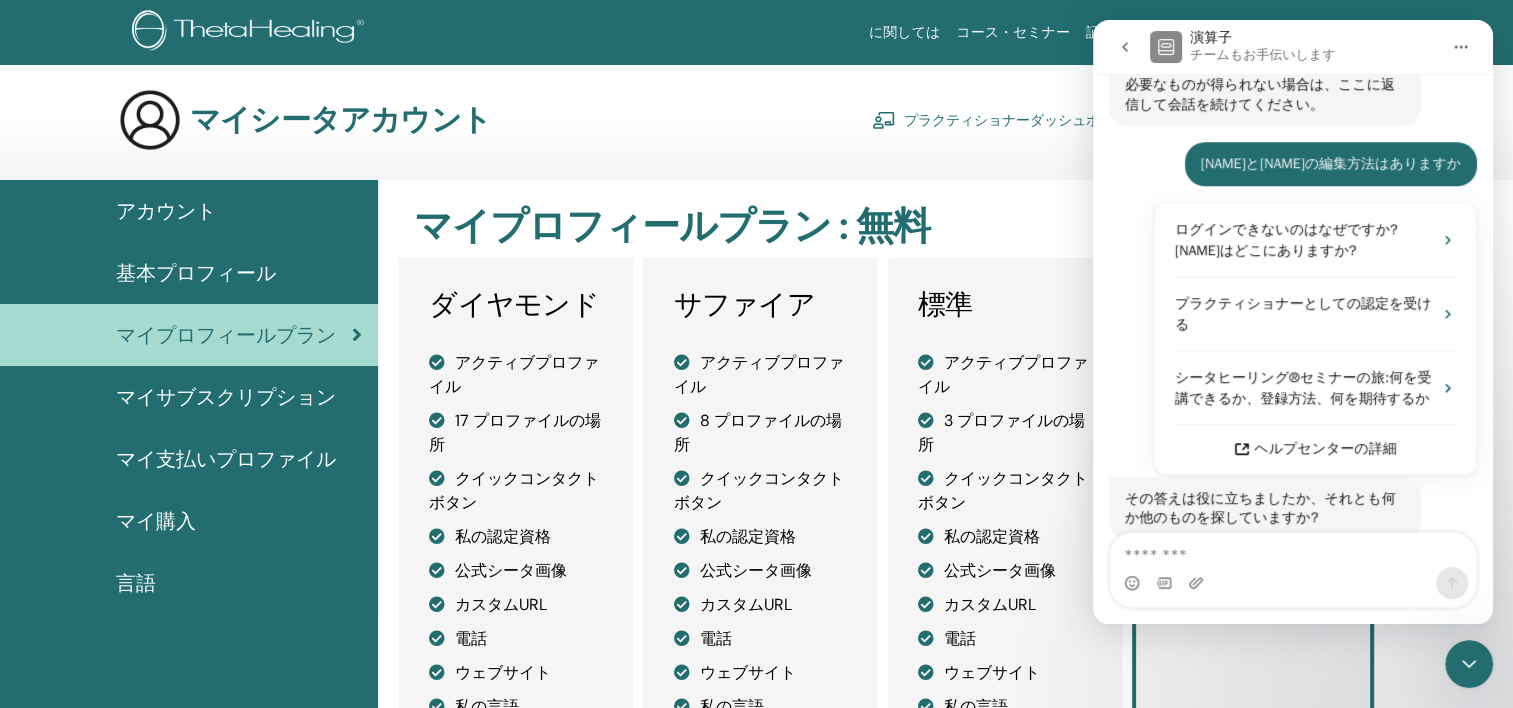 click 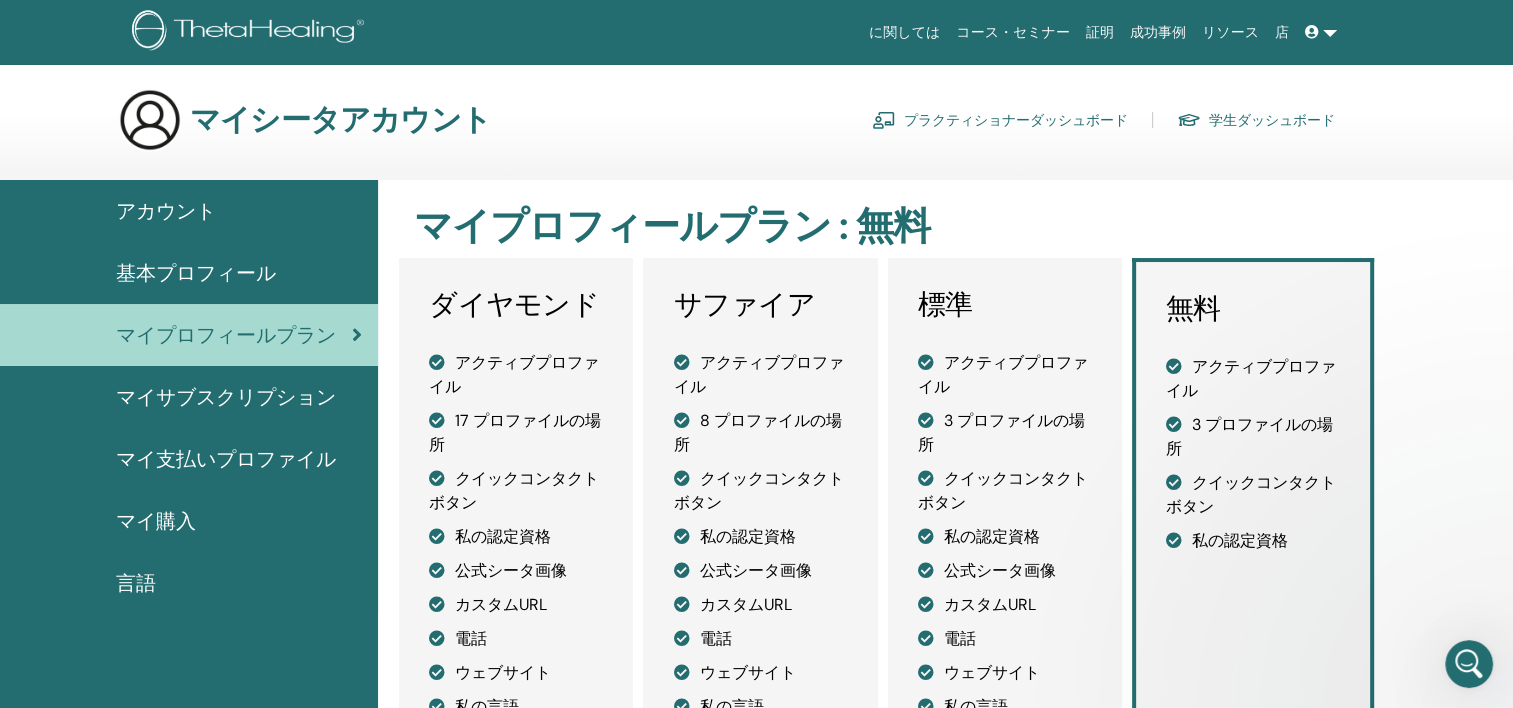 scroll, scrollTop: 0, scrollLeft: 0, axis: both 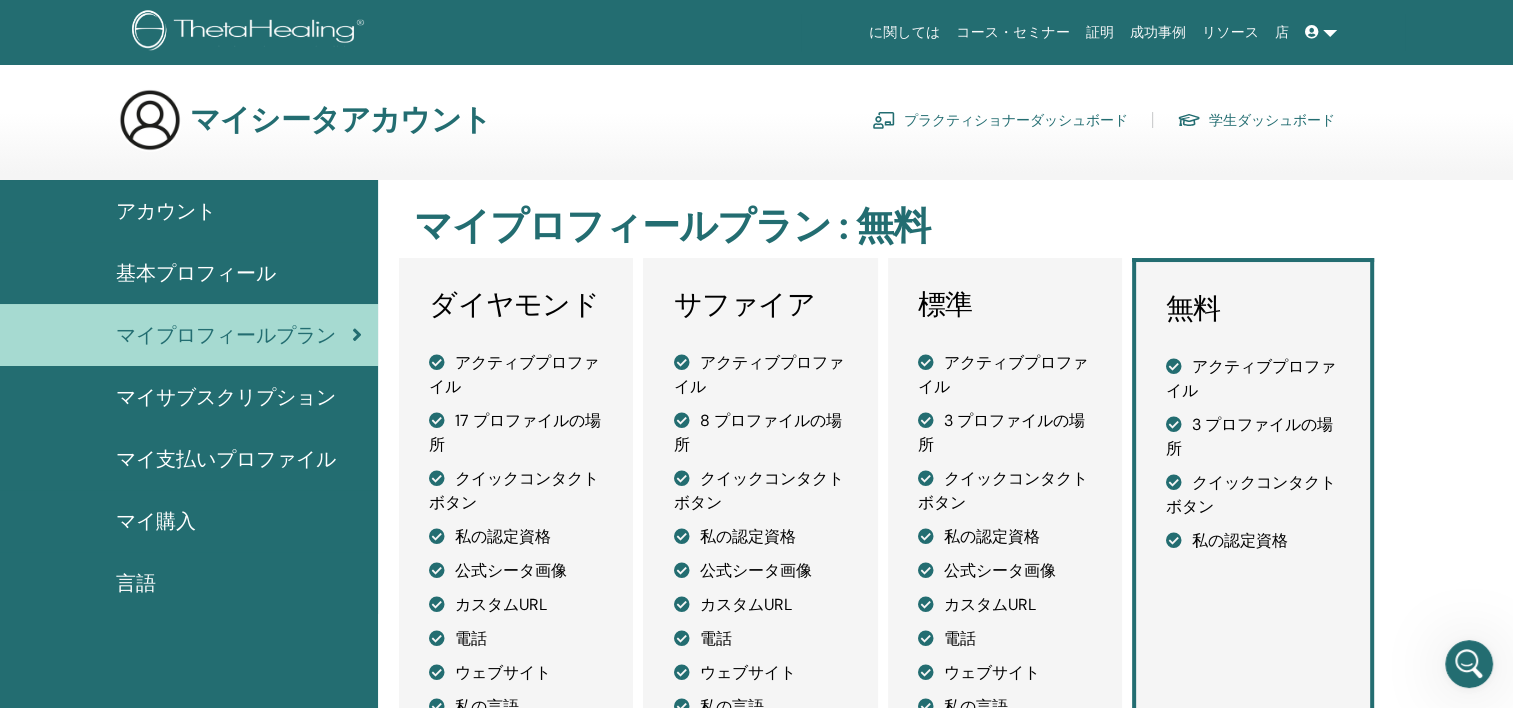 click on "マイ購入" at bounding box center [156, 521] 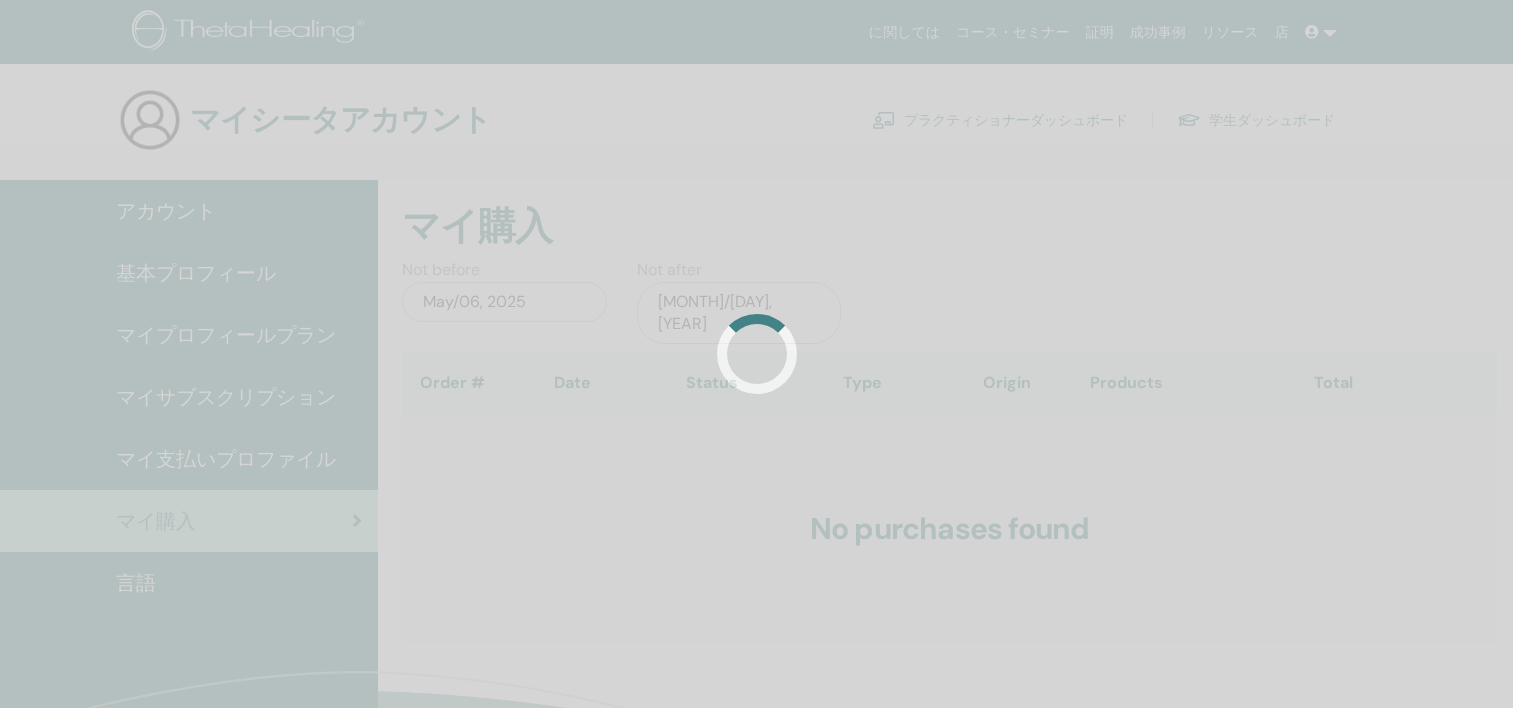 scroll, scrollTop: 0, scrollLeft: 0, axis: both 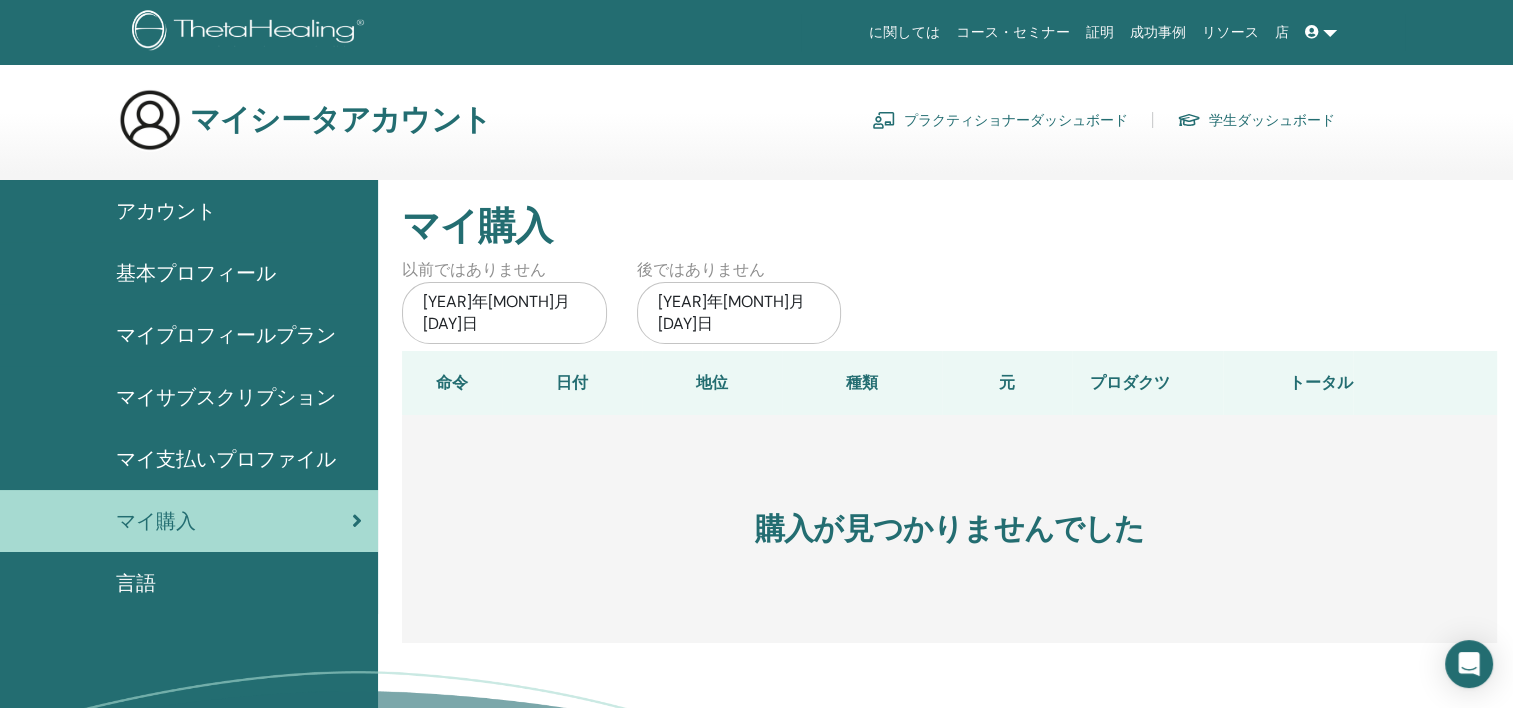 click on "言語" at bounding box center (136, 583) 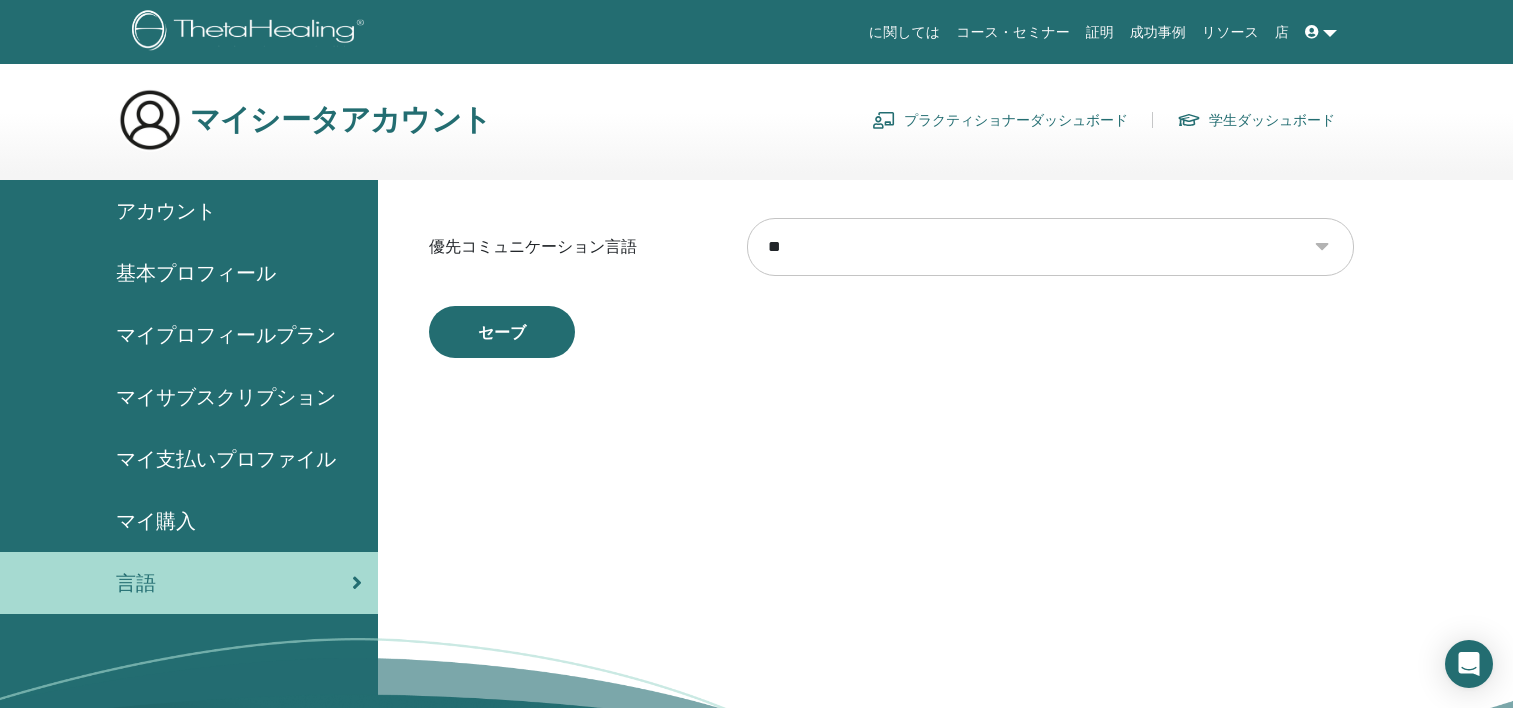 scroll, scrollTop: 0, scrollLeft: 0, axis: both 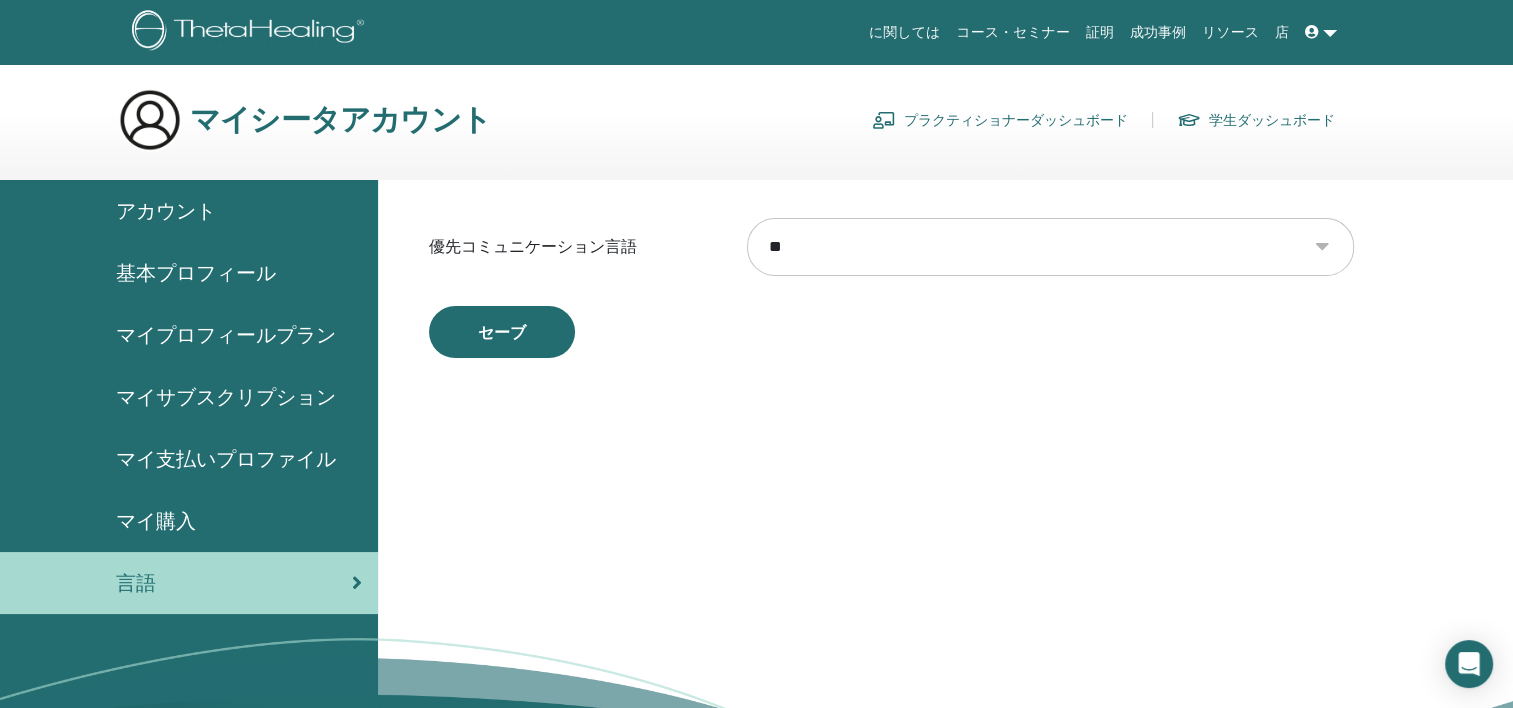click on "**
****
*****
***
******
****
******
*****
*****
*****
*****
******
***
******
****
******
*****
******
*******
*****
*****
*****
****** ****** ***" at bounding box center [1050, 247] 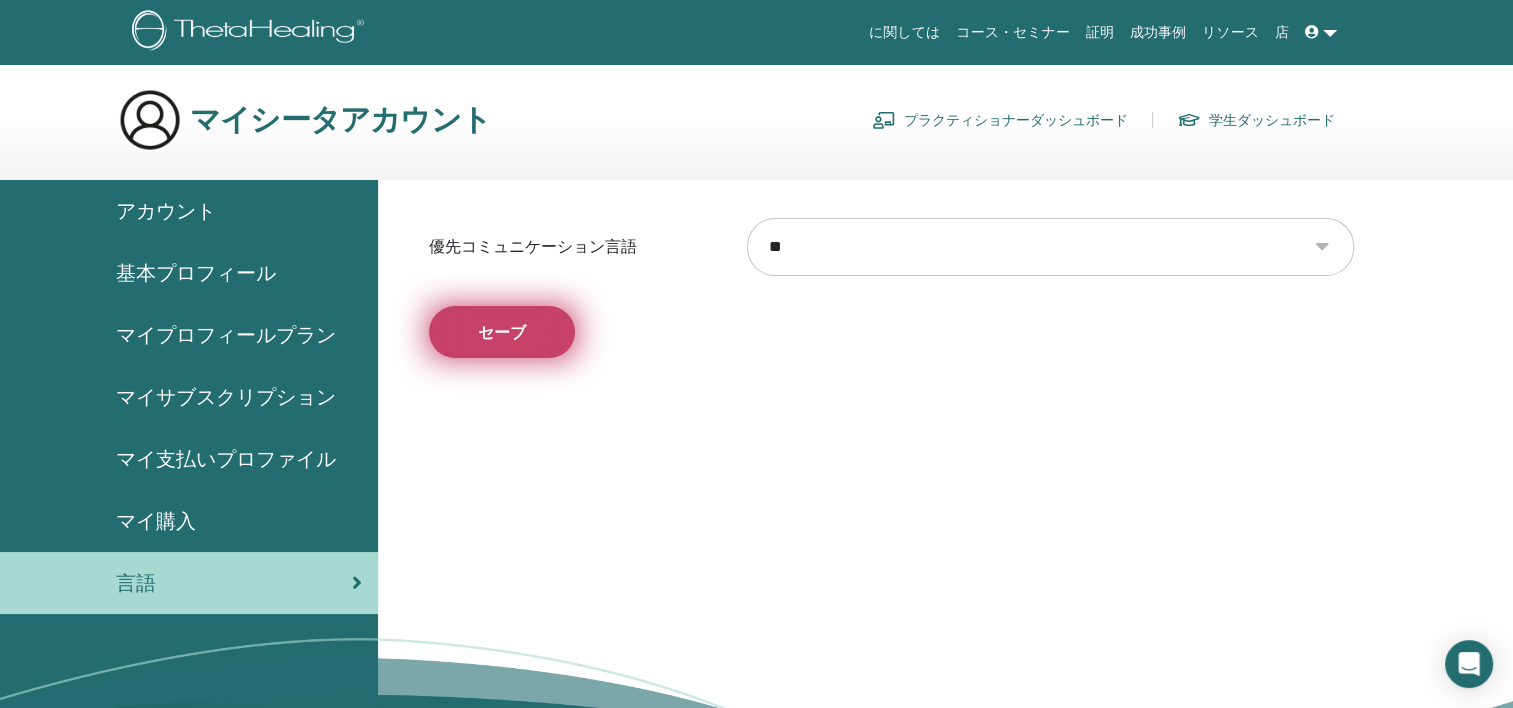 click on "セーブ" at bounding box center (502, 332) 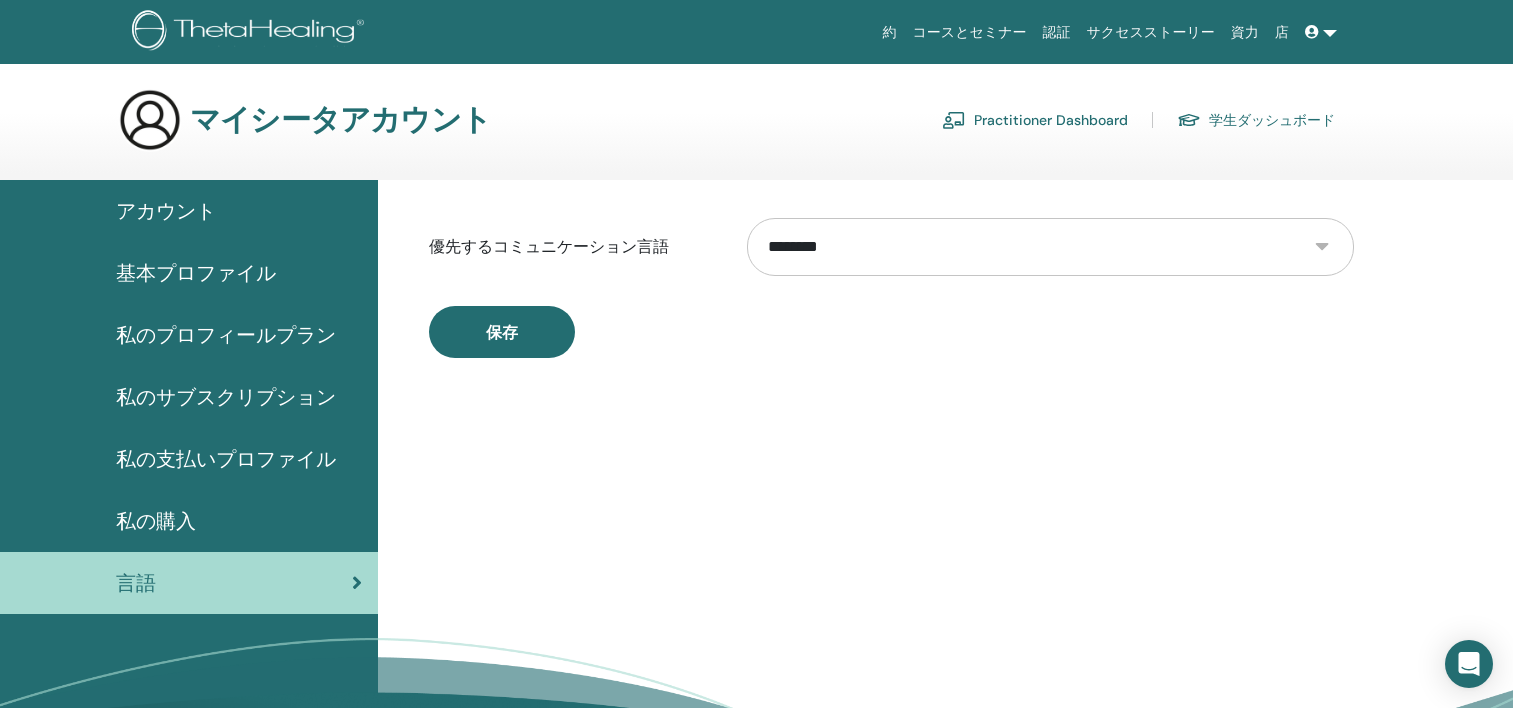 scroll, scrollTop: 0, scrollLeft: 0, axis: both 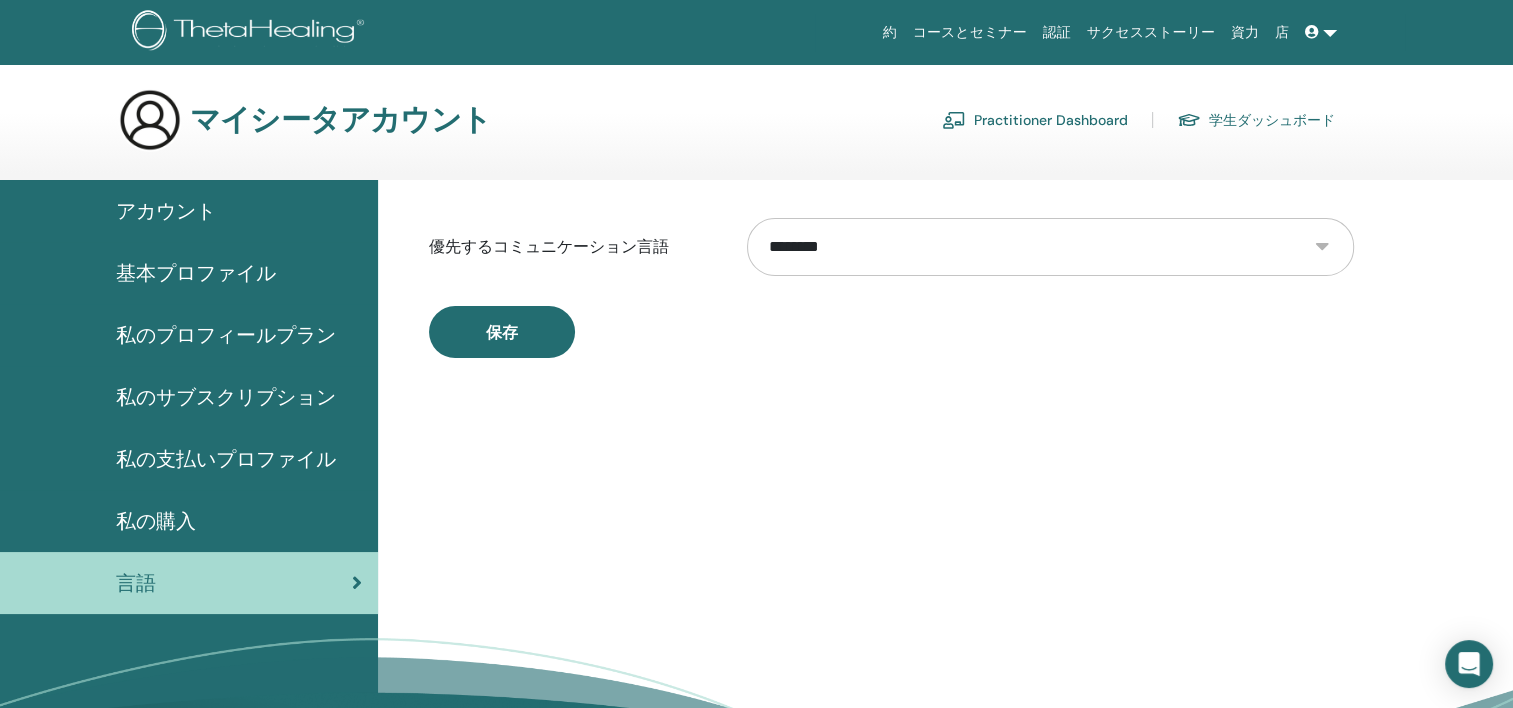 click on "保存" at bounding box center (502, 332) 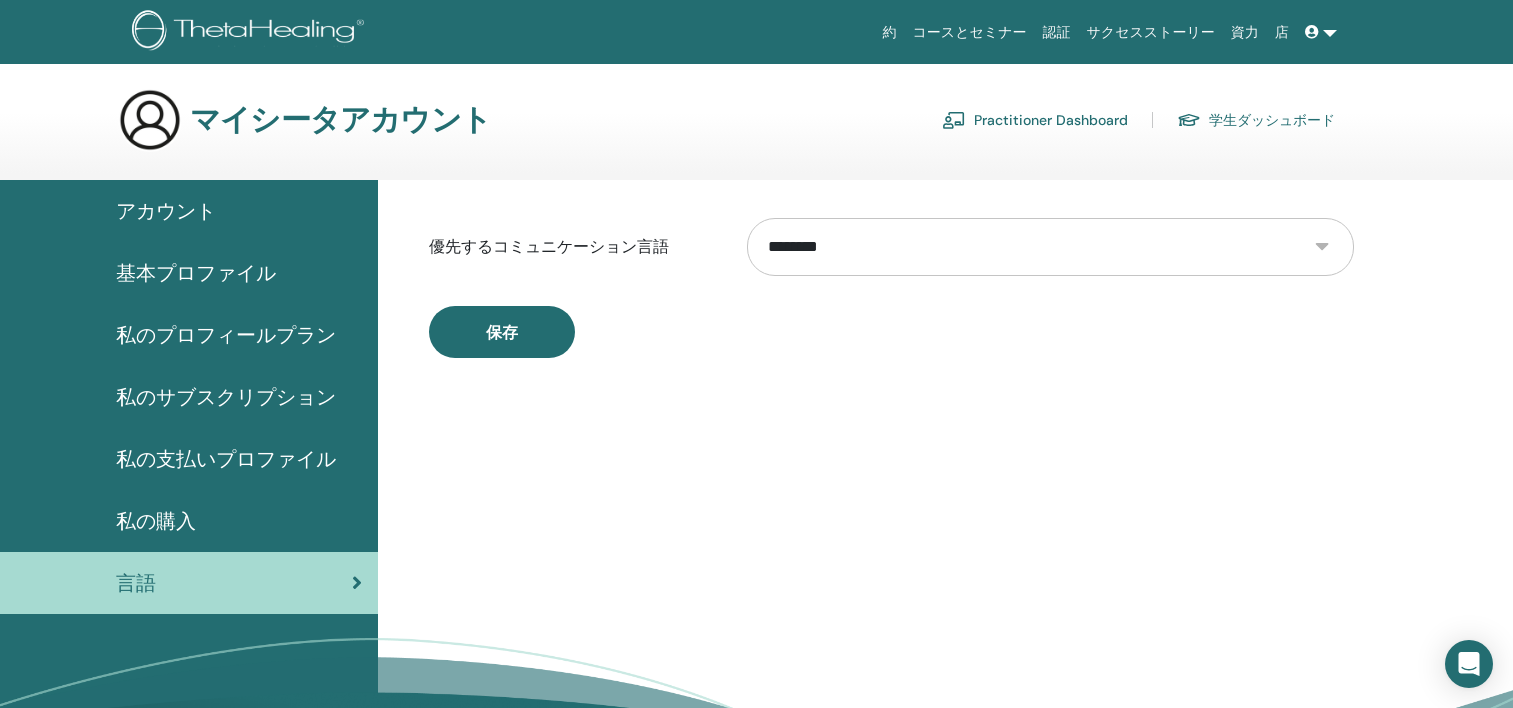 scroll, scrollTop: 0, scrollLeft: 0, axis: both 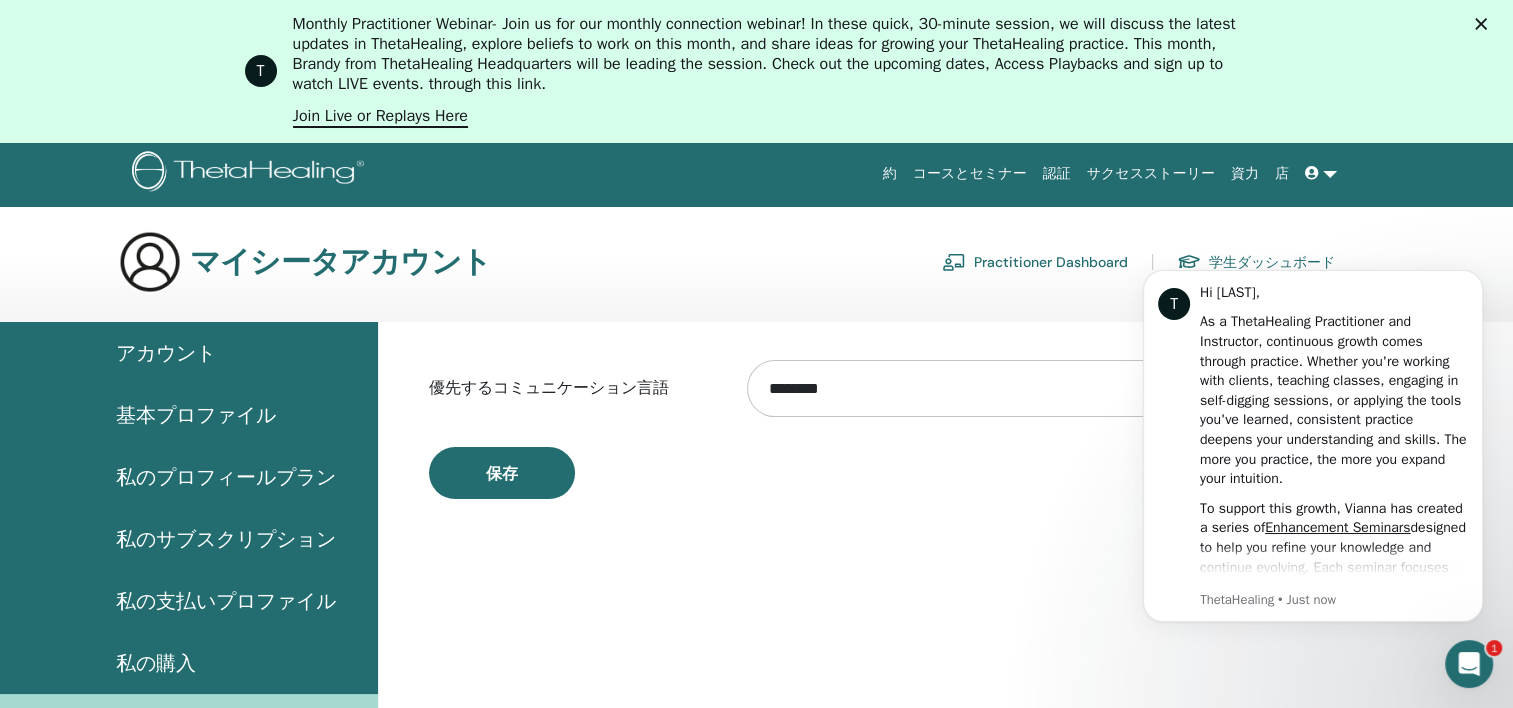 click on "基本プロファイル" at bounding box center (196, 415) 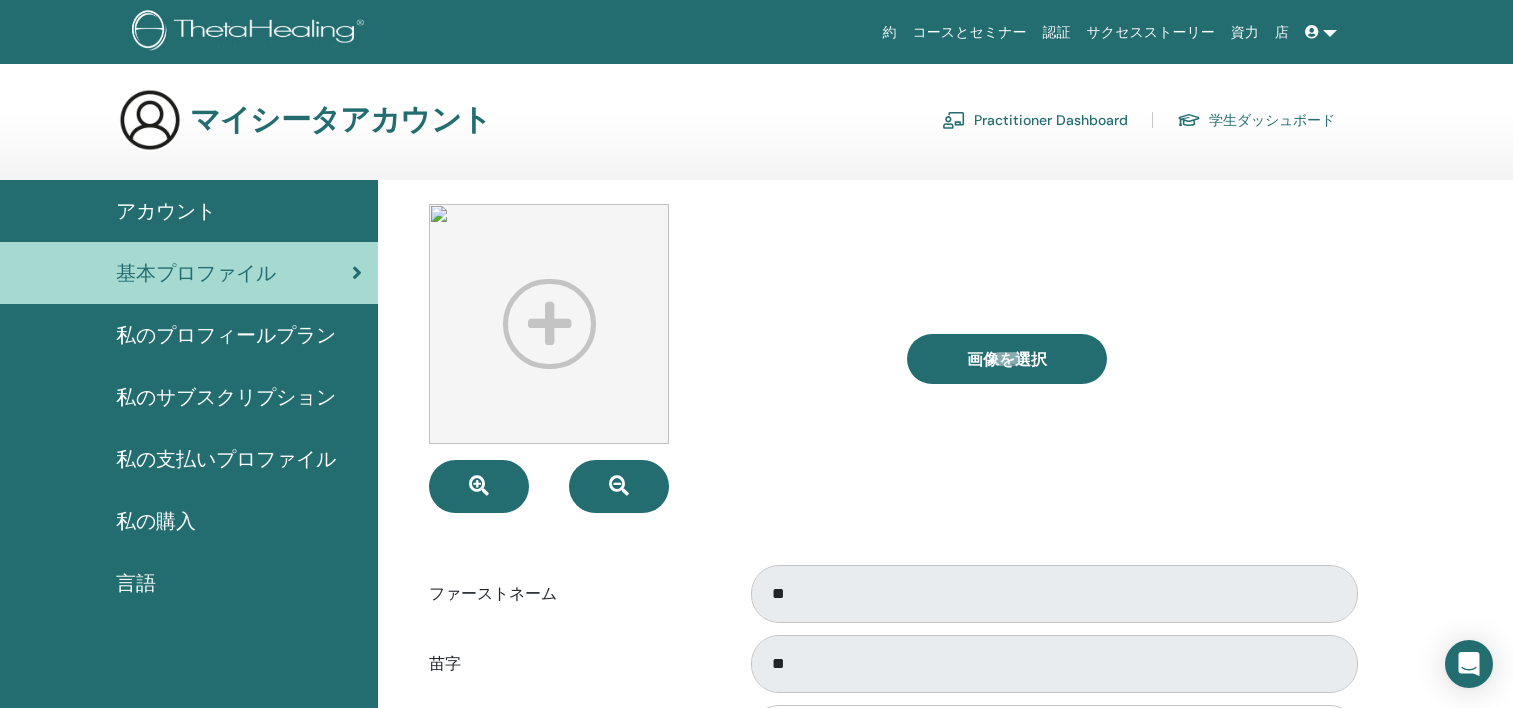 scroll, scrollTop: 0, scrollLeft: 0, axis: both 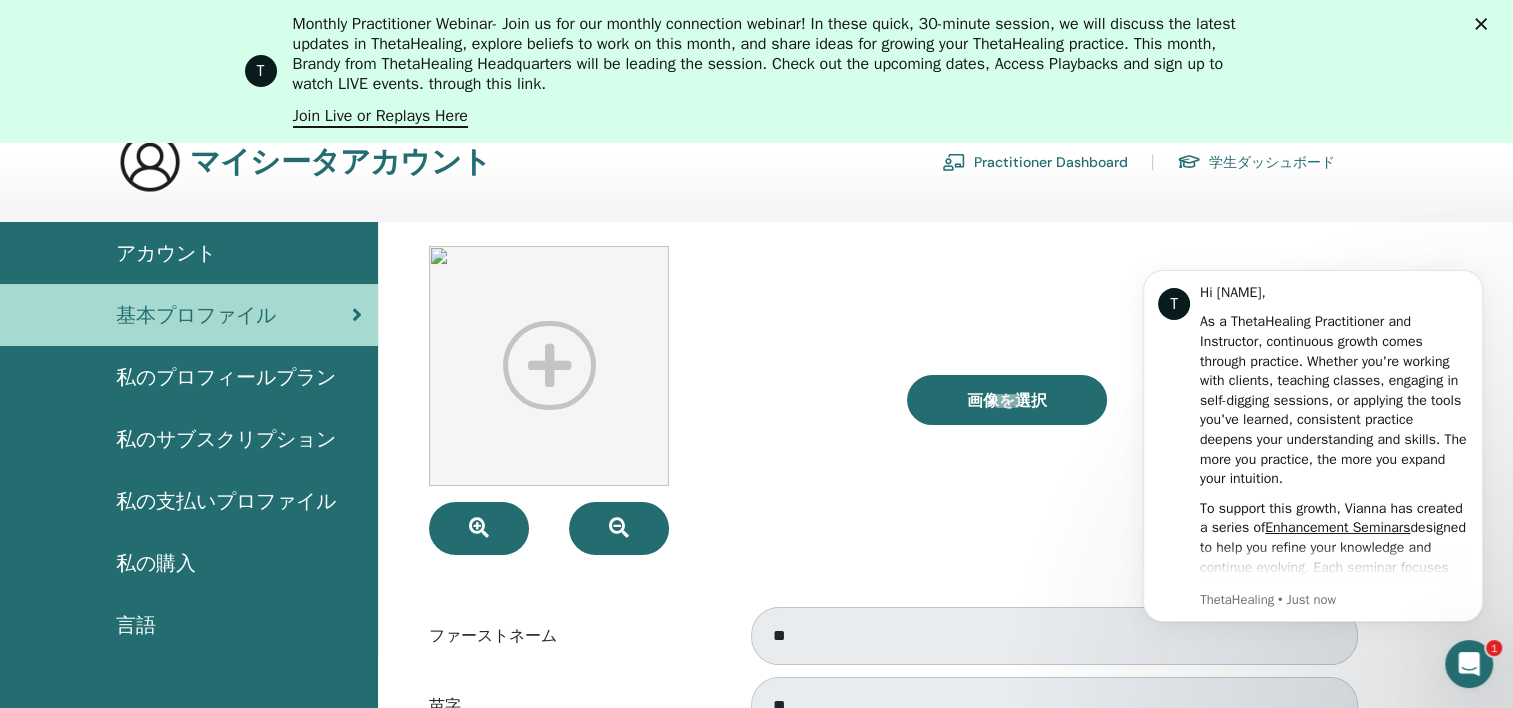 click on "私のプロフィールプラン" at bounding box center [226, 377] 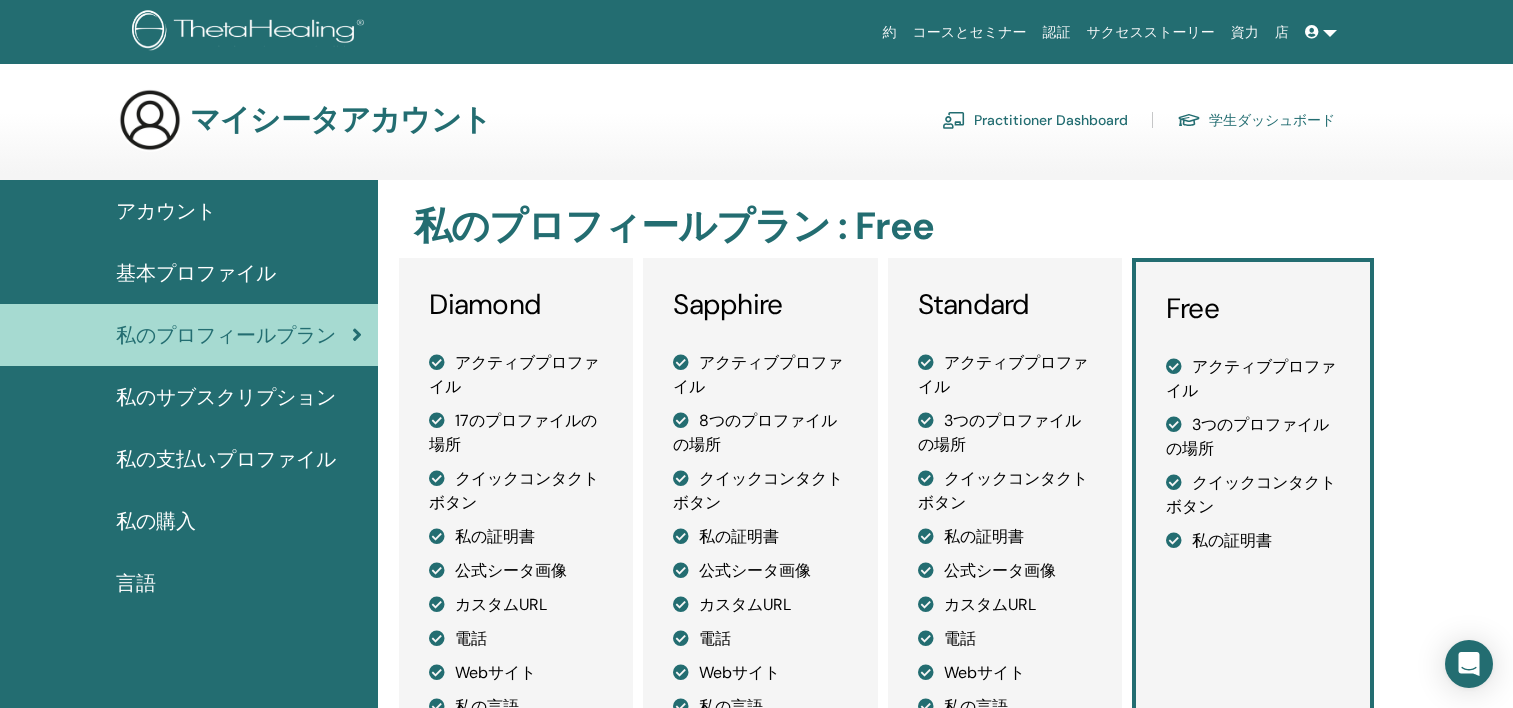 scroll, scrollTop: 0, scrollLeft: 0, axis: both 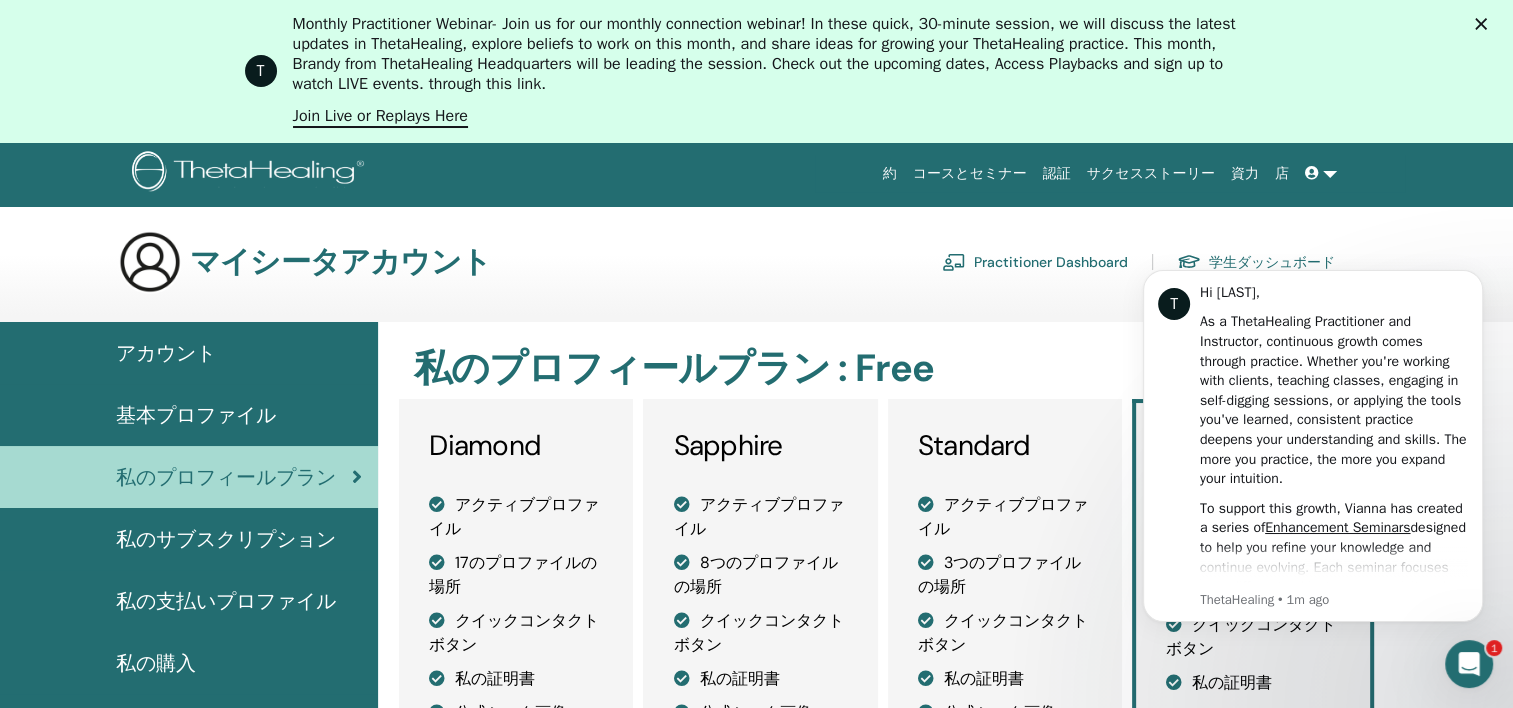 click on "アカウント" at bounding box center [166, 353] 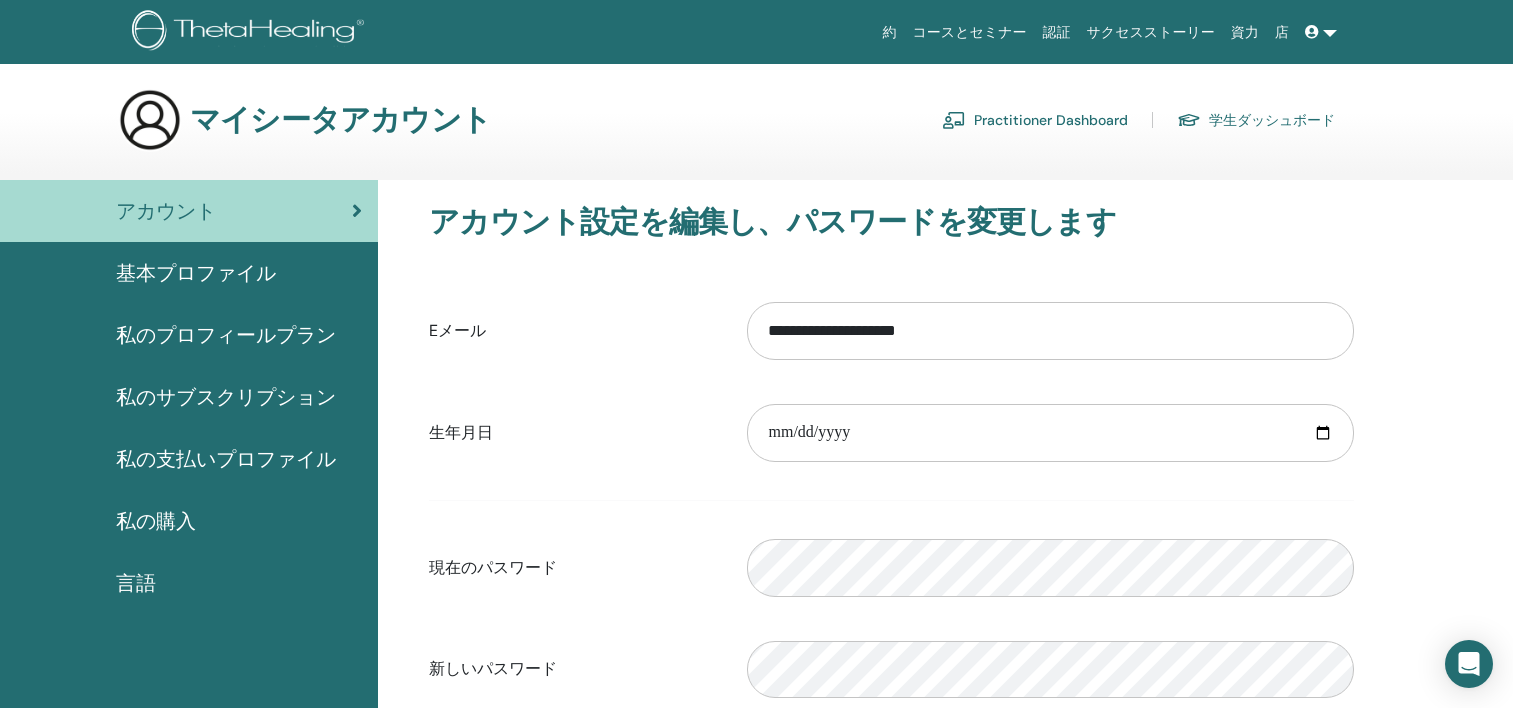 scroll, scrollTop: 0, scrollLeft: 0, axis: both 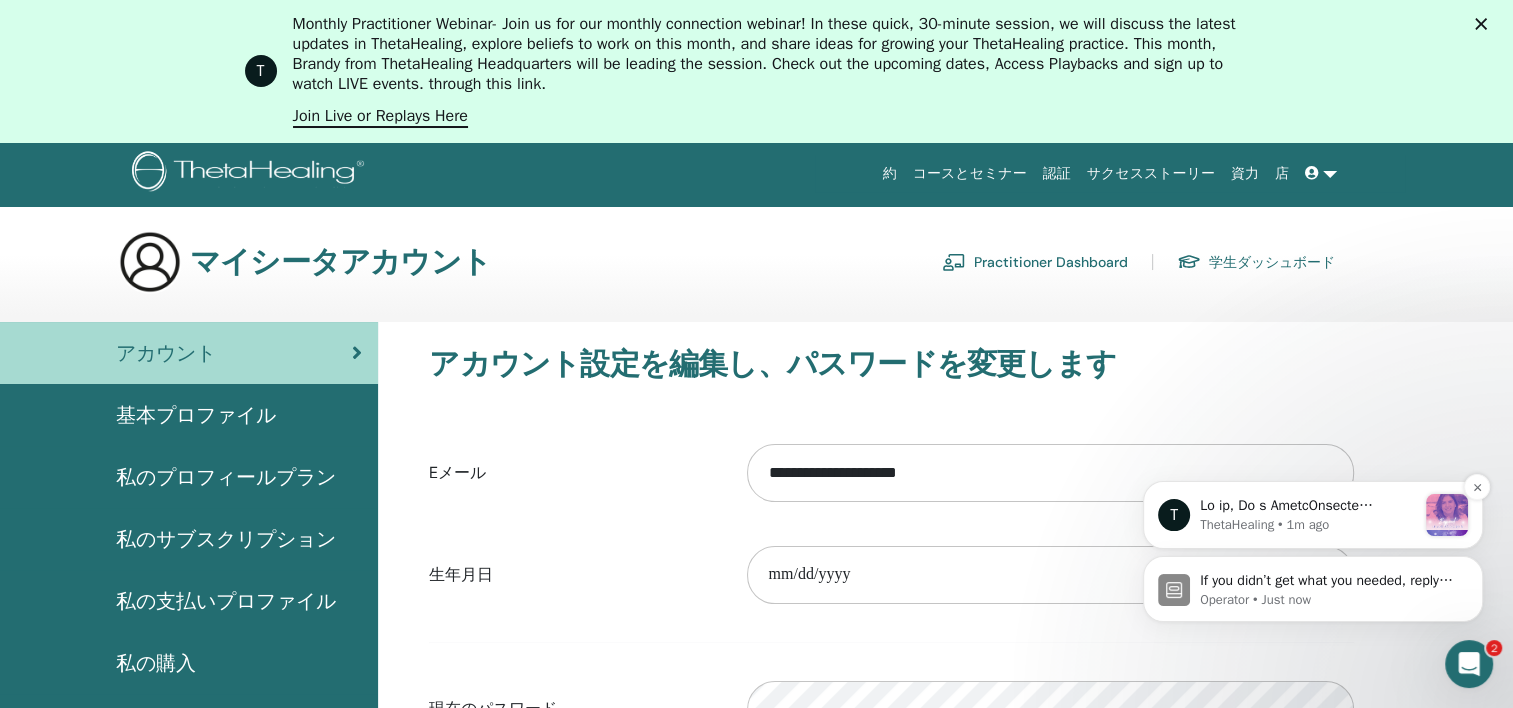 click at bounding box center [1308, 506] 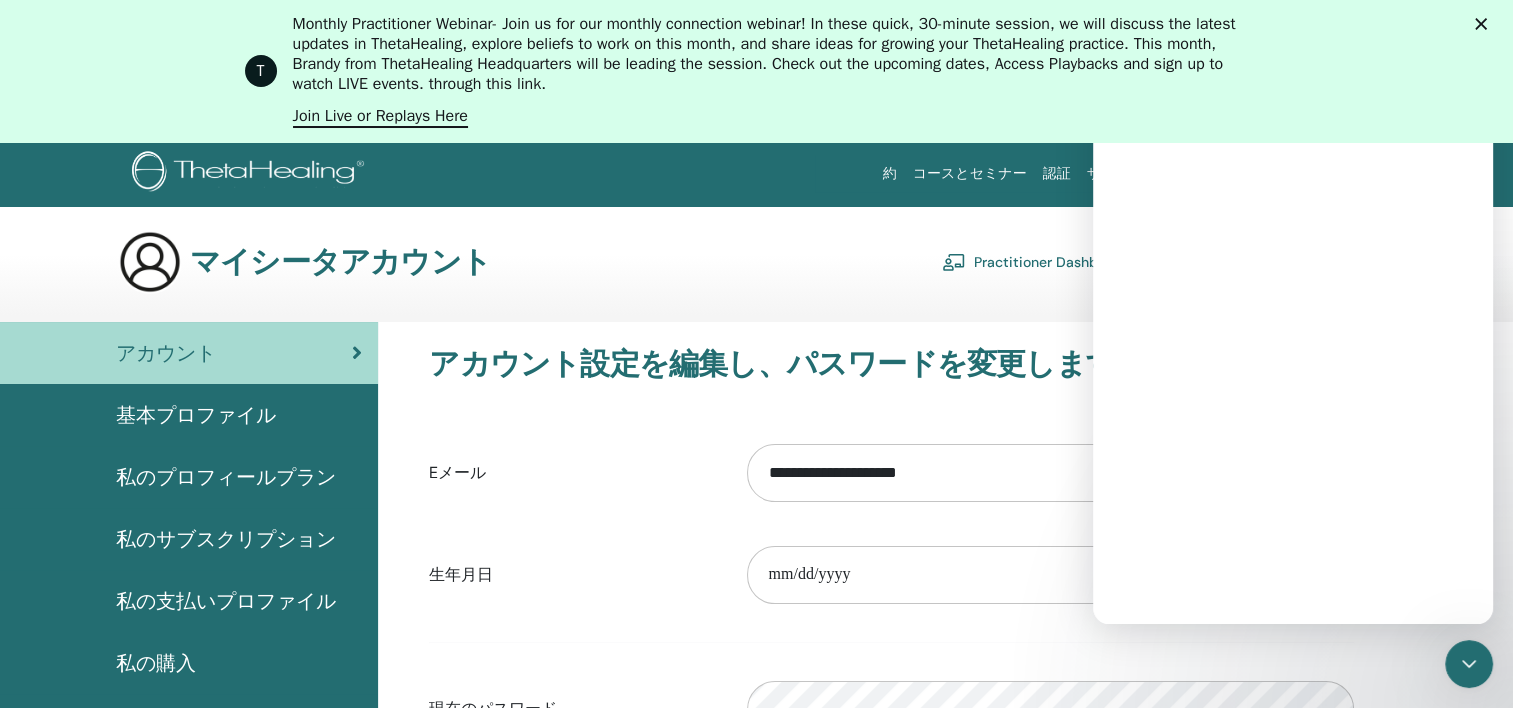 scroll, scrollTop: 0, scrollLeft: 0, axis: both 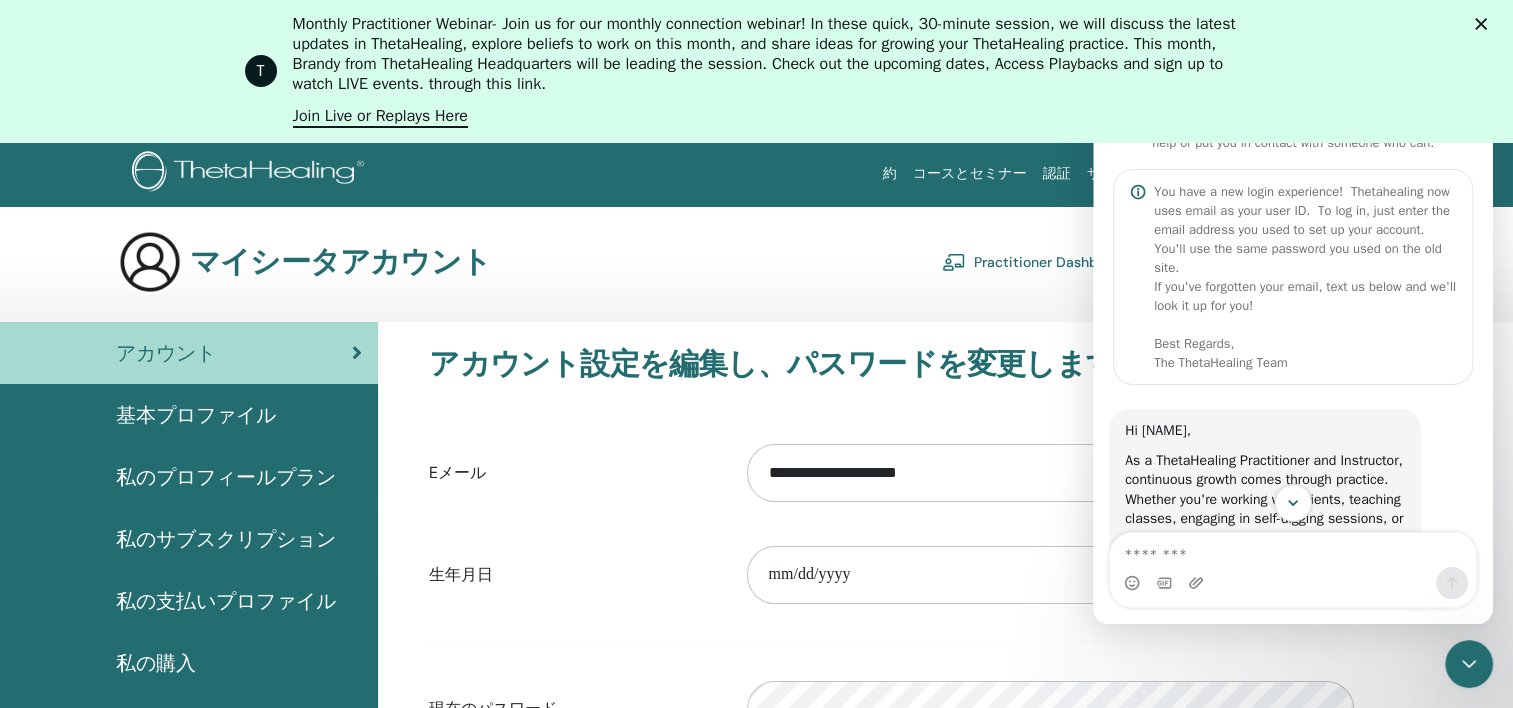 click 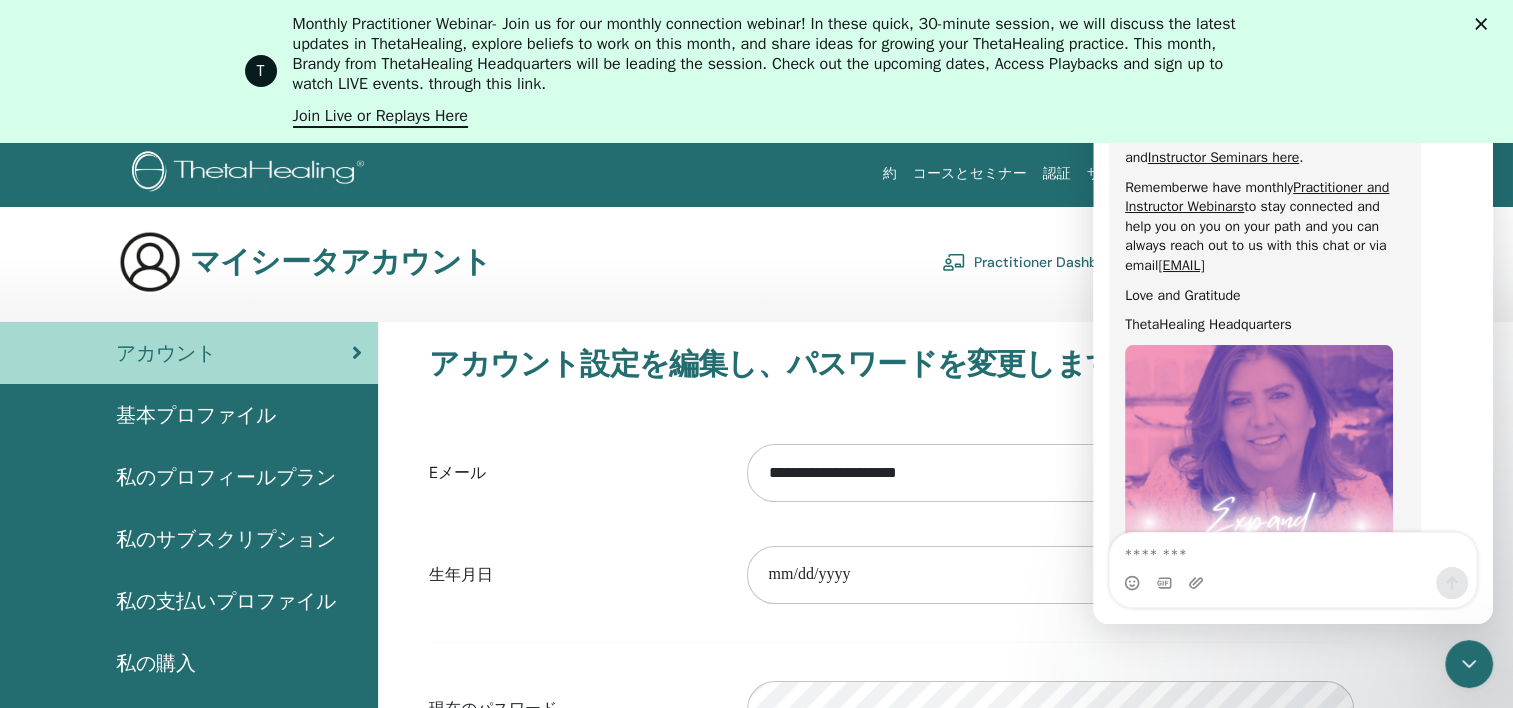 scroll, scrollTop: 1113, scrollLeft: 0, axis: vertical 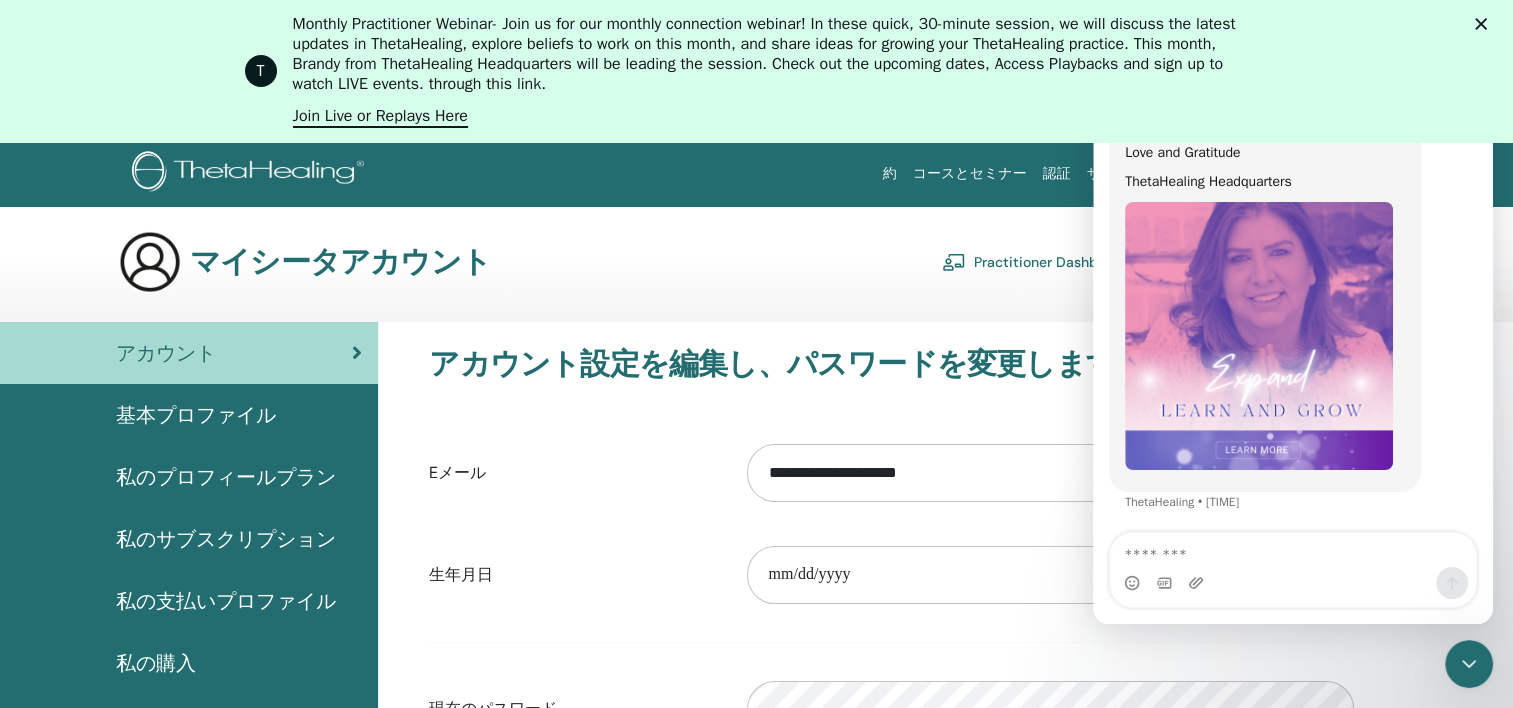 click 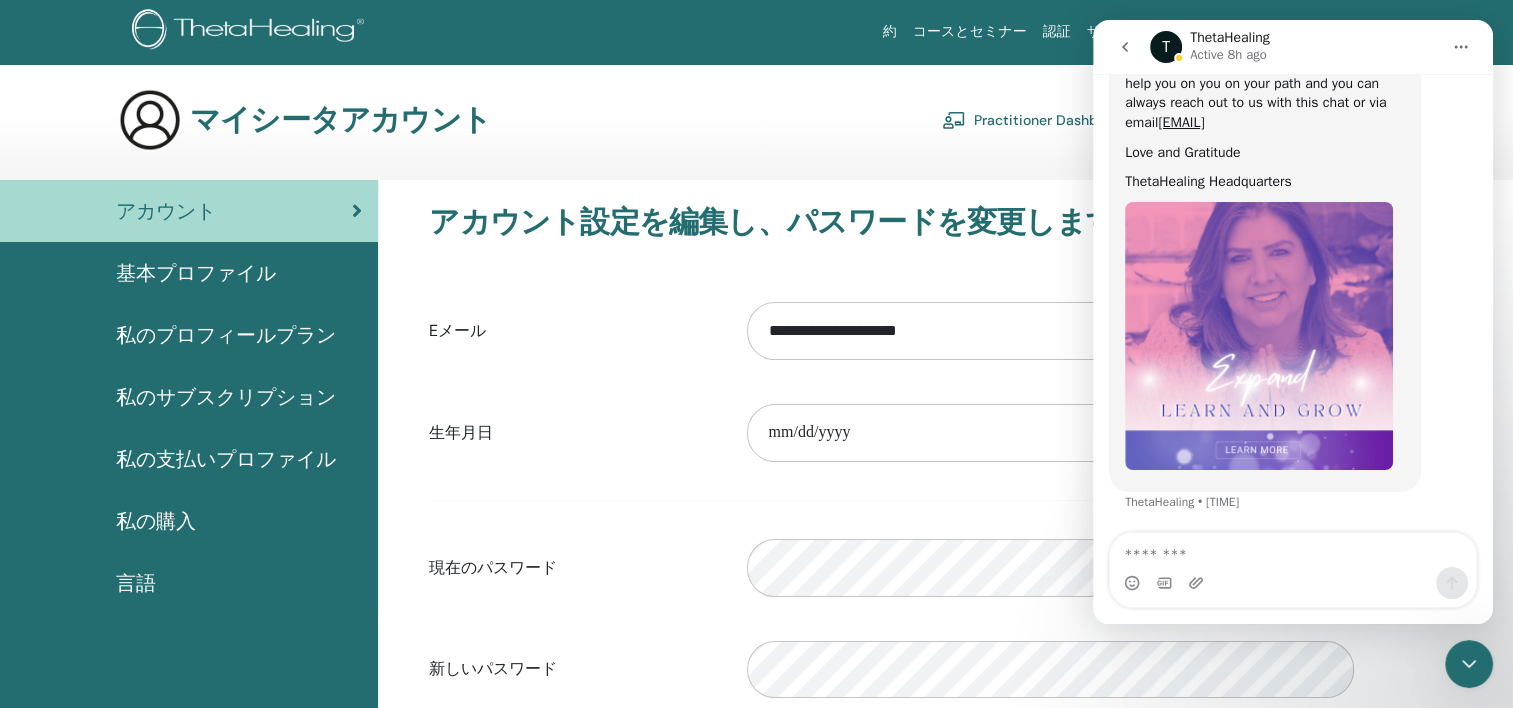 click 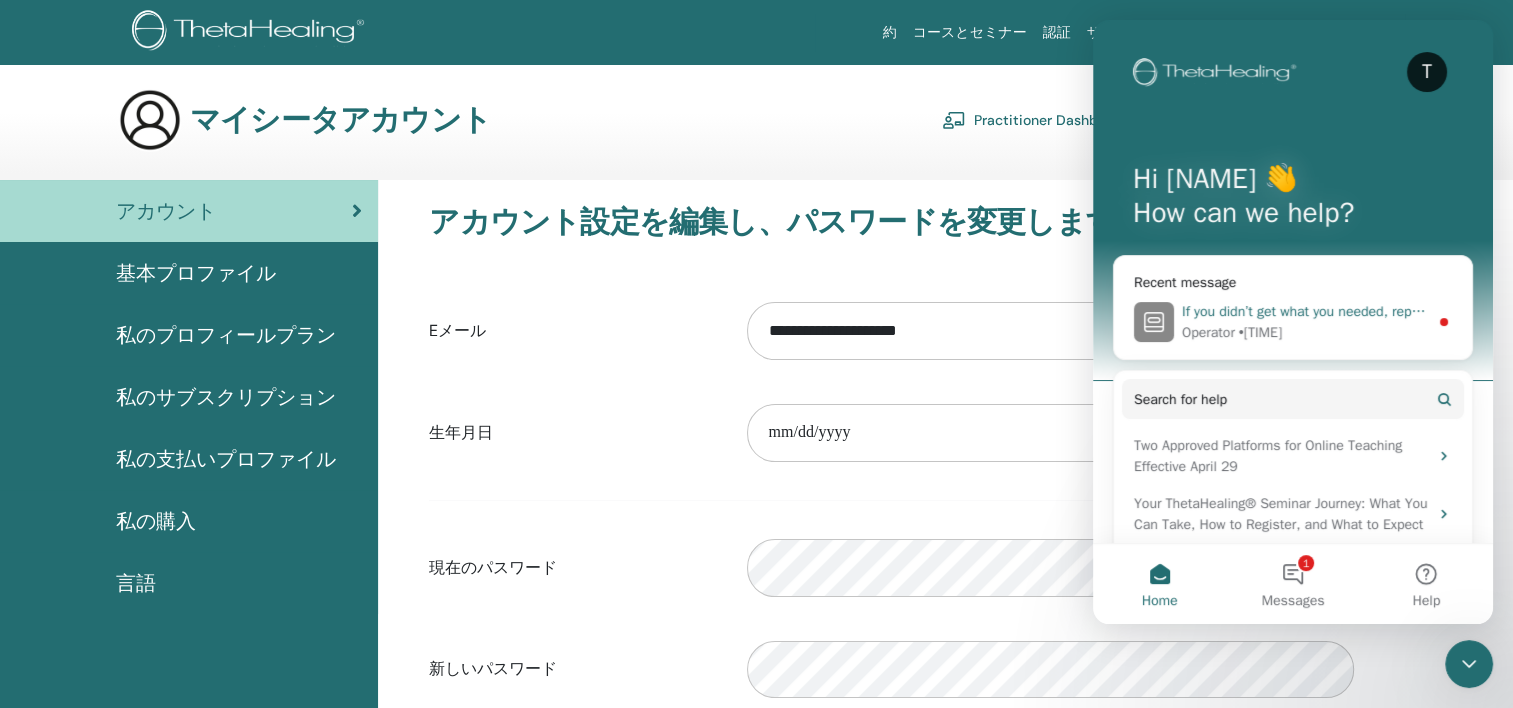 click 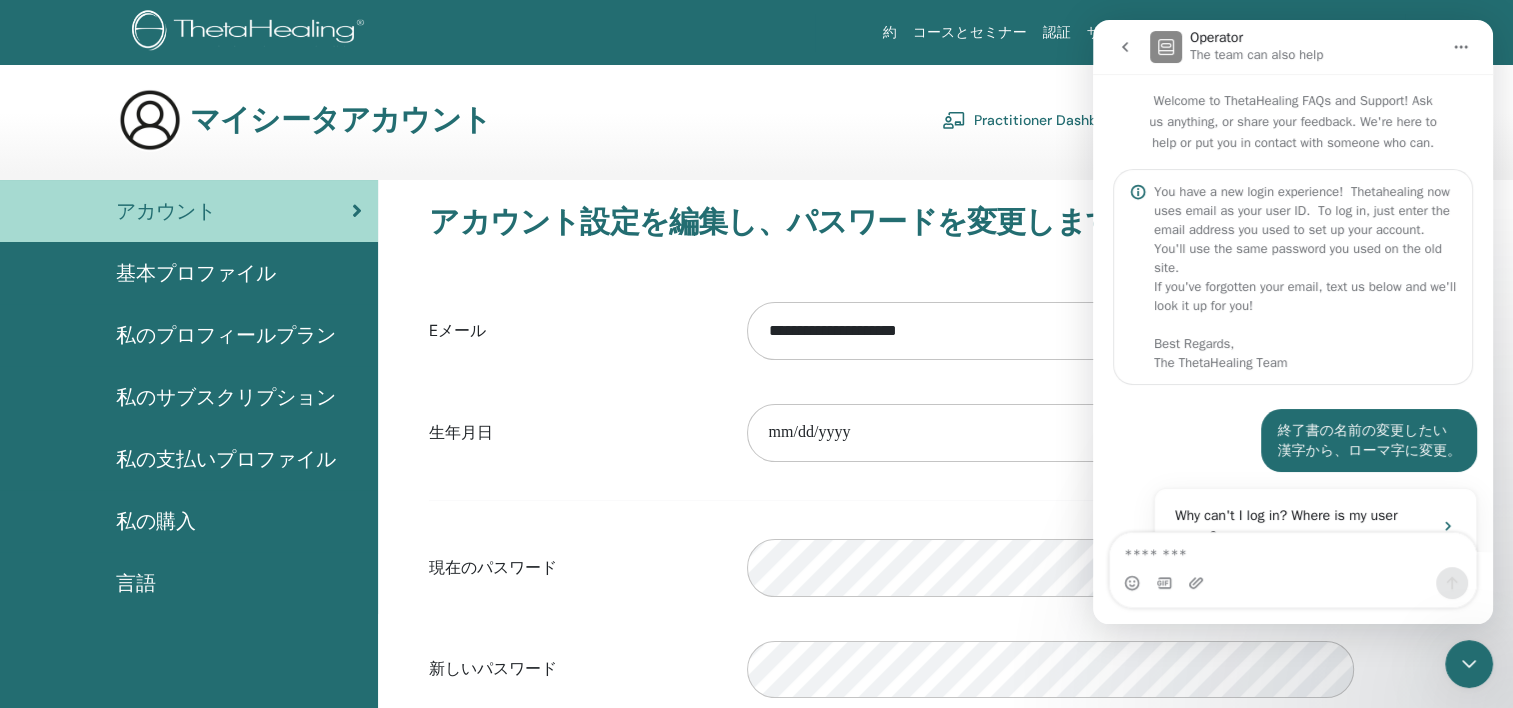 scroll, scrollTop: 2, scrollLeft: 0, axis: vertical 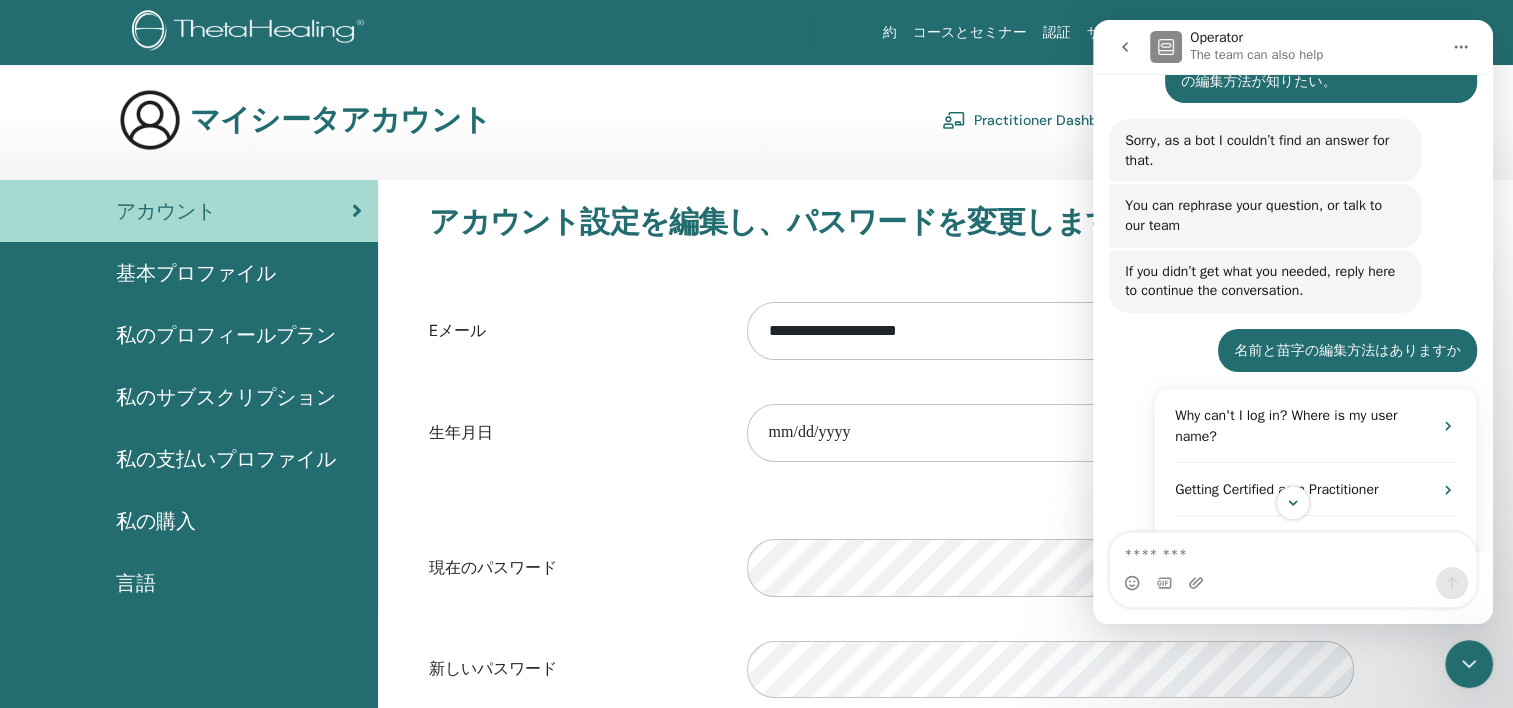 click 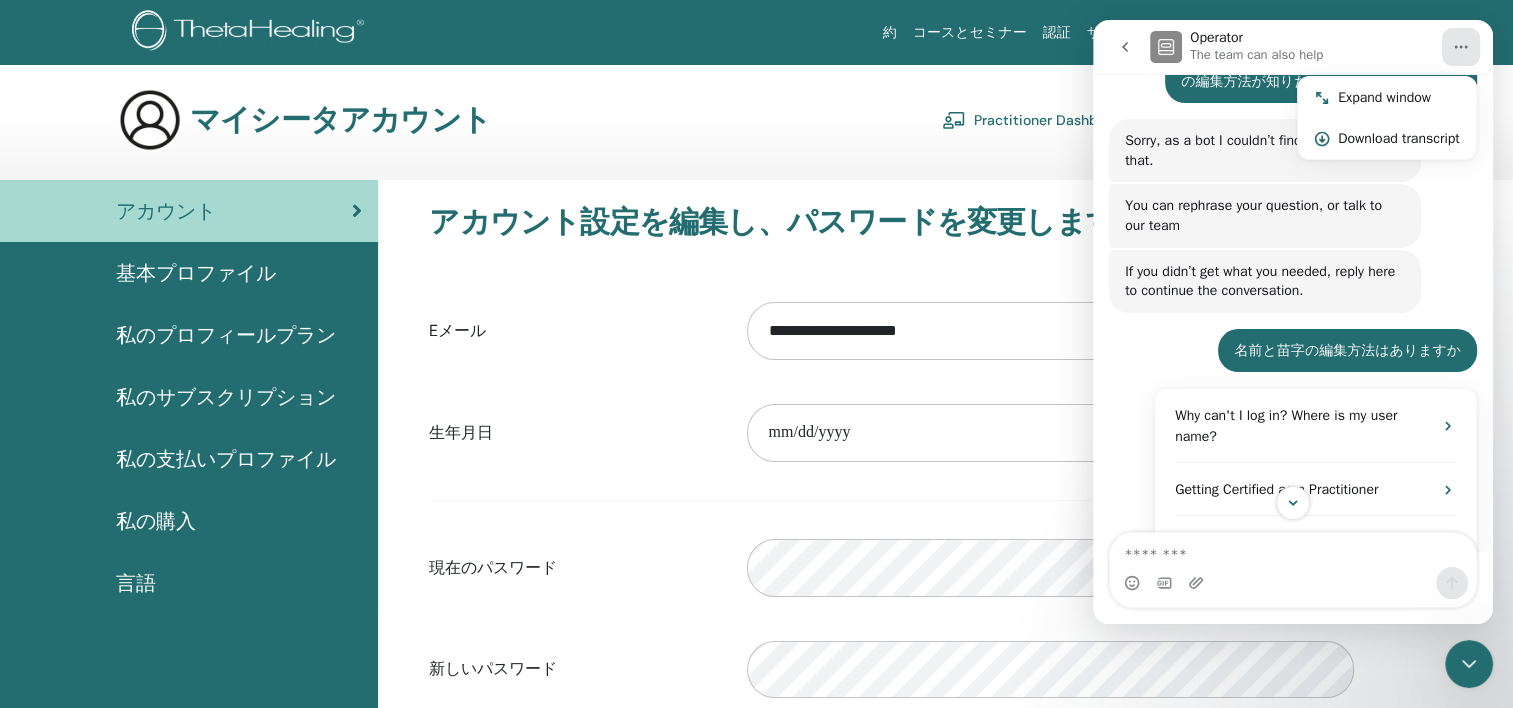click on "Sorry, as a bot I couldn’t find an answer for that." at bounding box center [1265, 150] 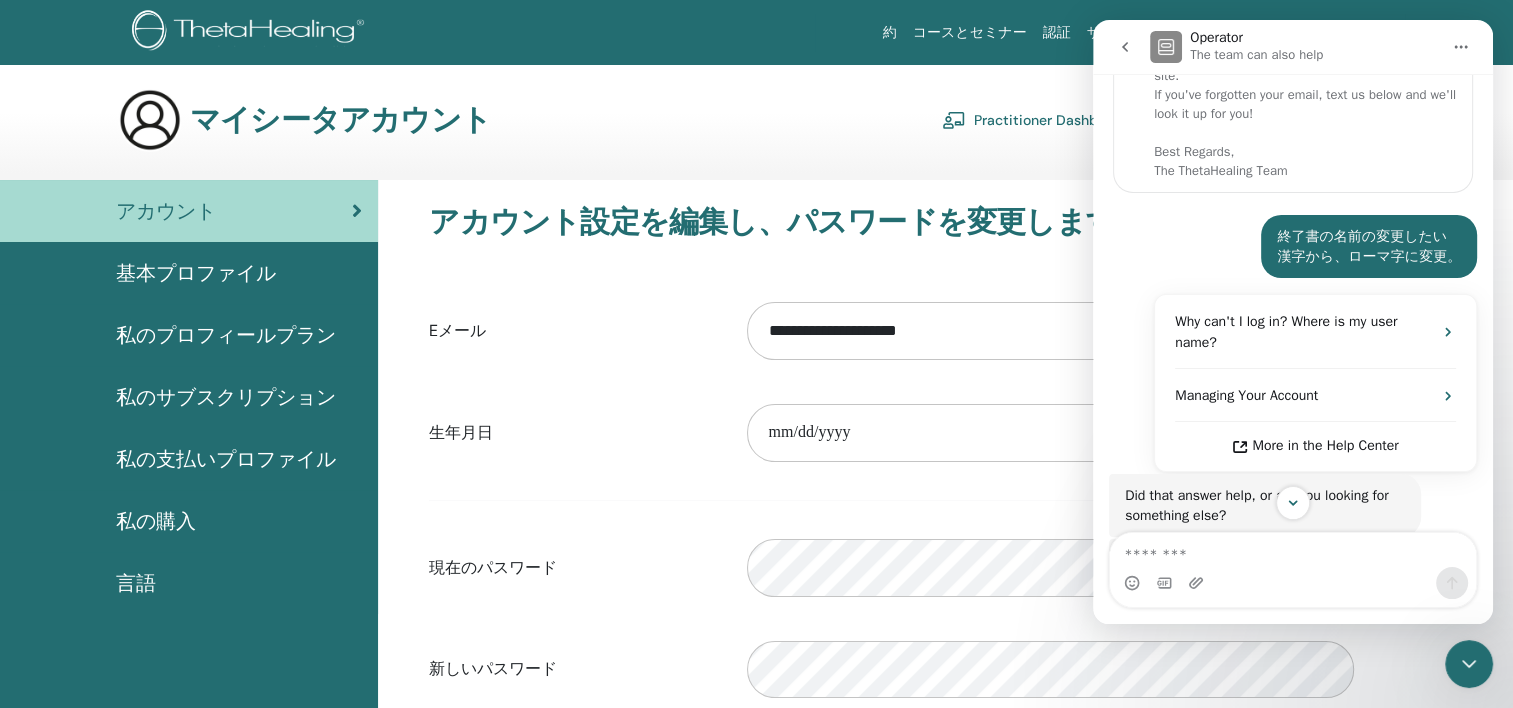 scroll, scrollTop: 190, scrollLeft: 0, axis: vertical 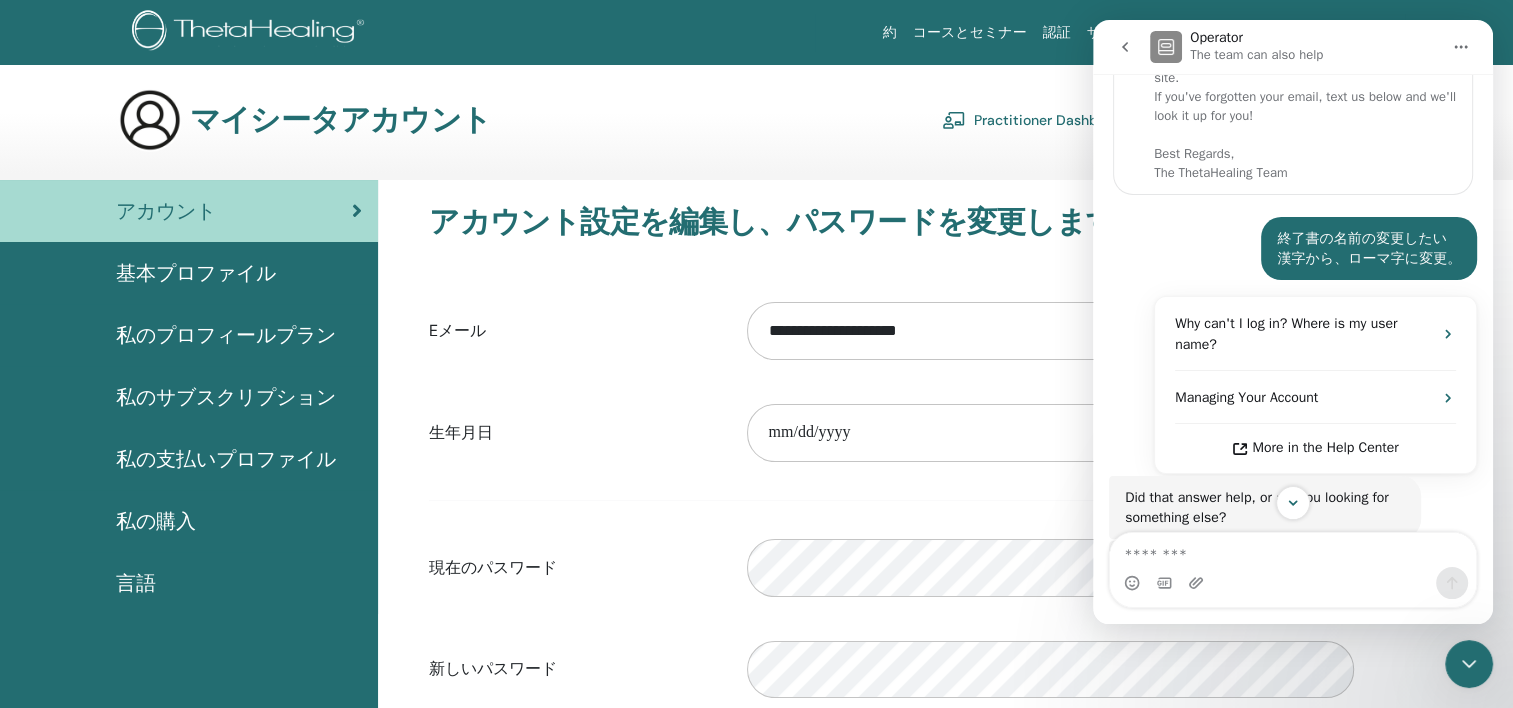 click 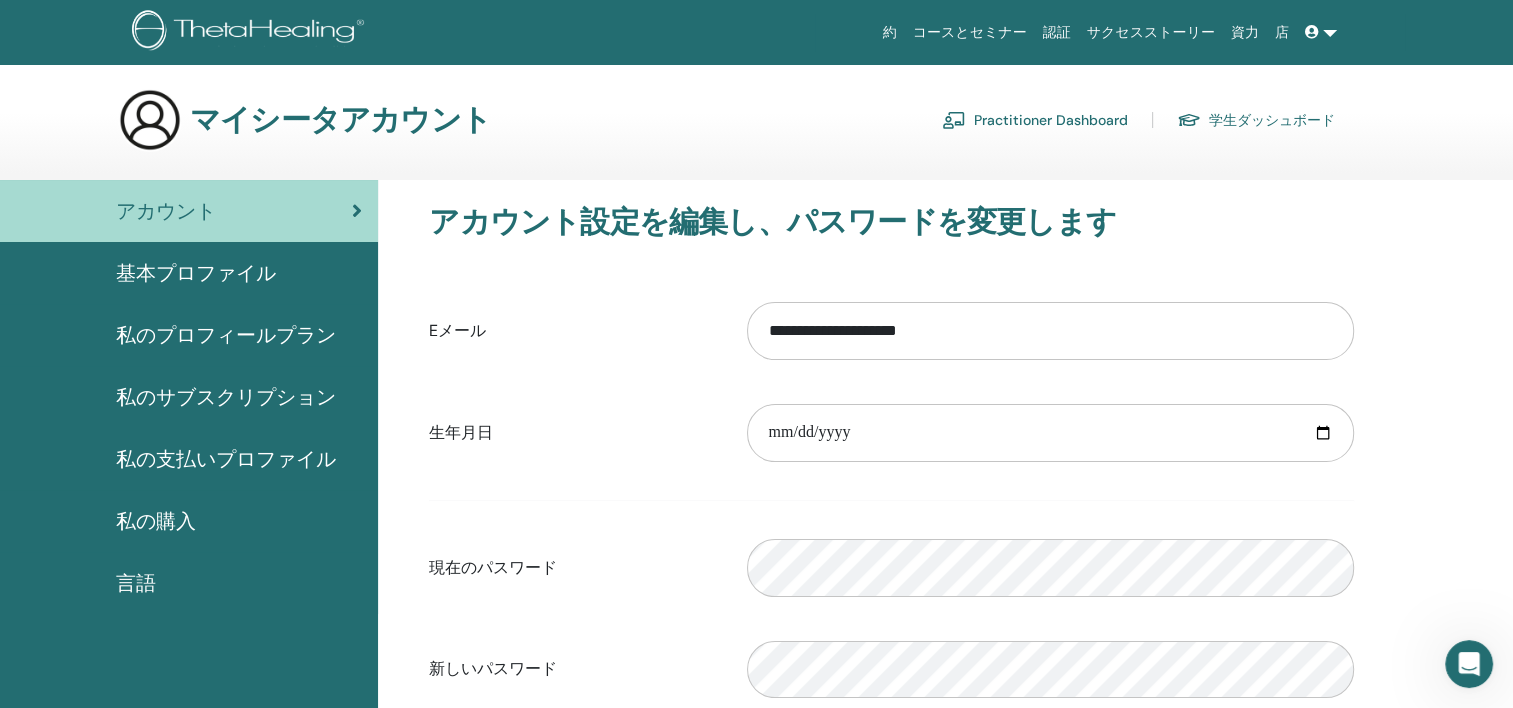 scroll, scrollTop: 0, scrollLeft: 0, axis: both 